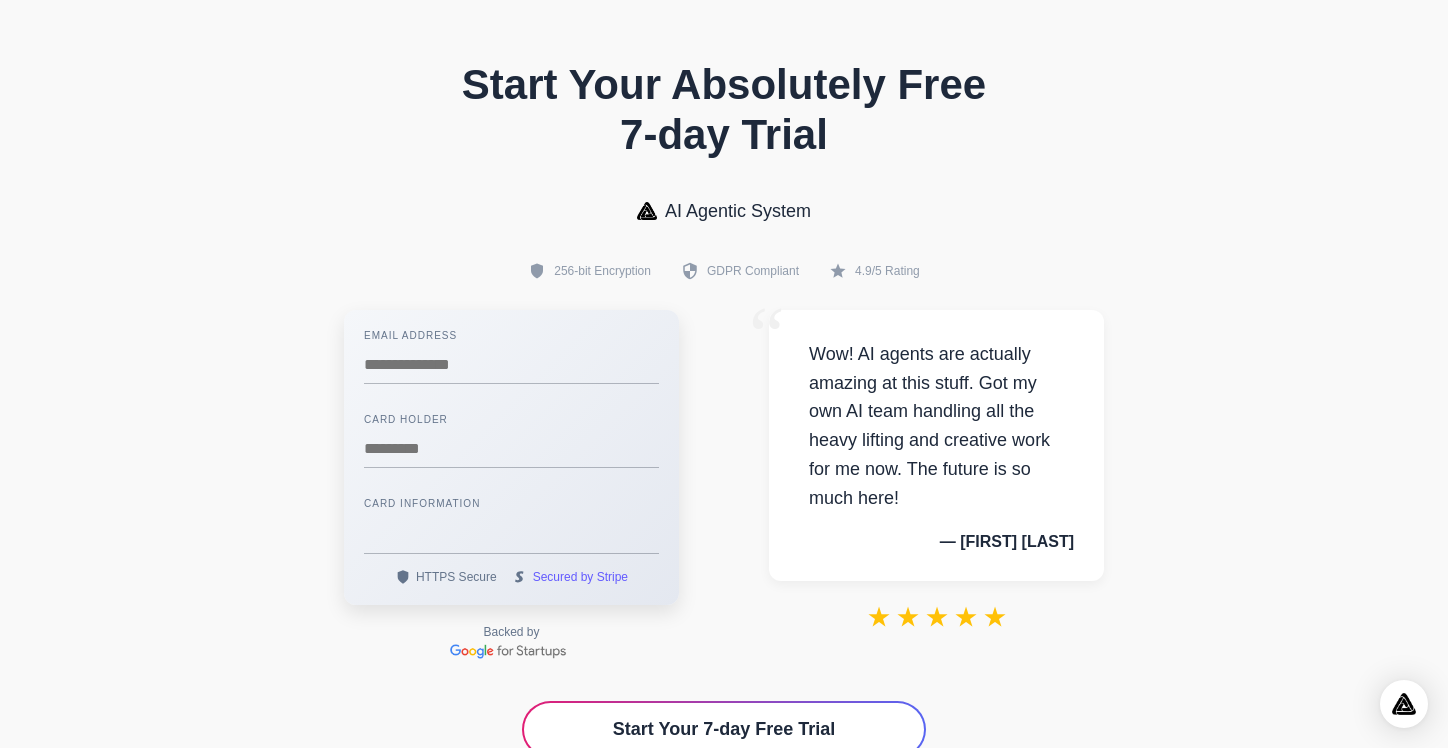 scroll, scrollTop: 0, scrollLeft: 0, axis: both 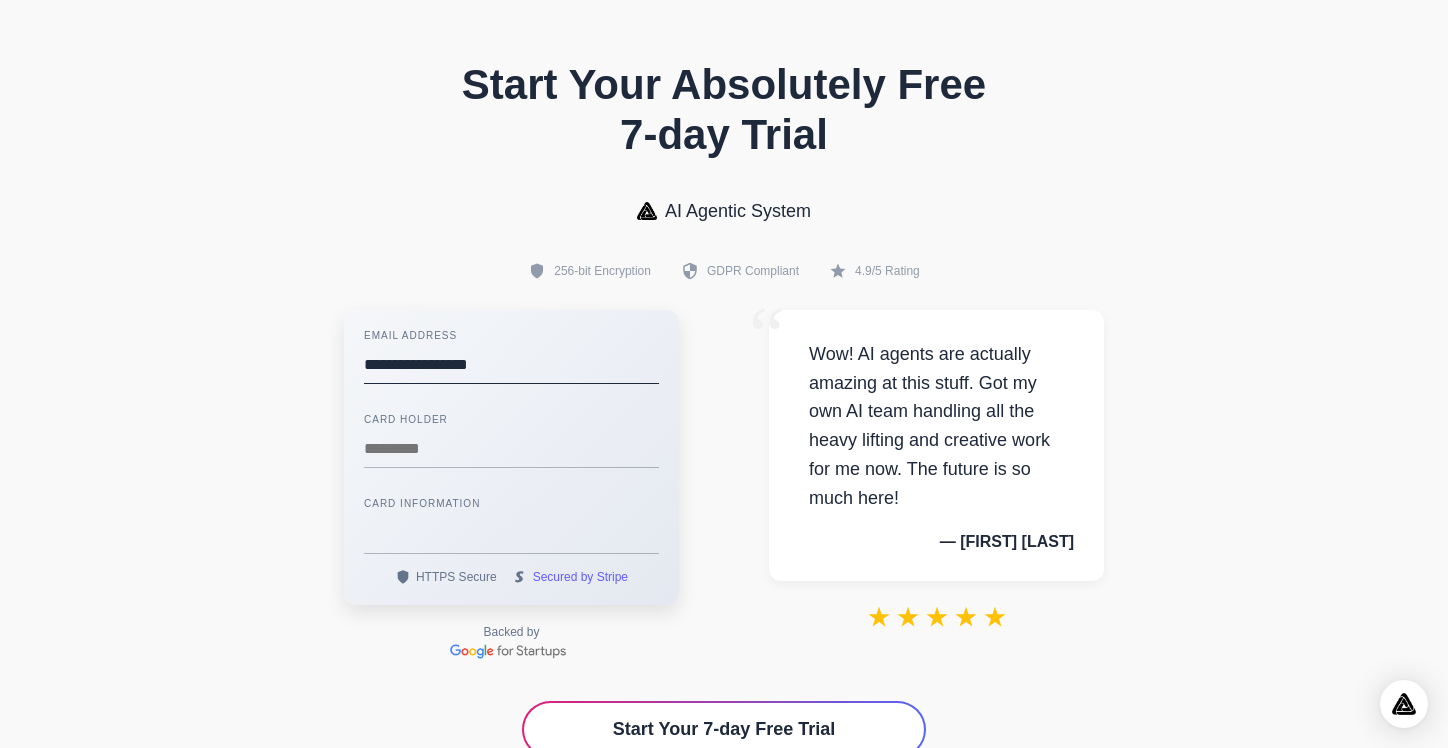 type on "**********" 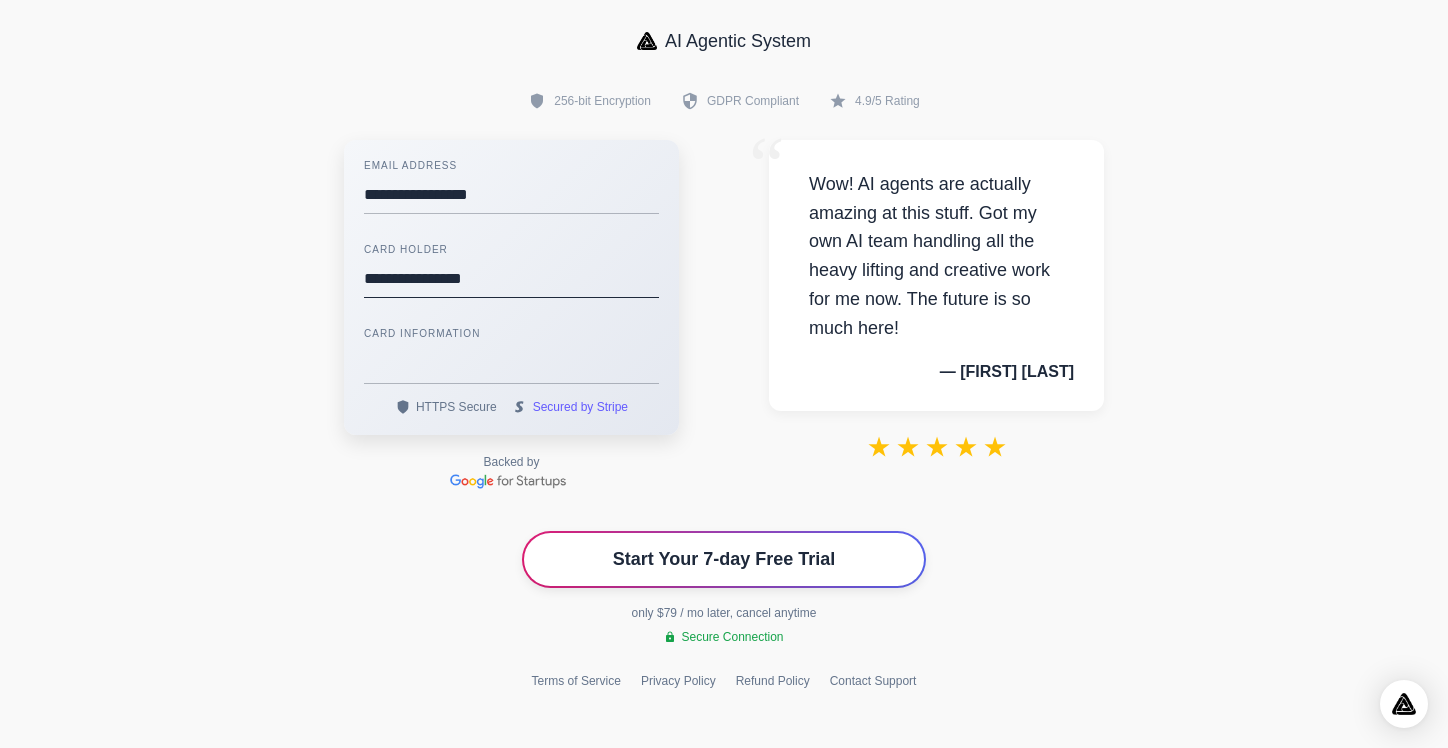 scroll, scrollTop: 174, scrollLeft: 0, axis: vertical 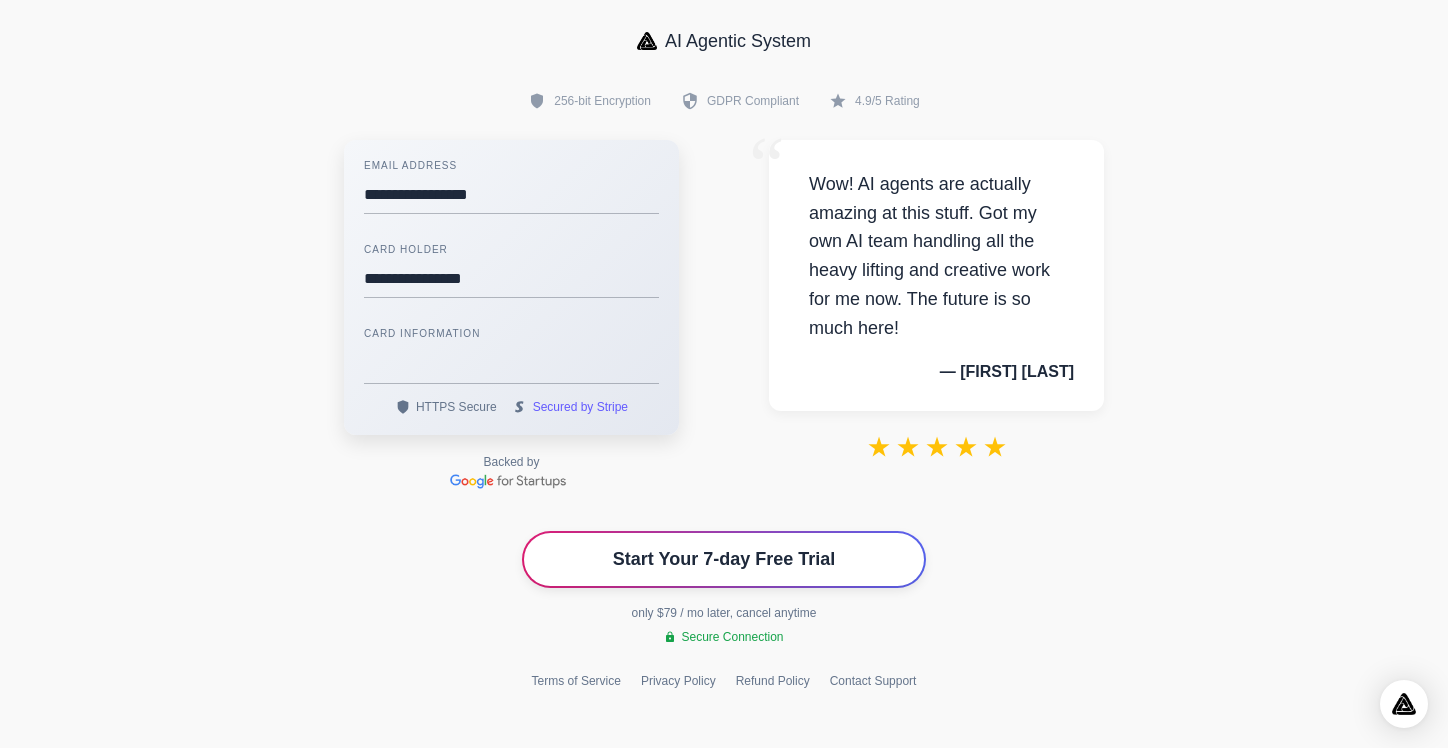 click on "Start Your 7-day Free Trial" at bounding box center [724, 559] 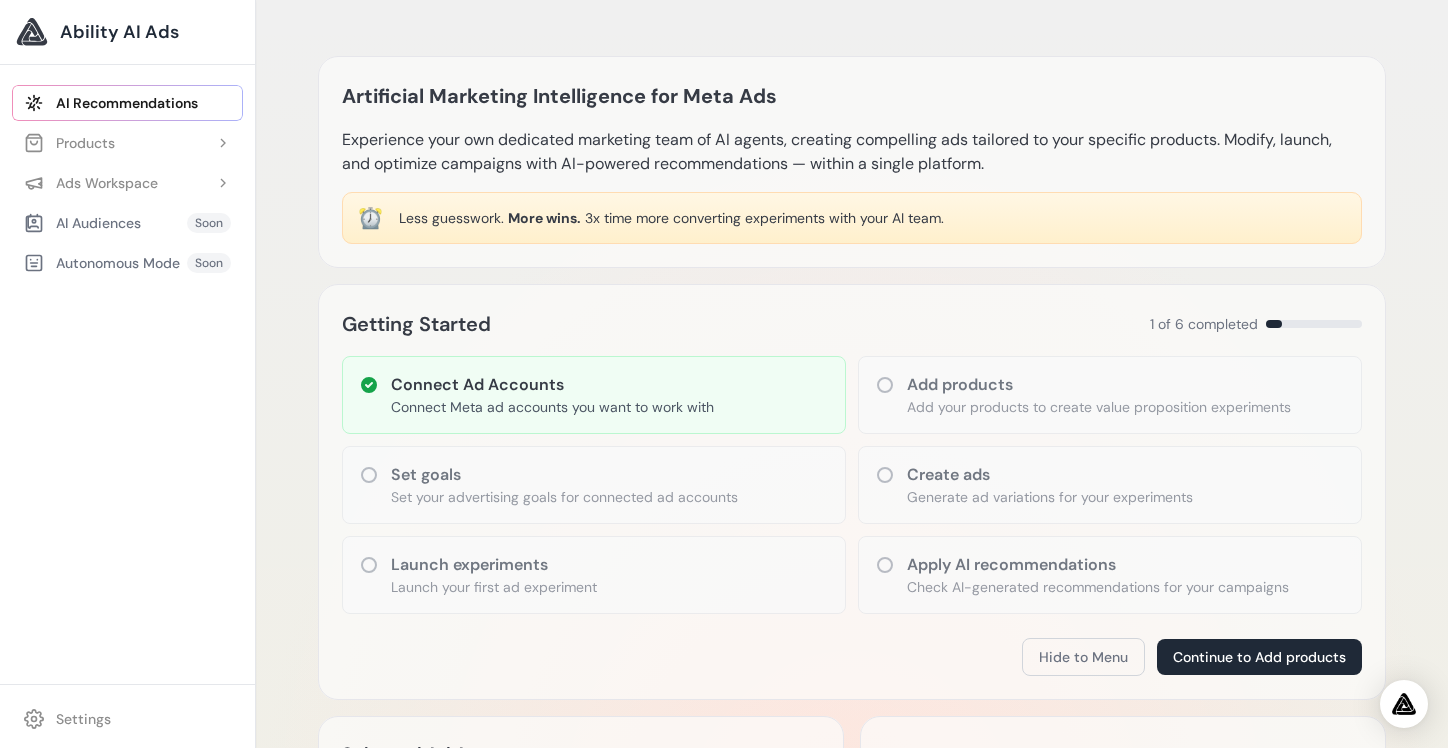 scroll, scrollTop: 0, scrollLeft: 0, axis: both 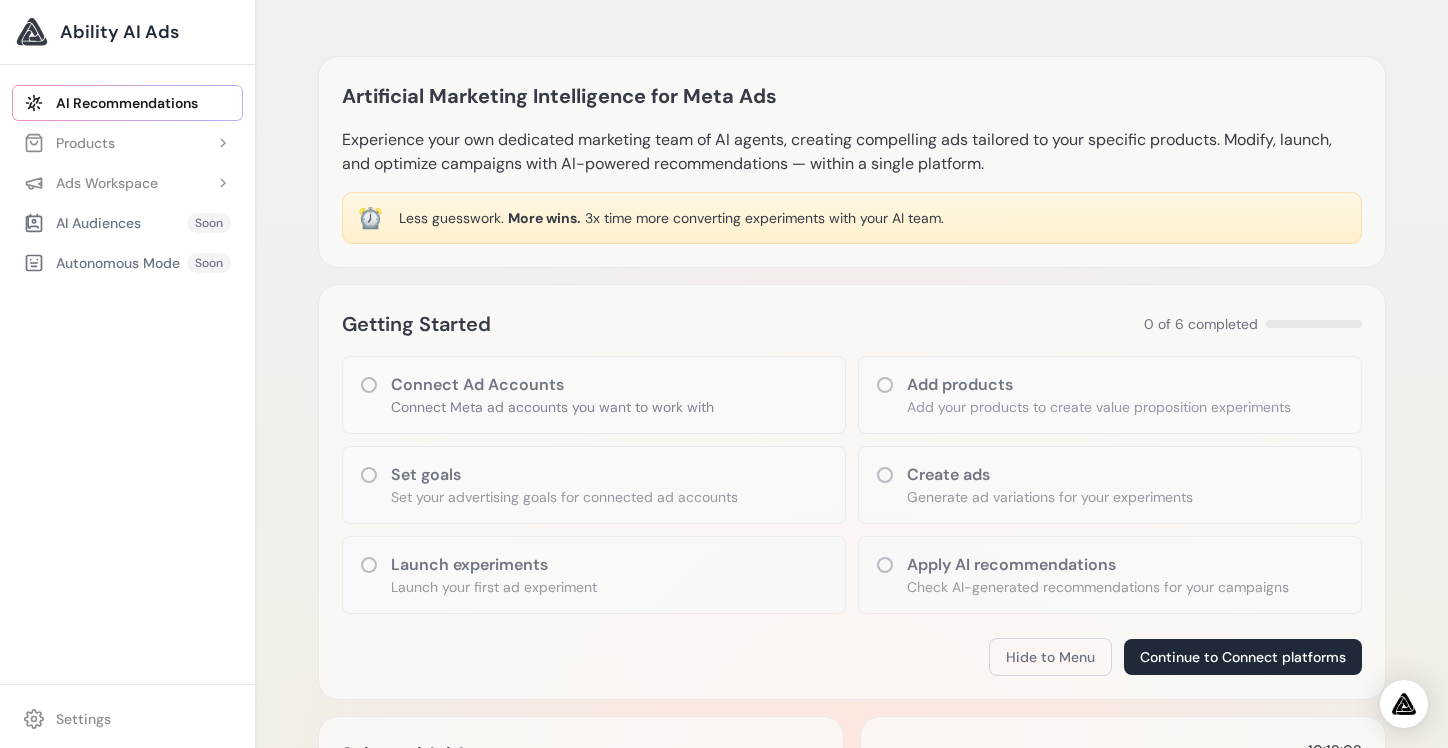 drag, startPoint x: 432, startPoint y: 218, endPoint x: 1067, endPoint y: 222, distance: 635.0126 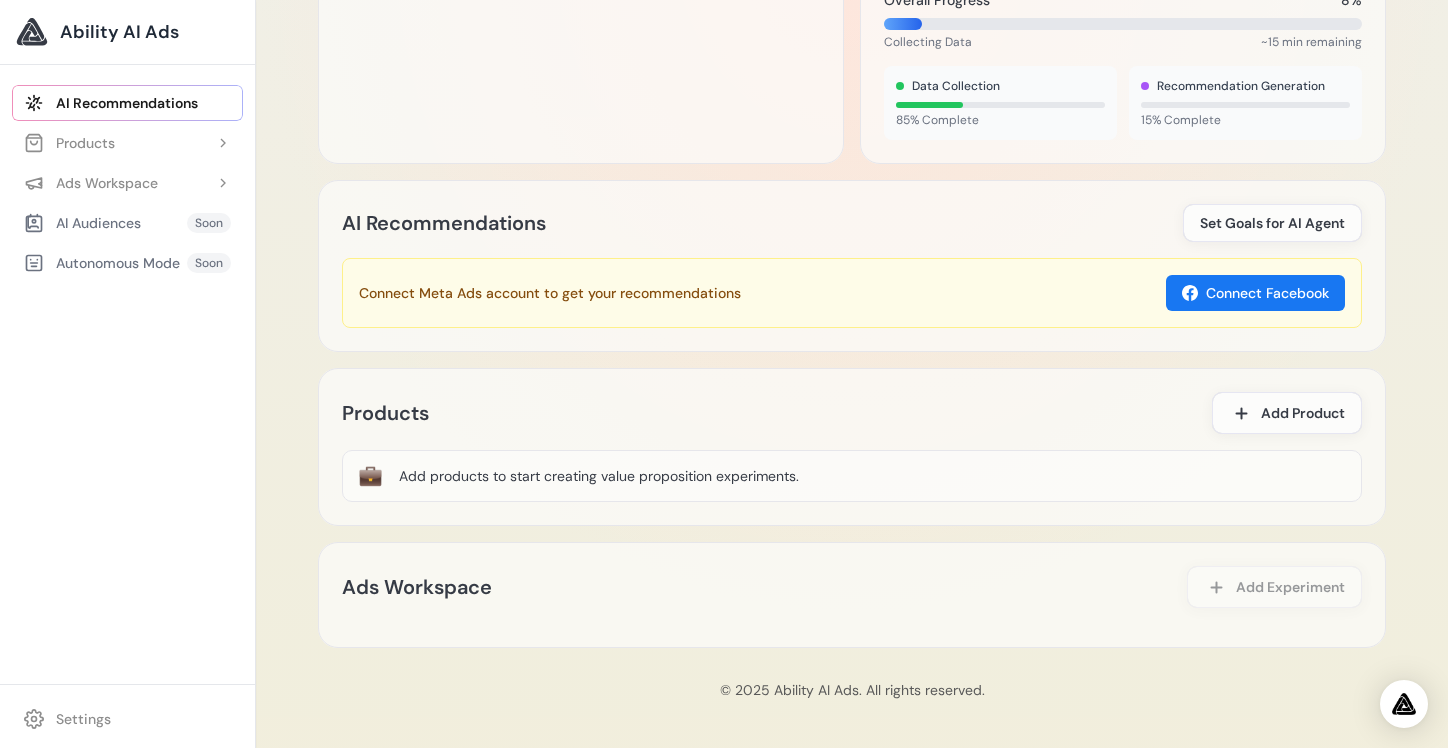 scroll, scrollTop: 882, scrollLeft: 0, axis: vertical 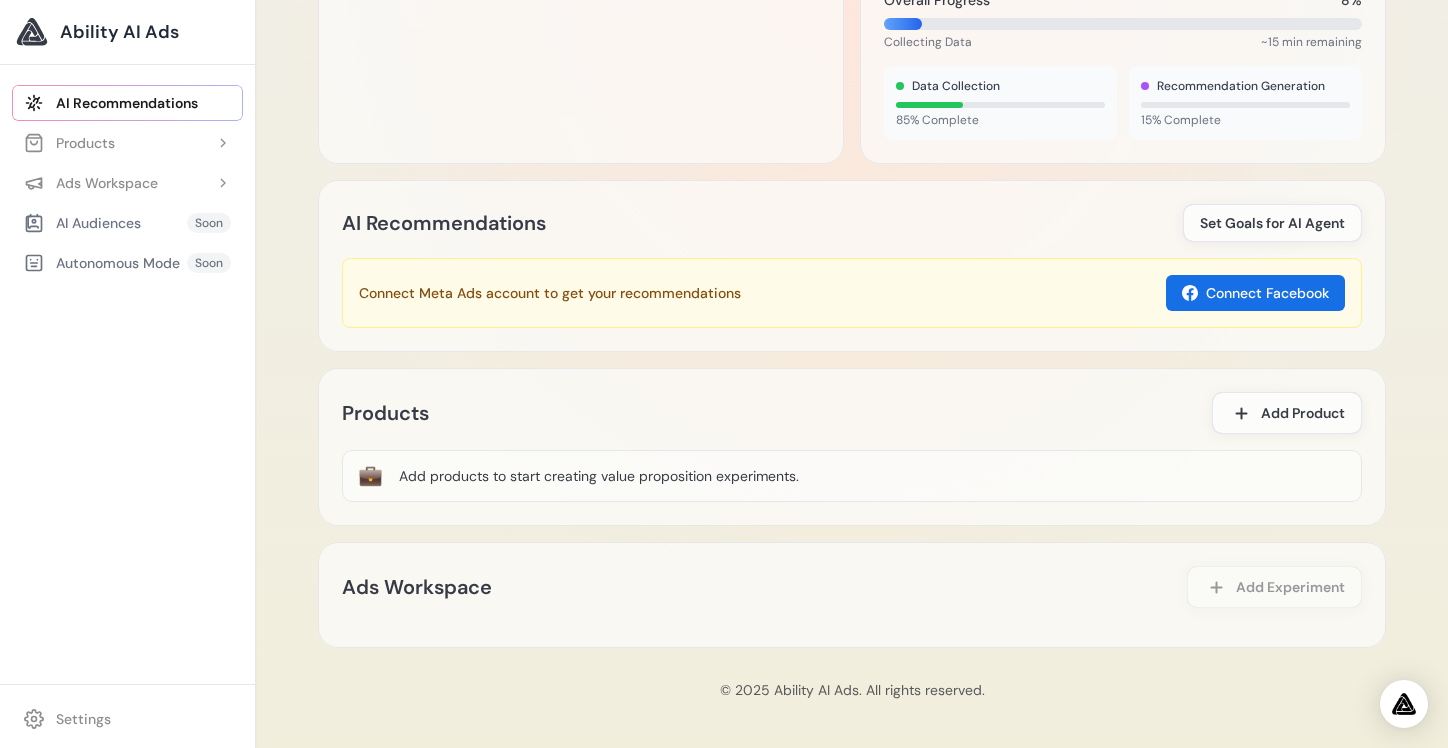 click on "Connect Facebook" at bounding box center (1255, 293) 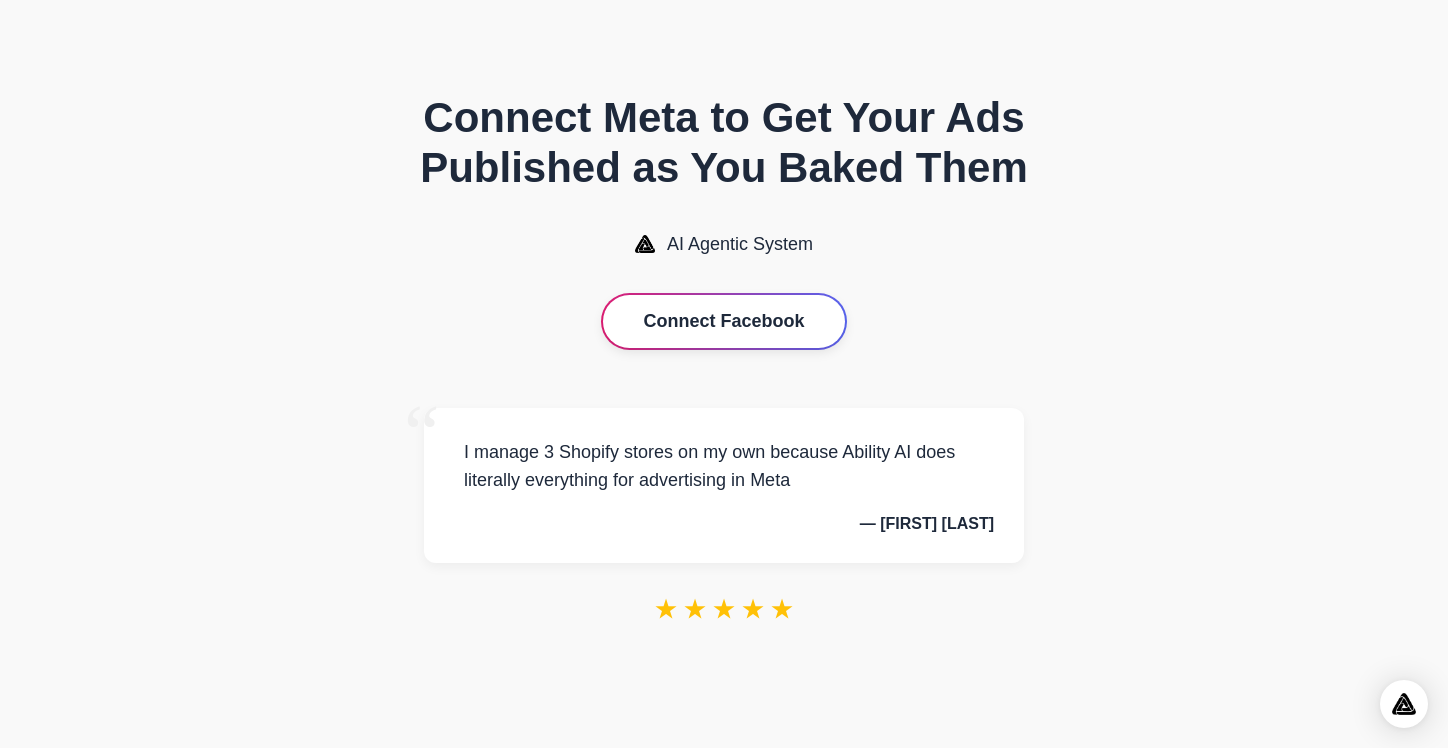 scroll, scrollTop: 0, scrollLeft: 0, axis: both 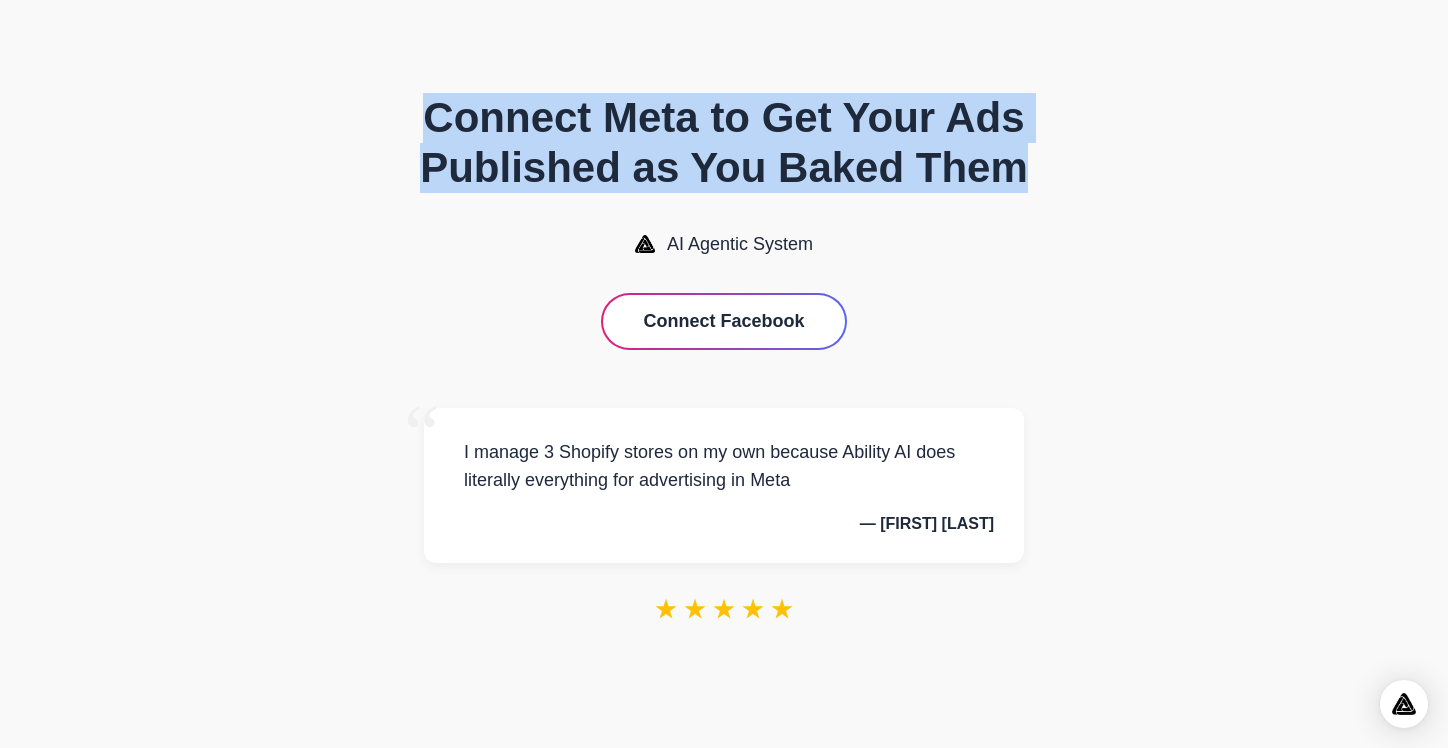 drag, startPoint x: 444, startPoint y: 121, endPoint x: 1080, endPoint y: 192, distance: 639.9508 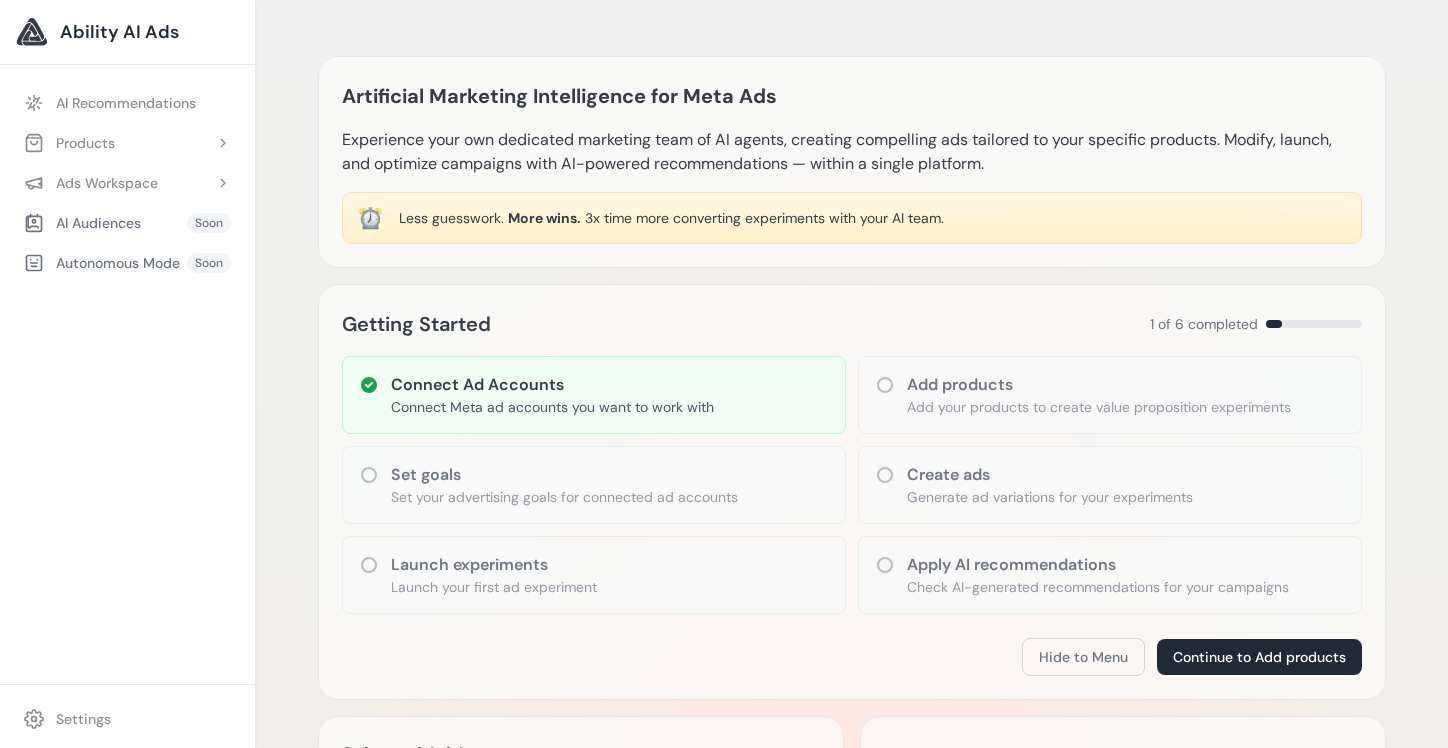 scroll, scrollTop: 0, scrollLeft: 0, axis: both 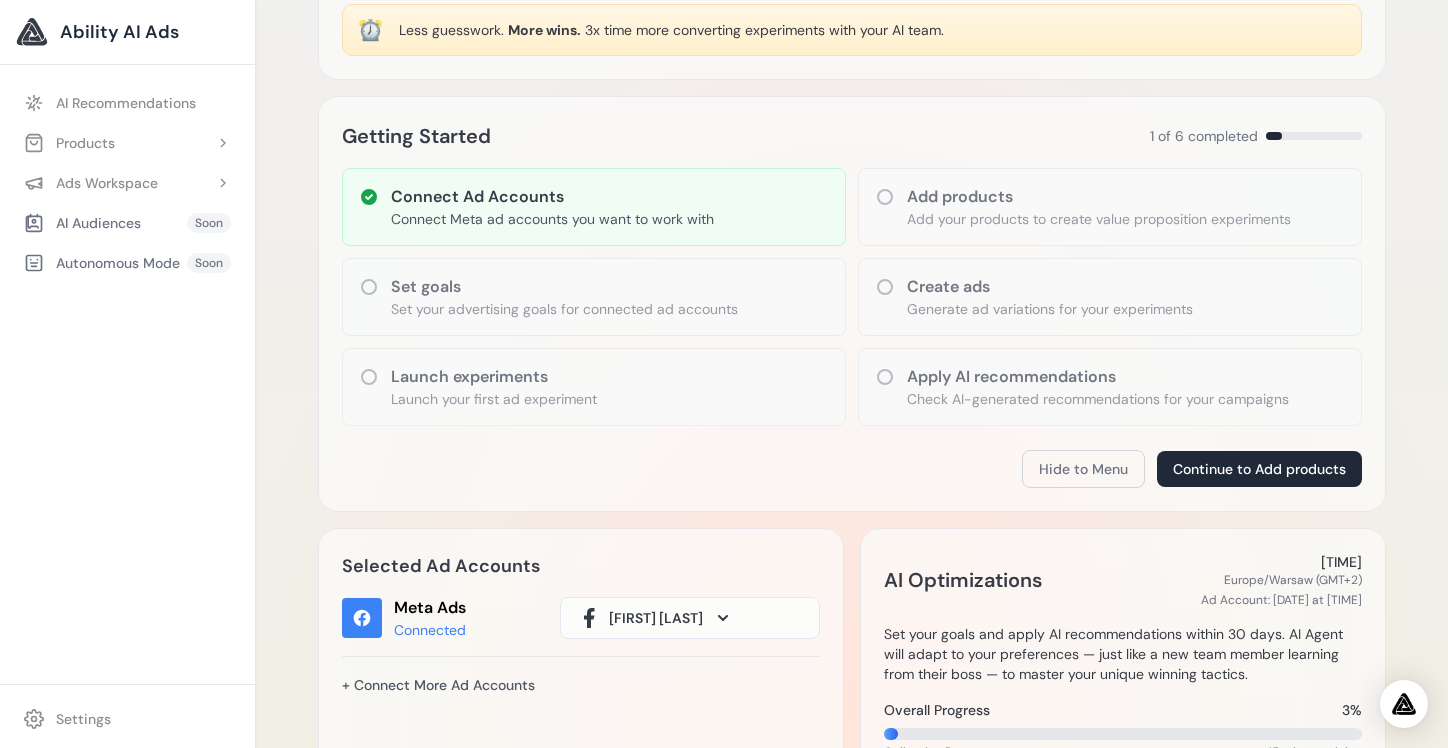 click on "Add products" at bounding box center [1099, 197] 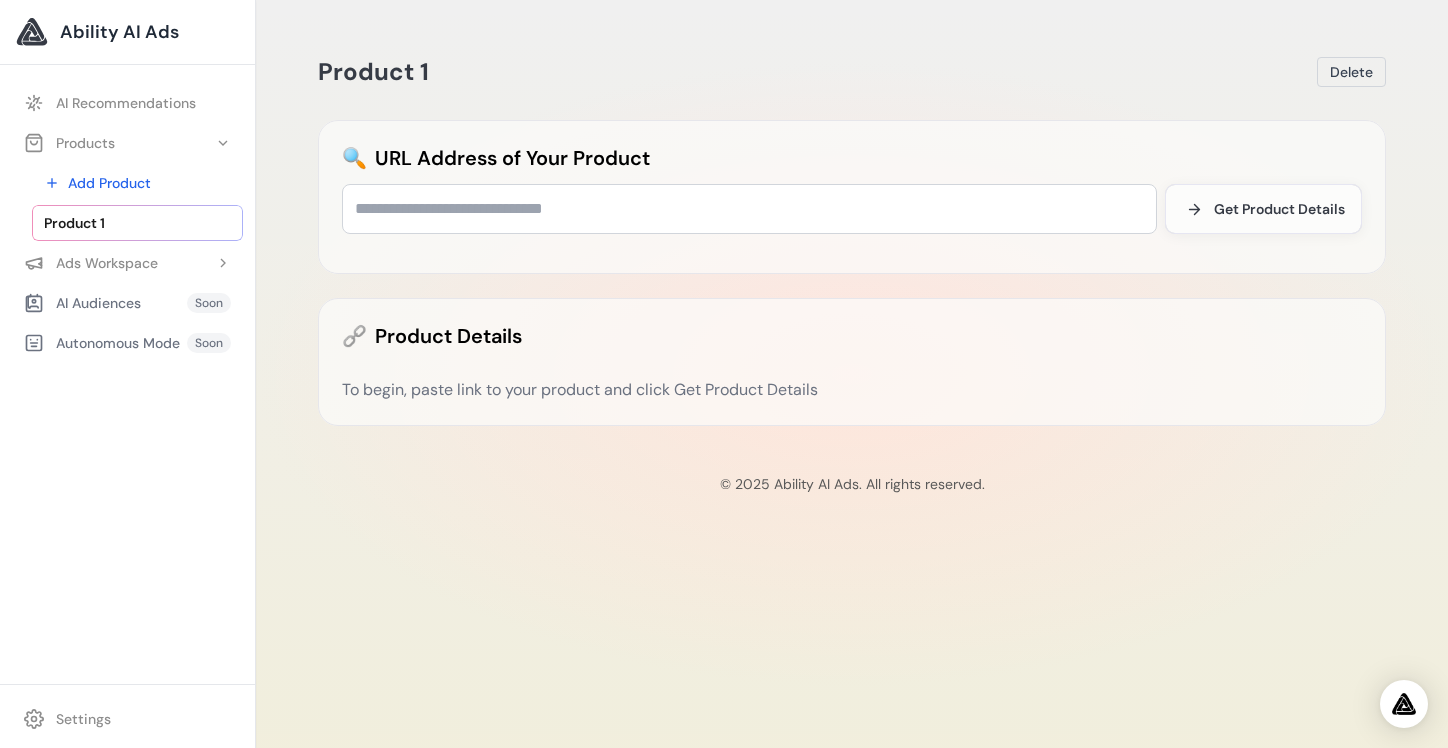 scroll, scrollTop: 0, scrollLeft: 0, axis: both 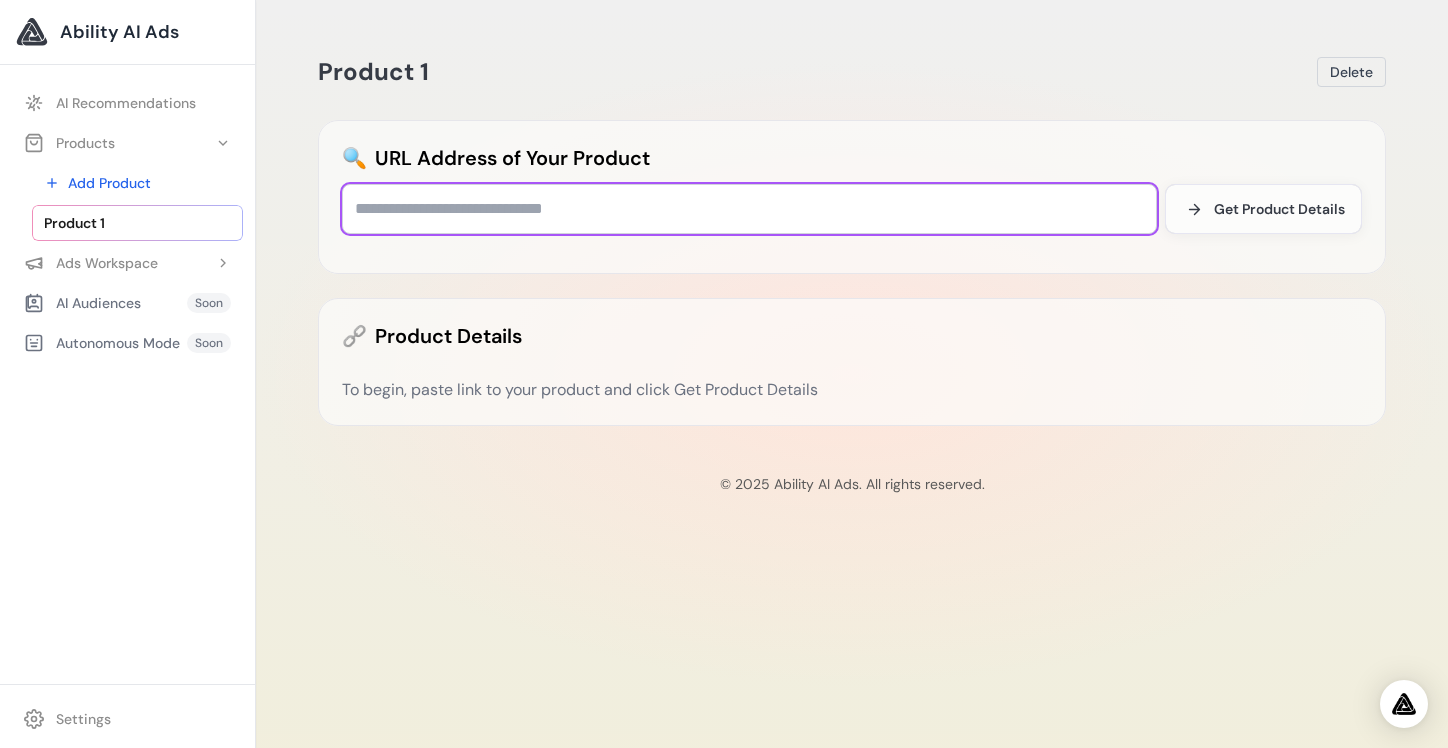 click at bounding box center [749, 209] 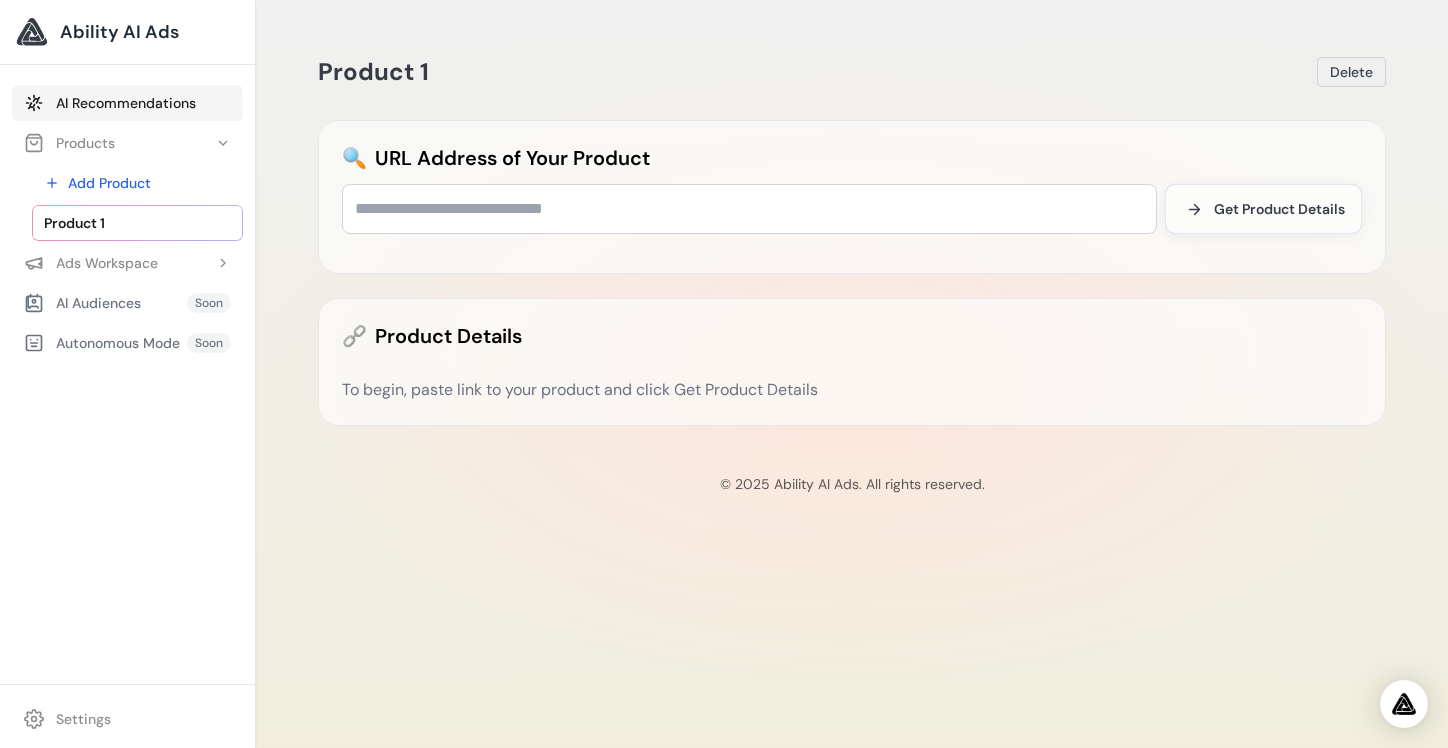 click on "AI Recommendations" at bounding box center (127, 103) 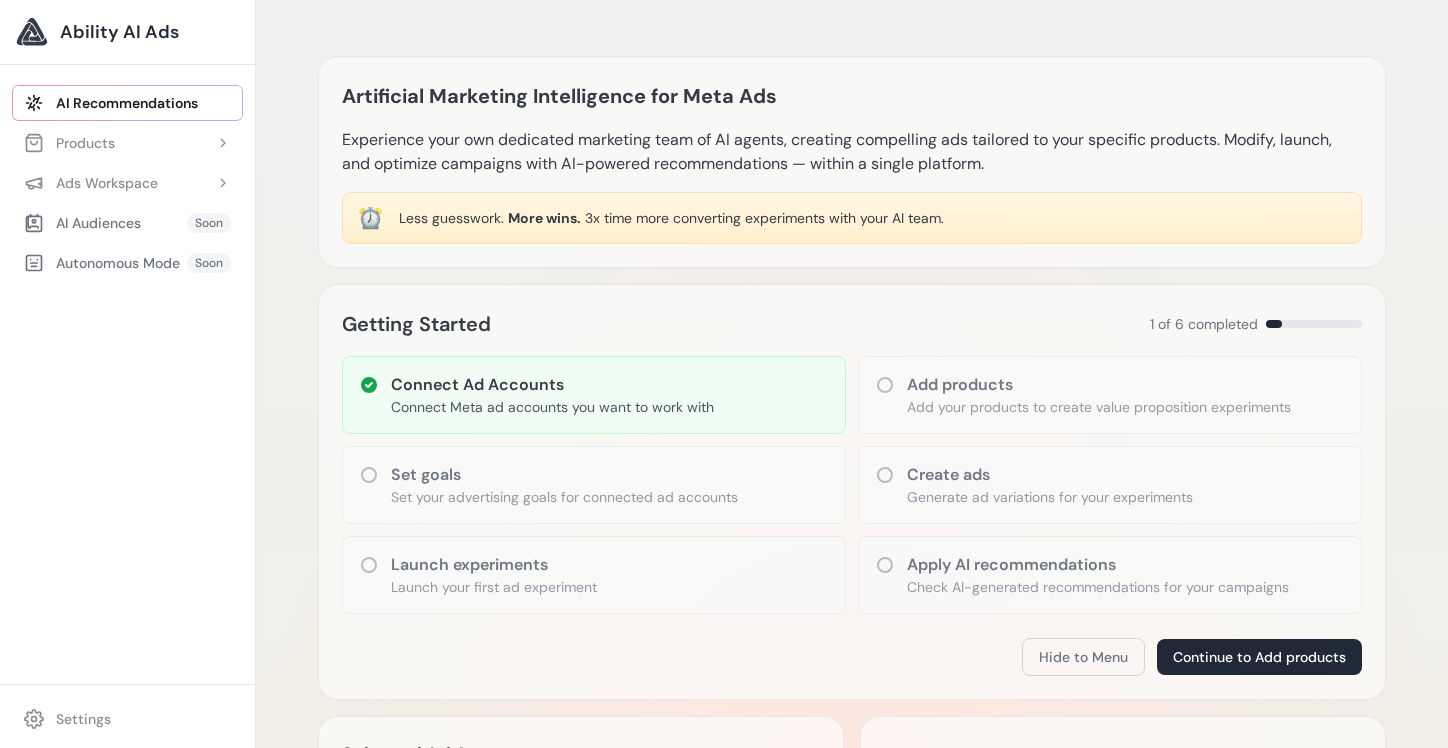 scroll, scrollTop: 0, scrollLeft: 0, axis: both 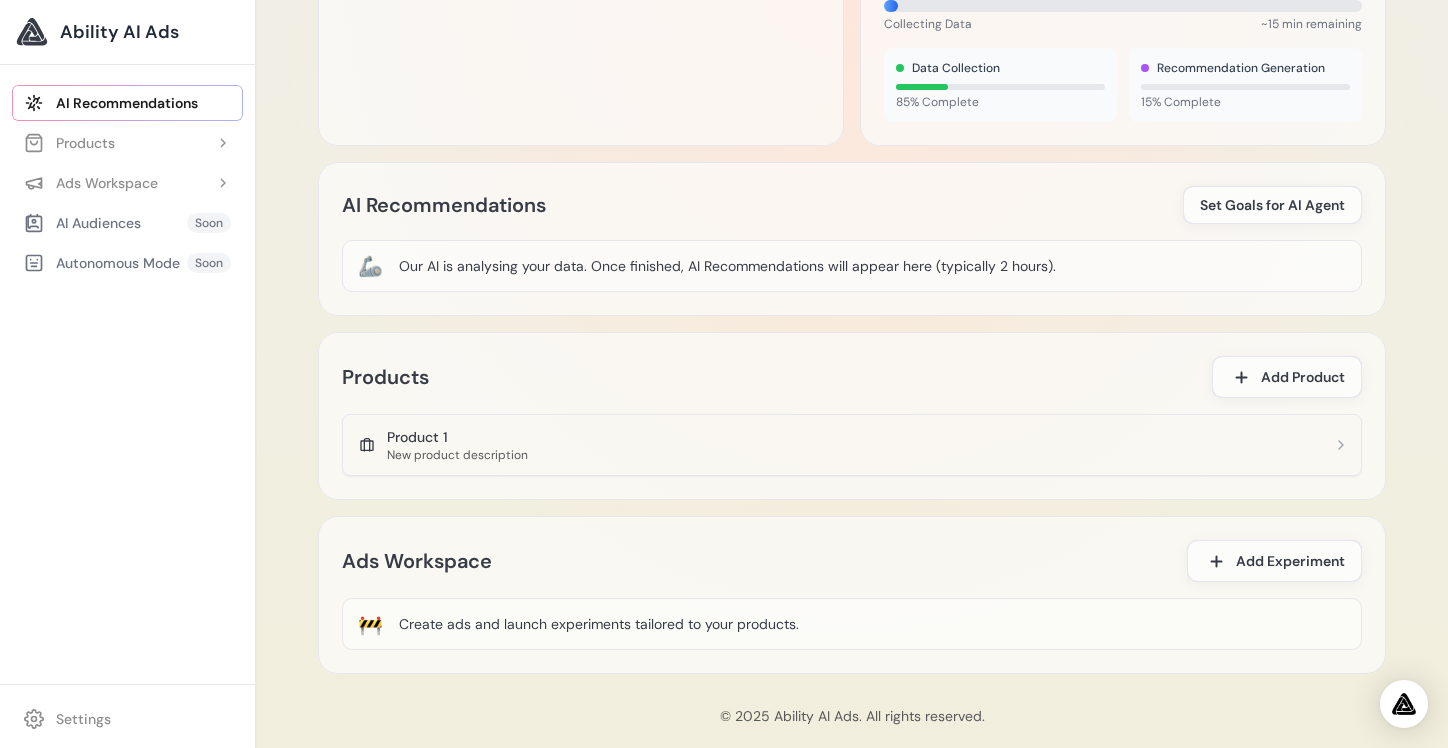 click on "Product 1
New product description" at bounding box center (852, 445) 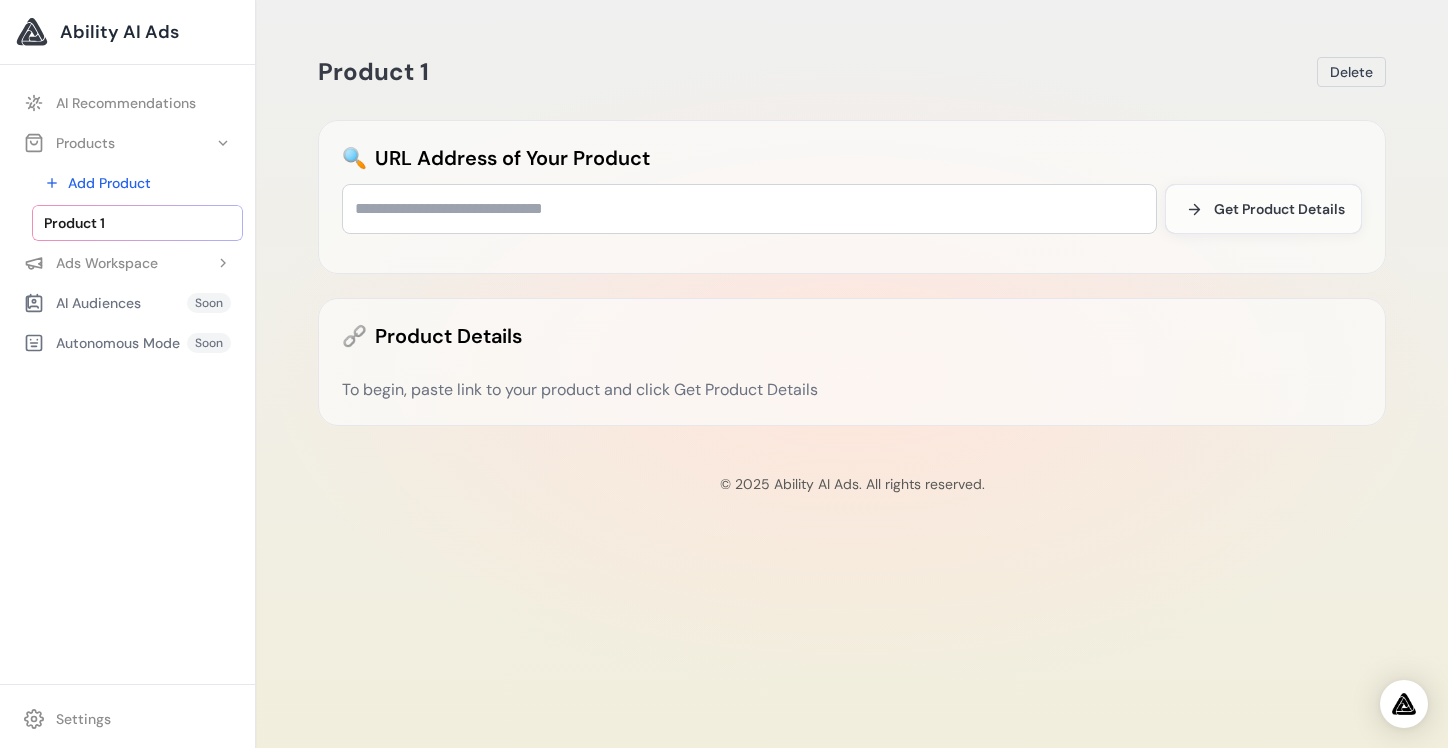 scroll, scrollTop: 0, scrollLeft: 0, axis: both 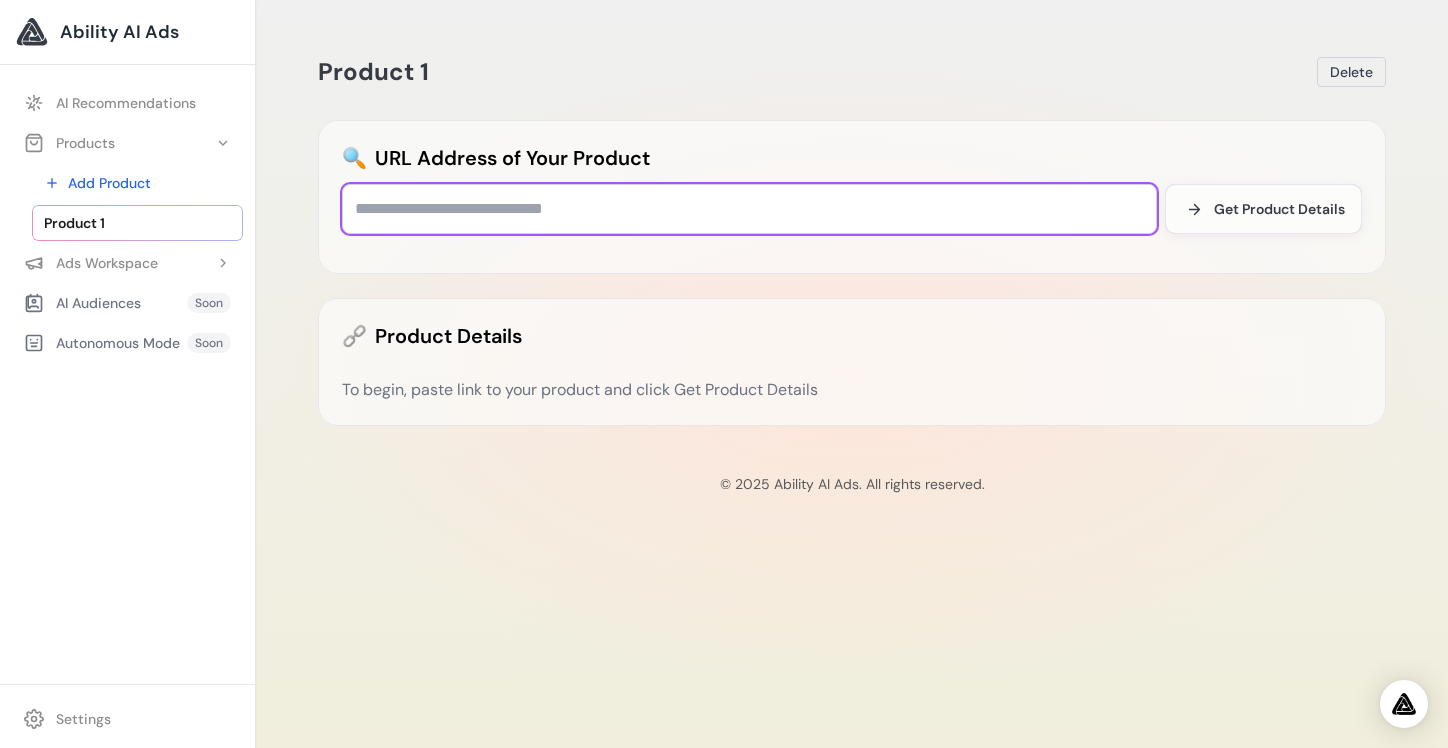 click at bounding box center (749, 209) 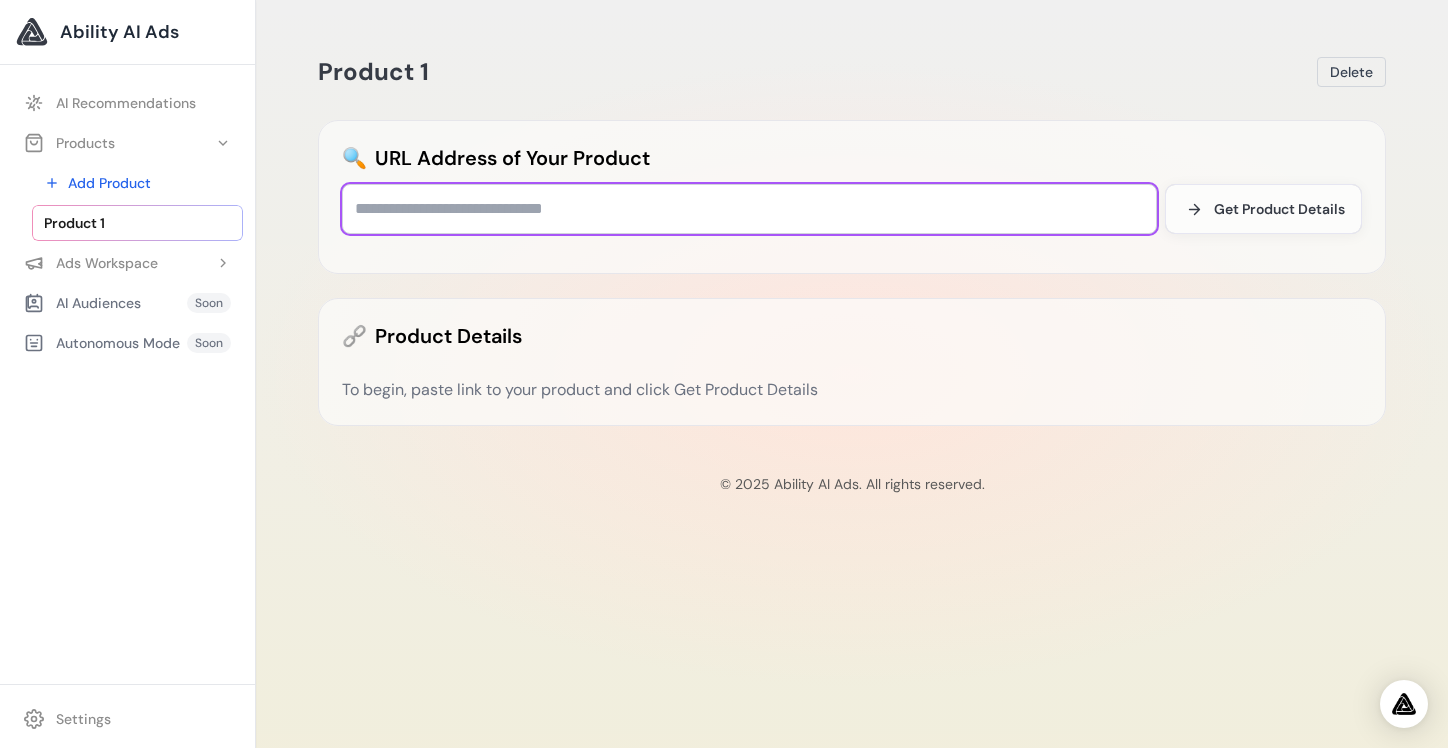 paste on "**********" 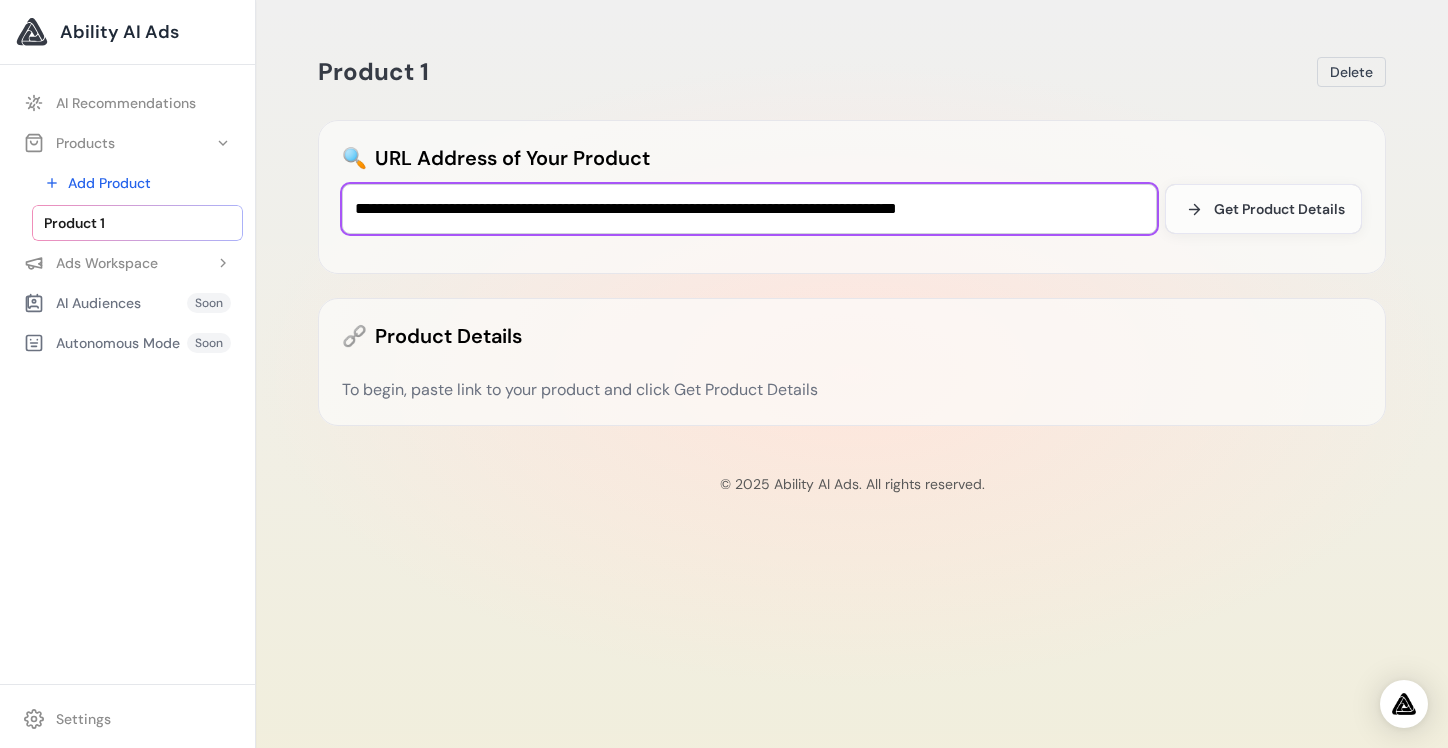 type on "**********" 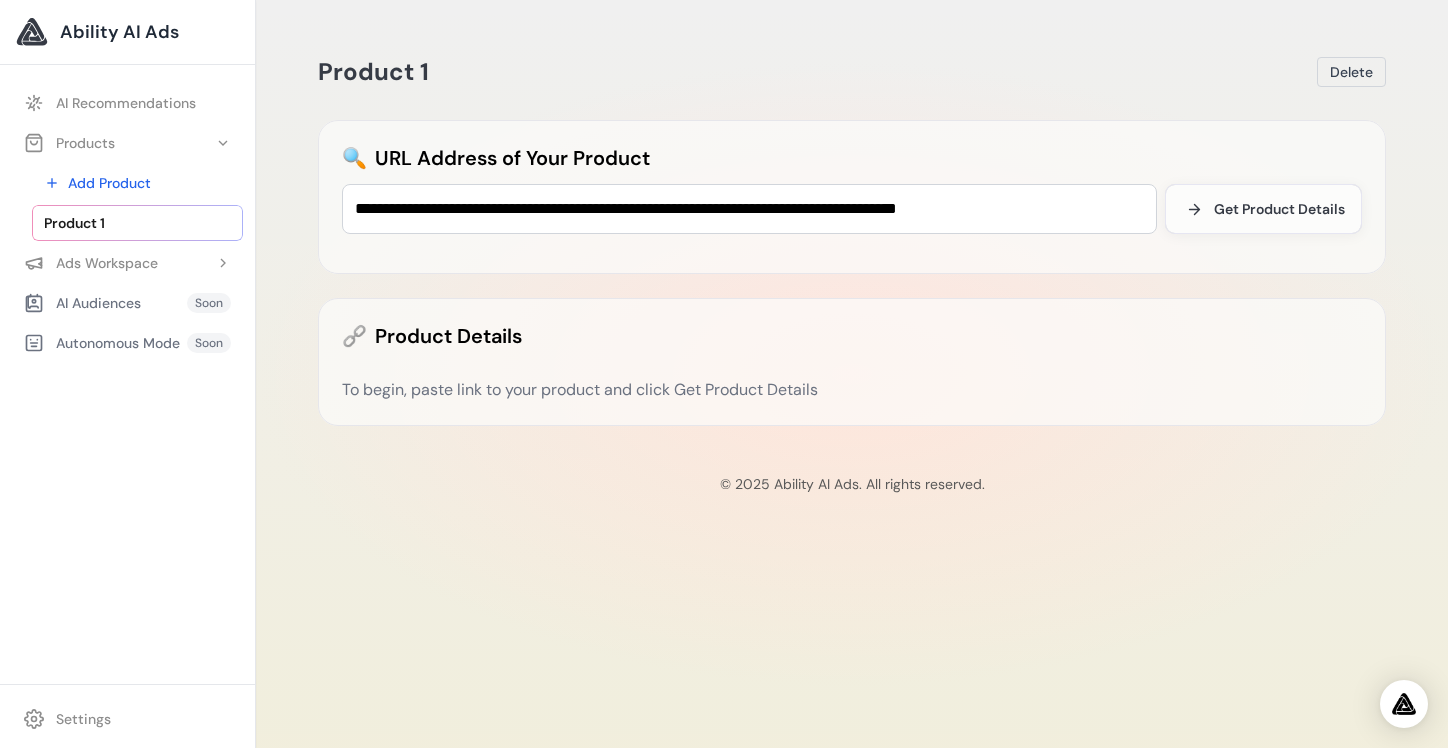 click on "**********" at bounding box center (852, 237) 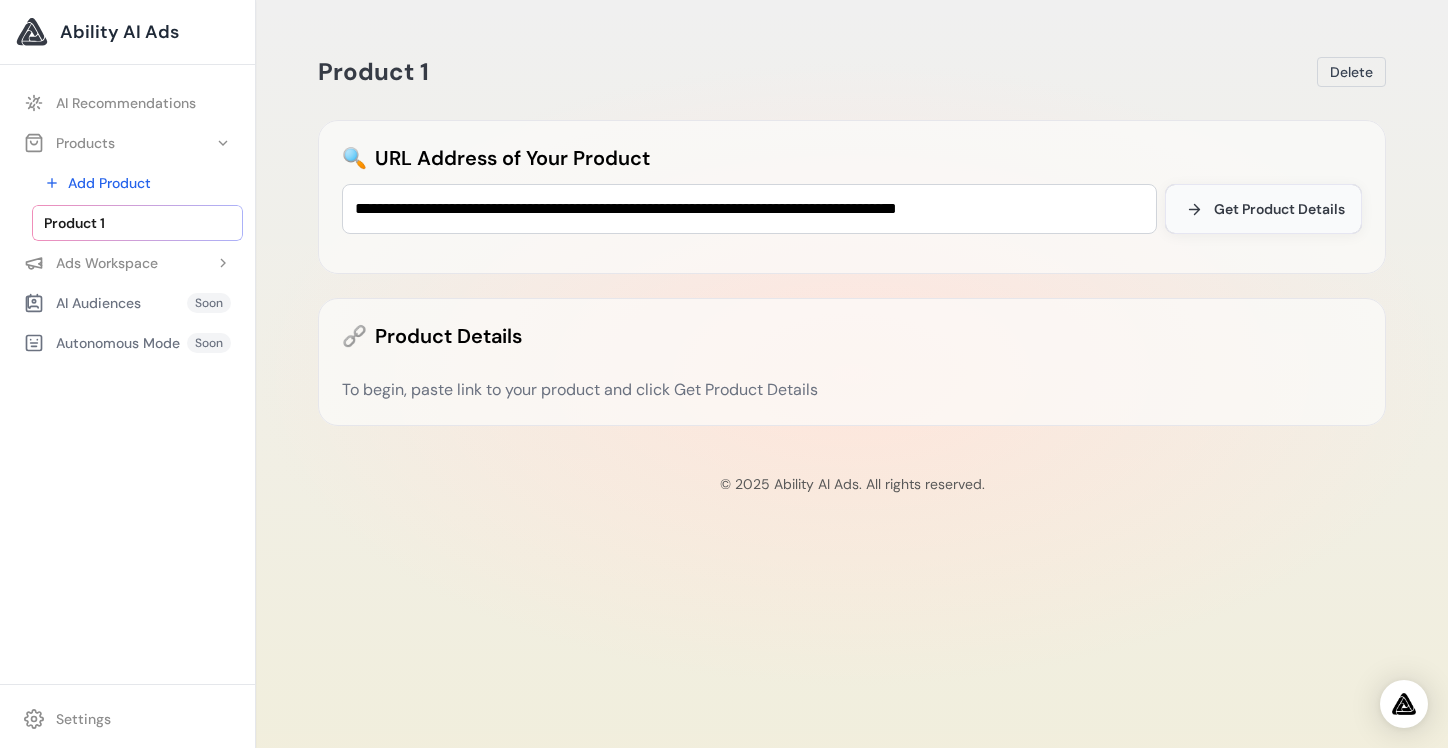 click on "Get Product Details" at bounding box center (1279, 209) 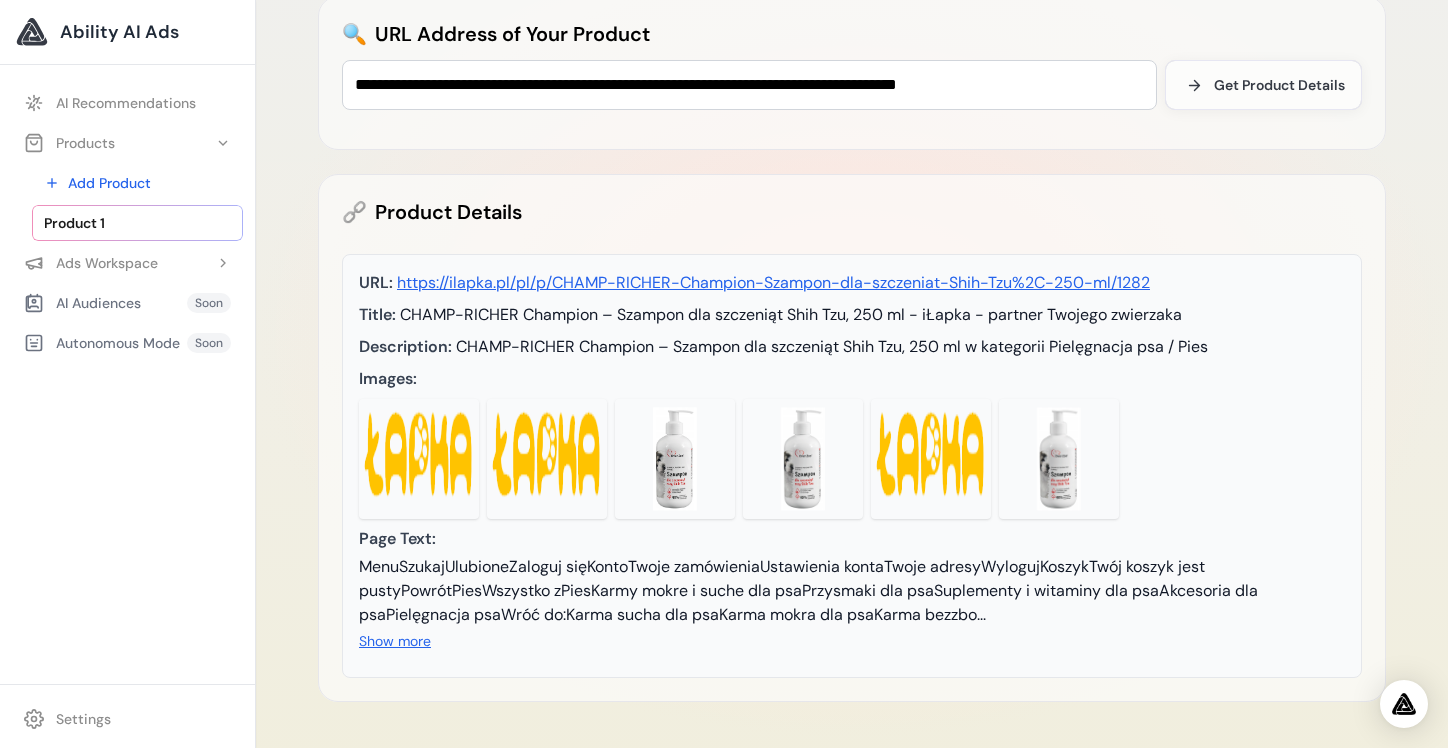 scroll, scrollTop: 157, scrollLeft: 0, axis: vertical 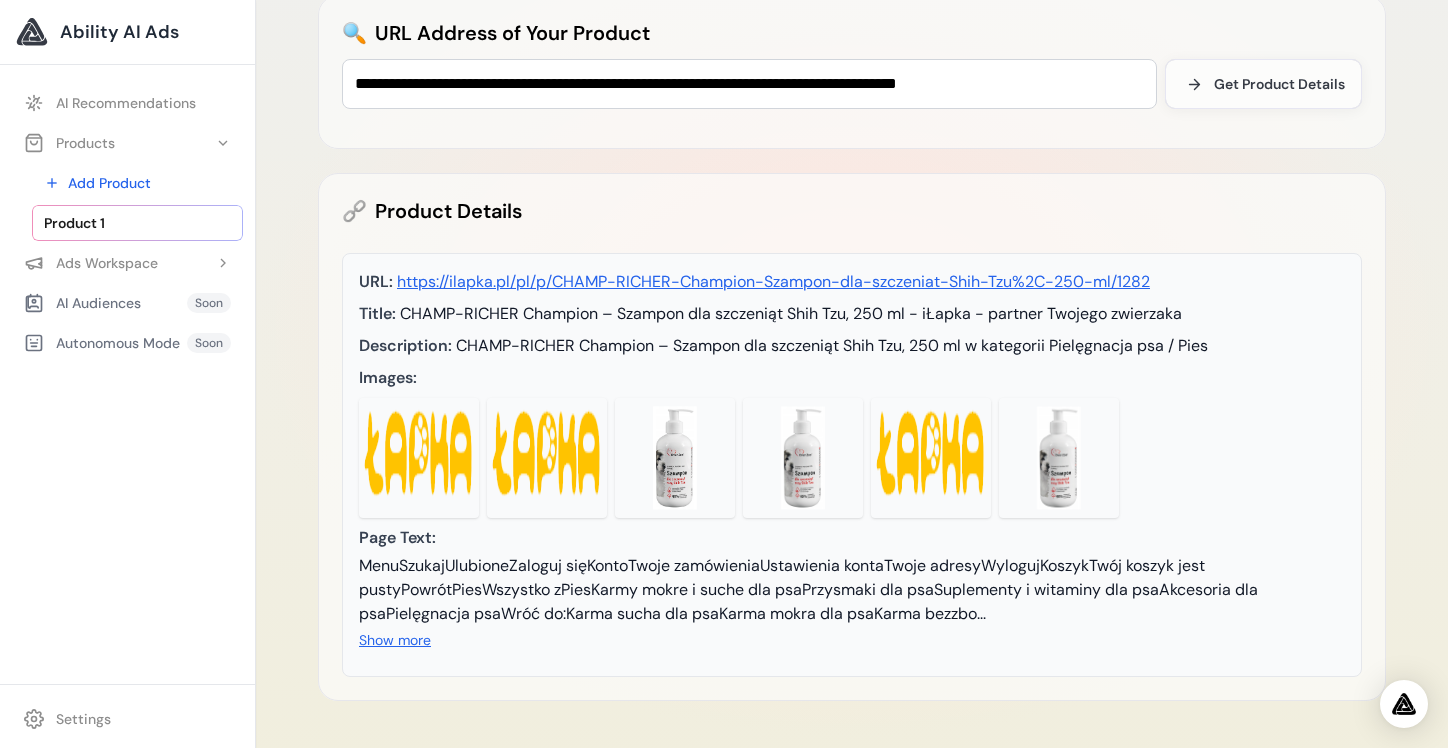 click at bounding box center [675, 458] 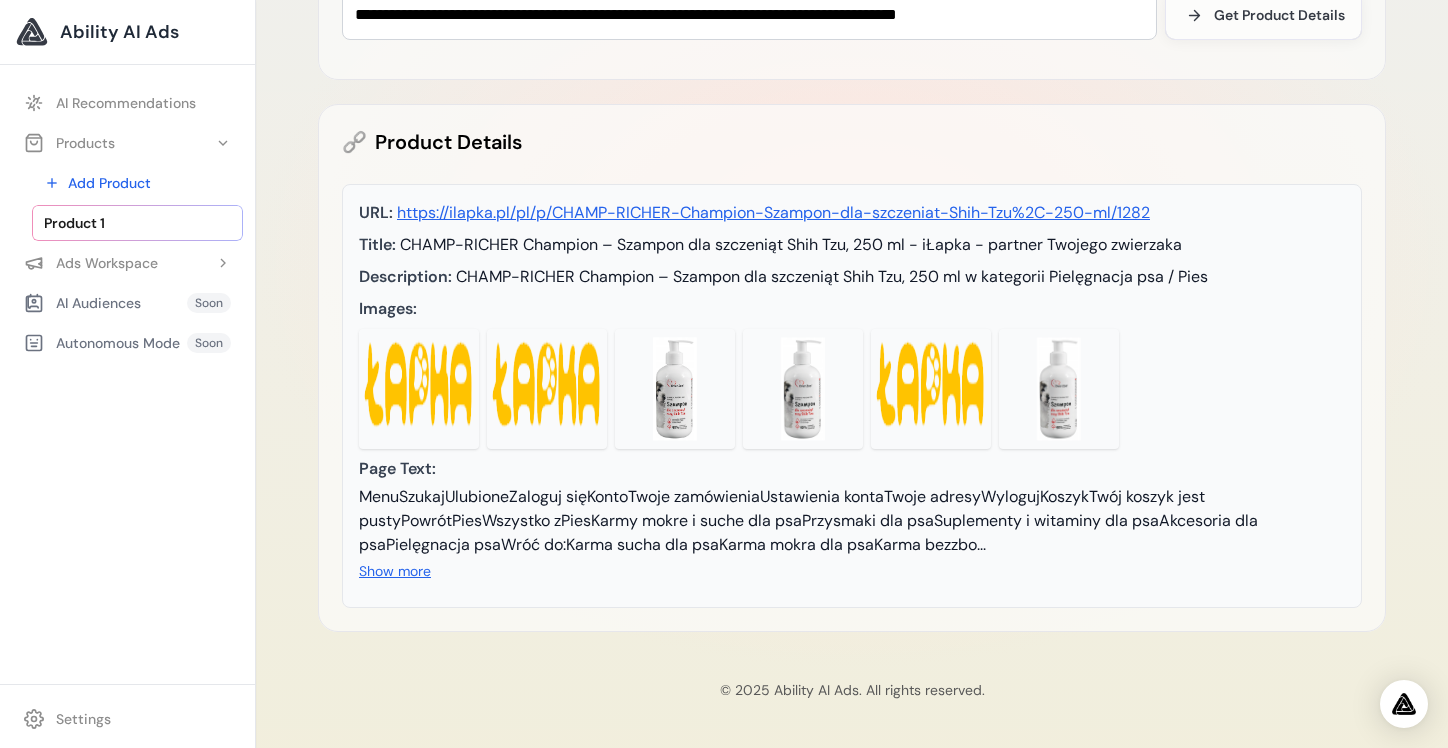 scroll, scrollTop: 274, scrollLeft: 0, axis: vertical 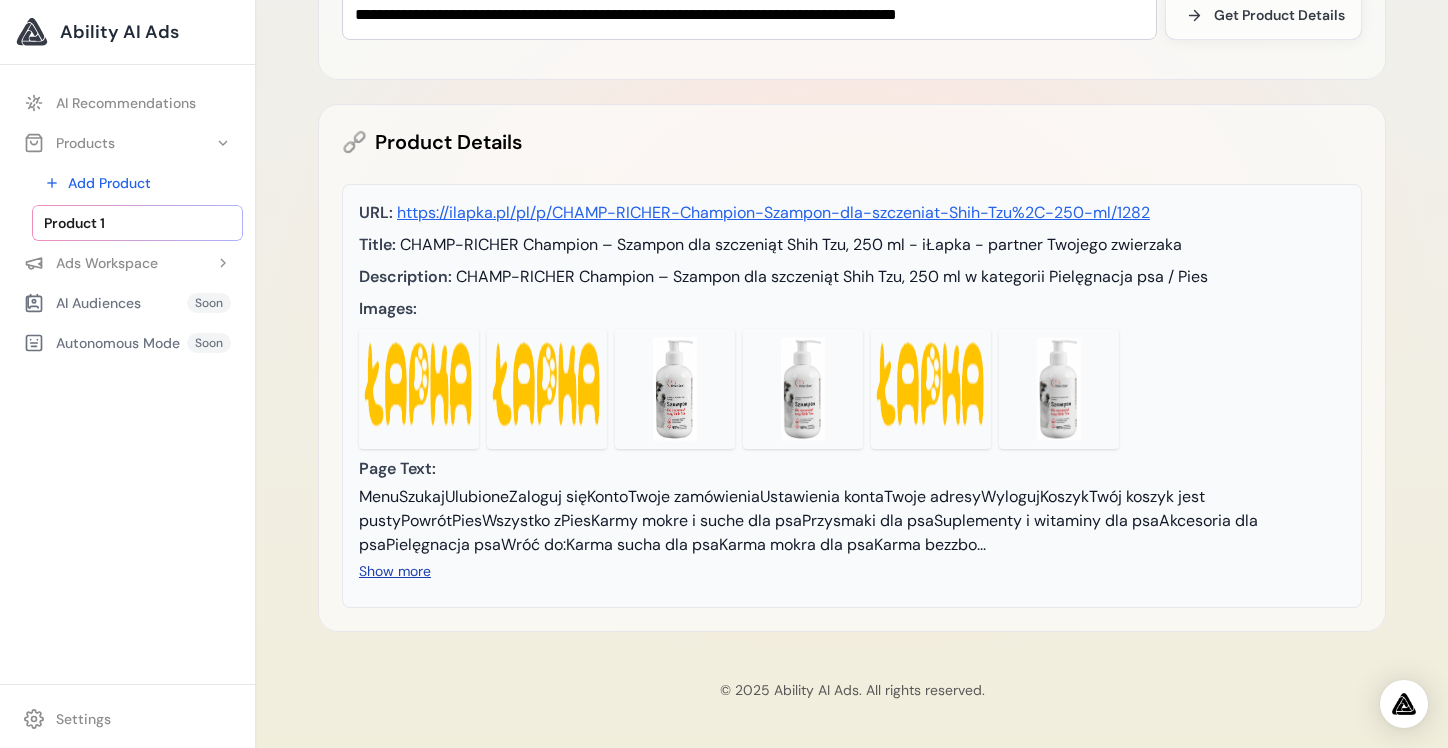 click on "Show more" at bounding box center (395, 571) 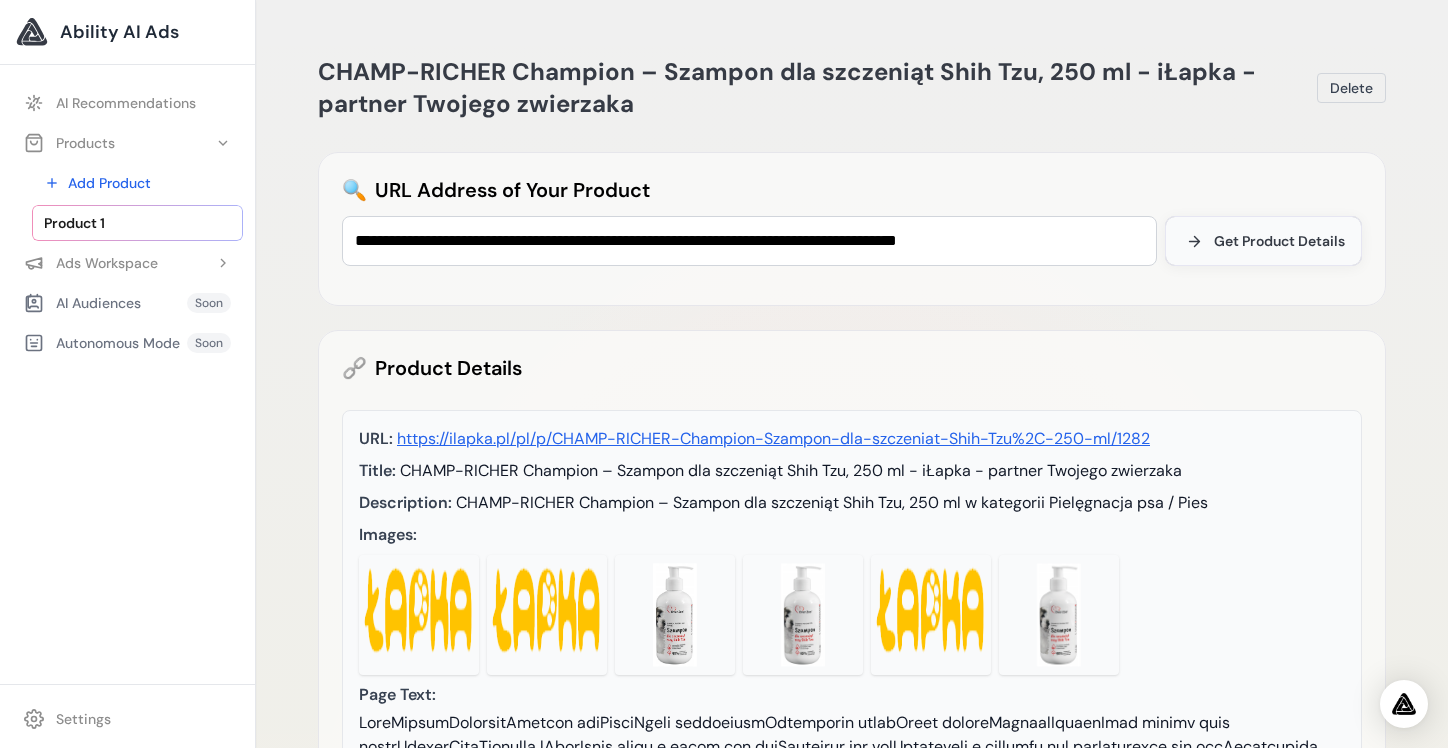 scroll, scrollTop: 0, scrollLeft: 0, axis: both 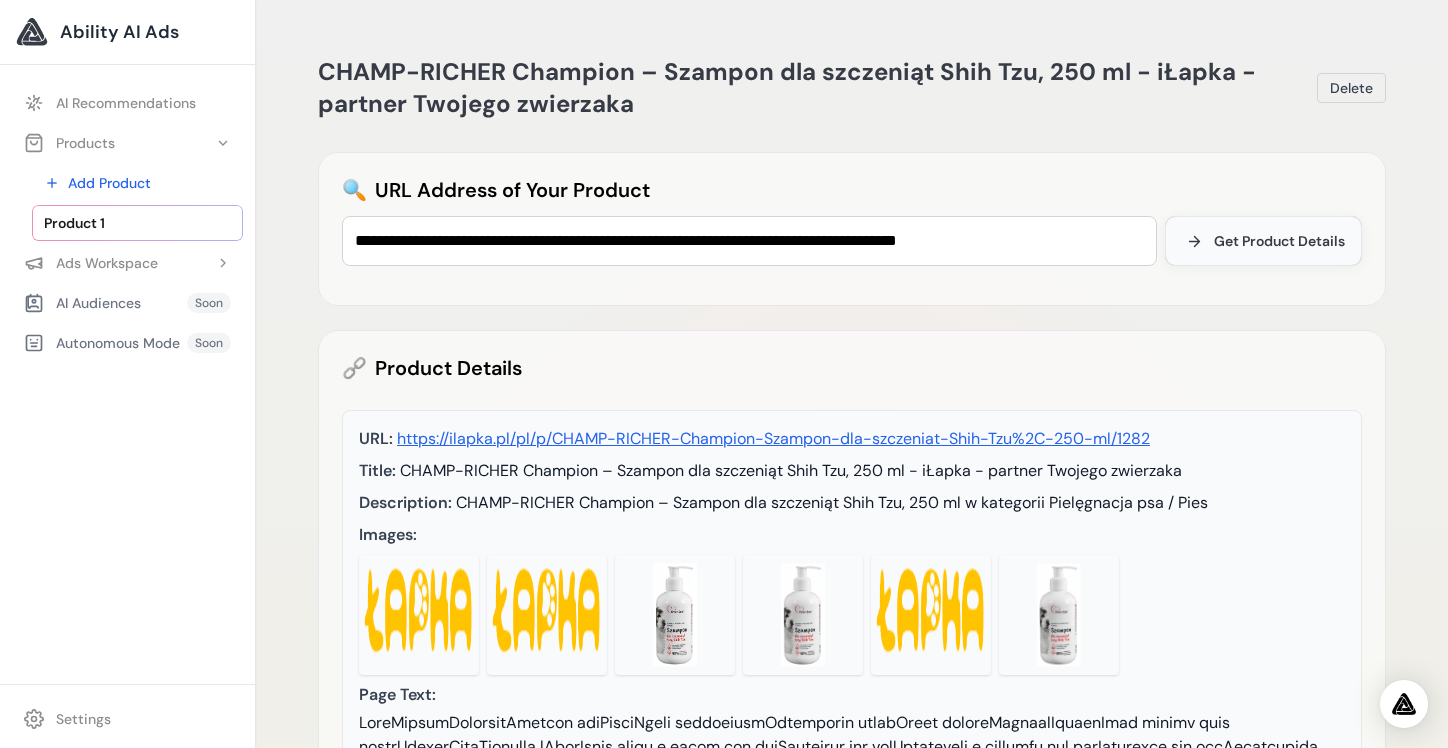 click on "Get Product Details" at bounding box center (1279, 241) 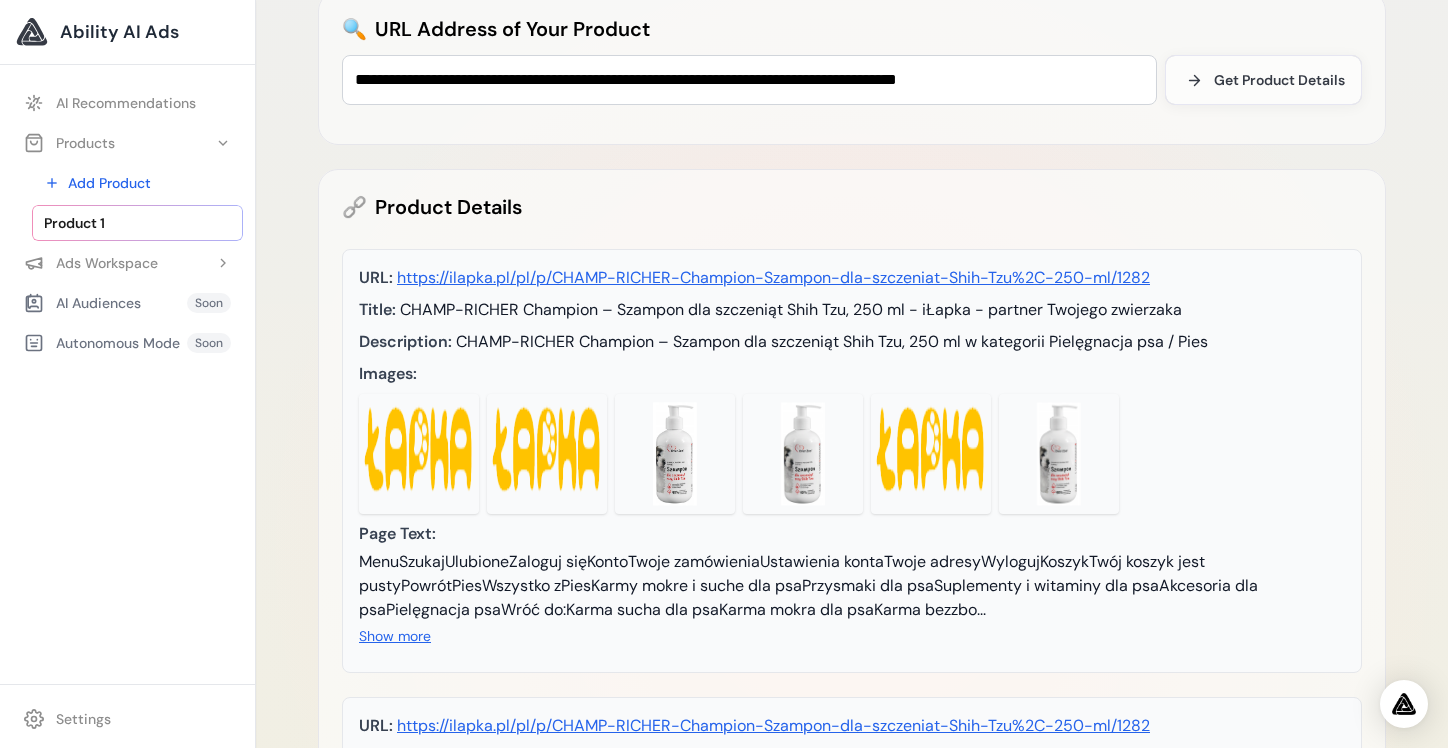 scroll, scrollTop: 220, scrollLeft: 0, axis: vertical 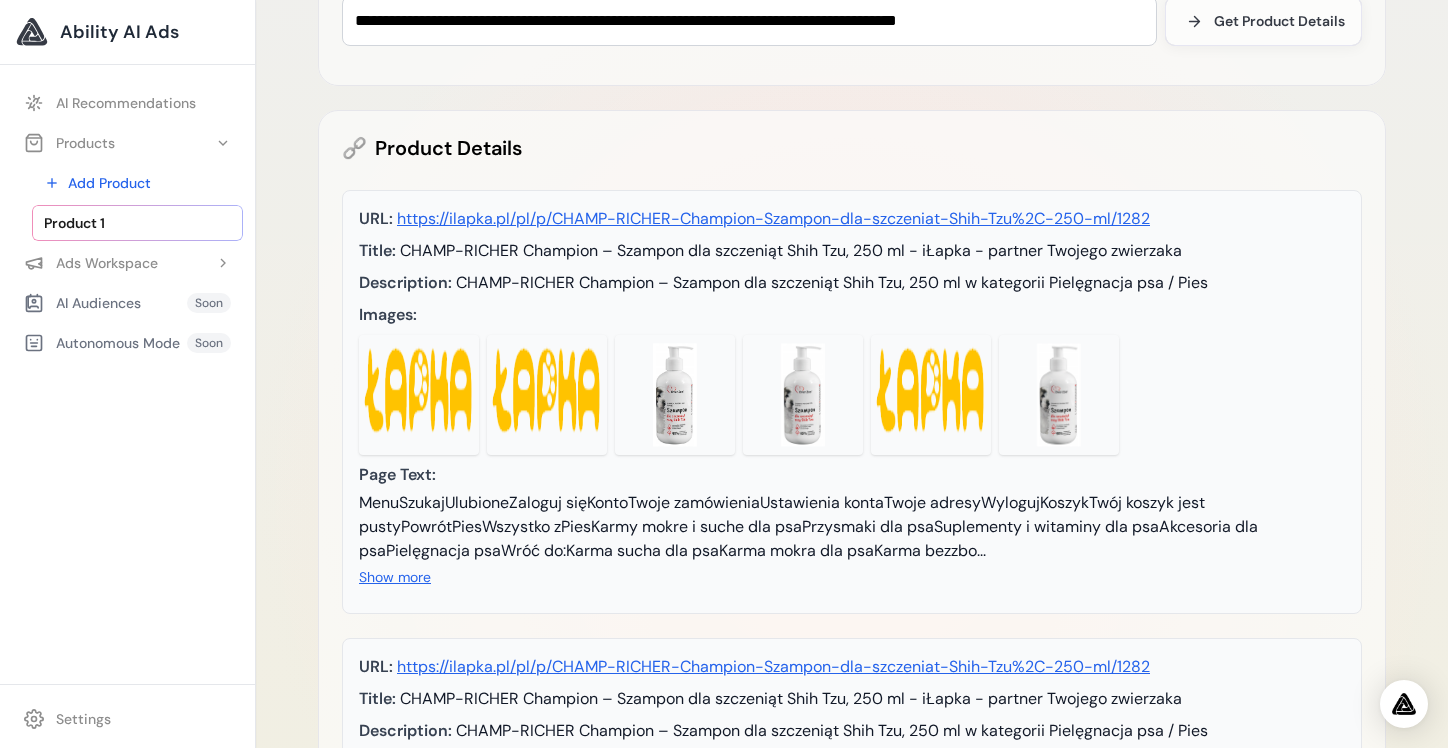 click at bounding box center (803, 395) 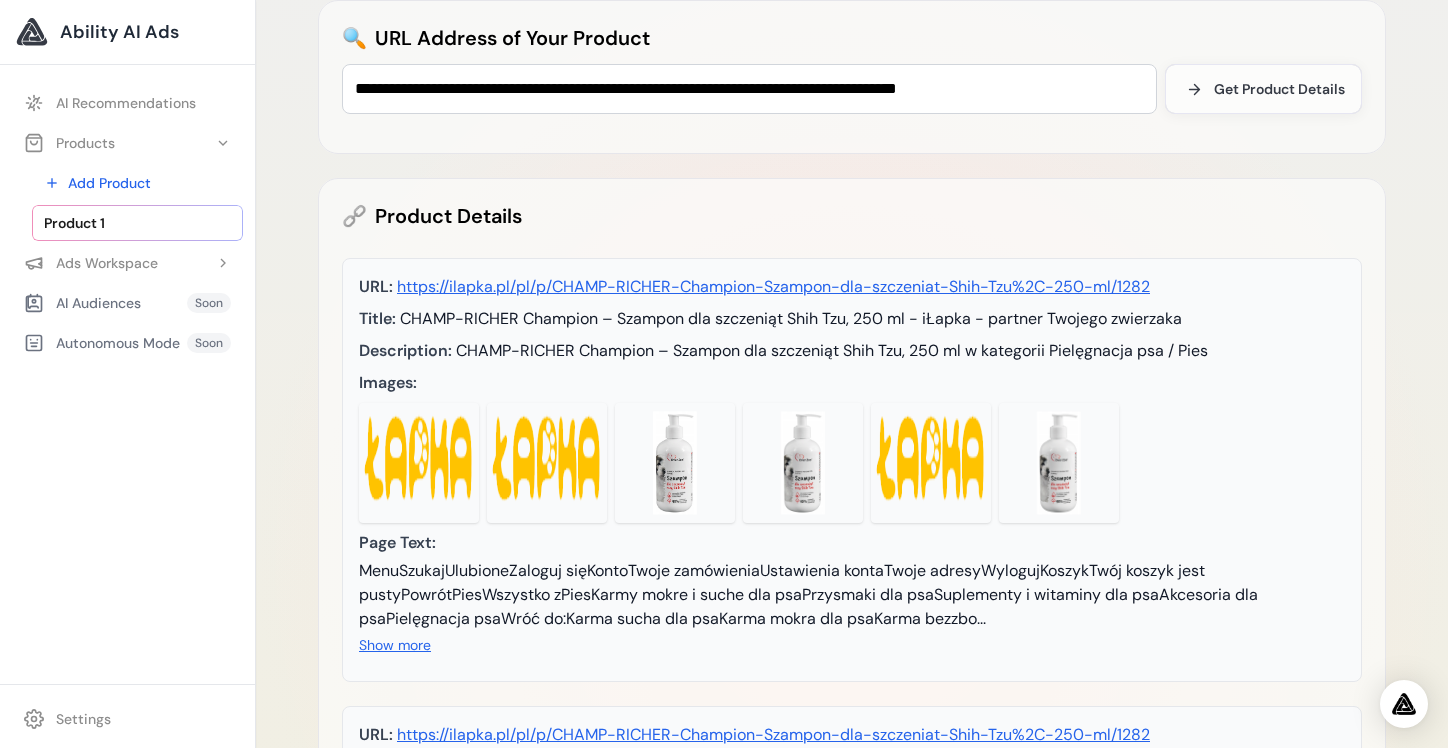 scroll, scrollTop: 142, scrollLeft: 0, axis: vertical 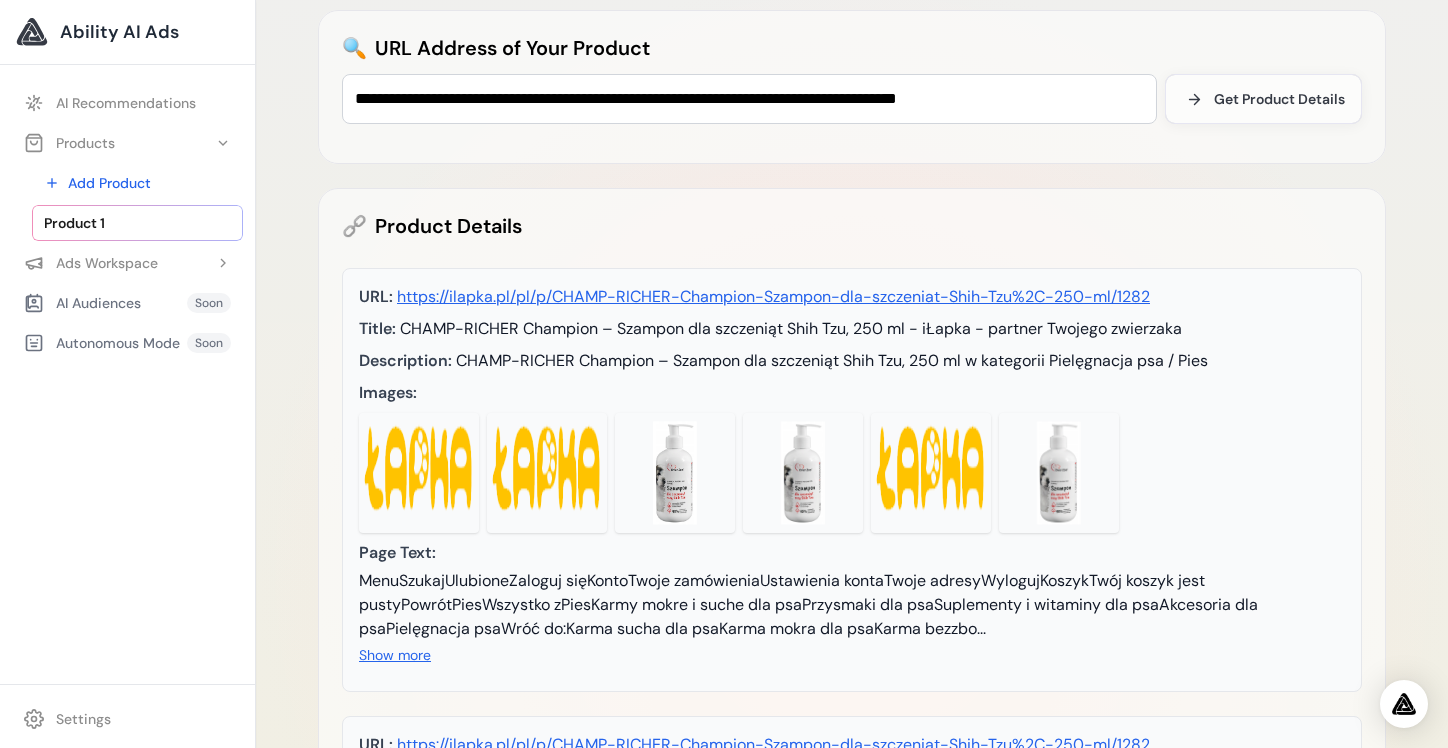 click on "Product 1" at bounding box center (74, 223) 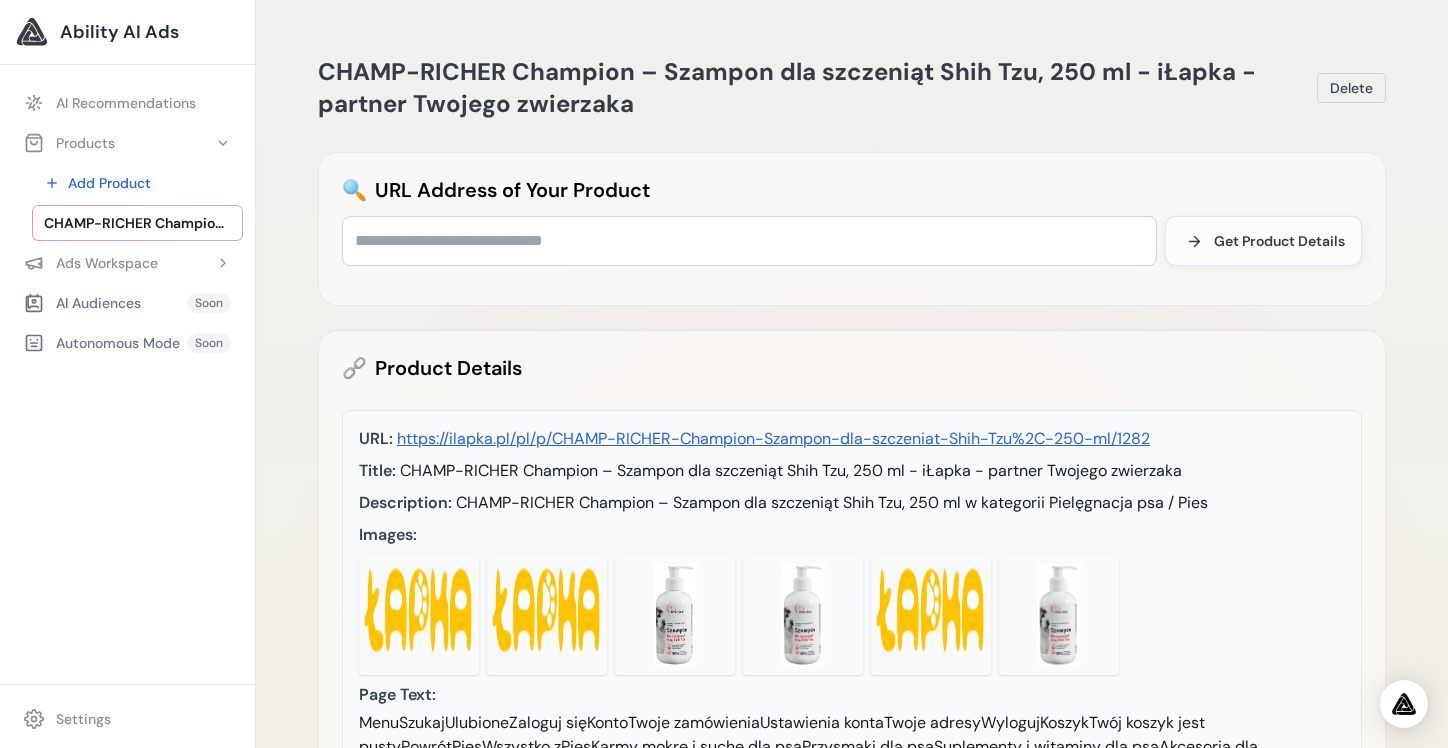 scroll, scrollTop: 0, scrollLeft: 0, axis: both 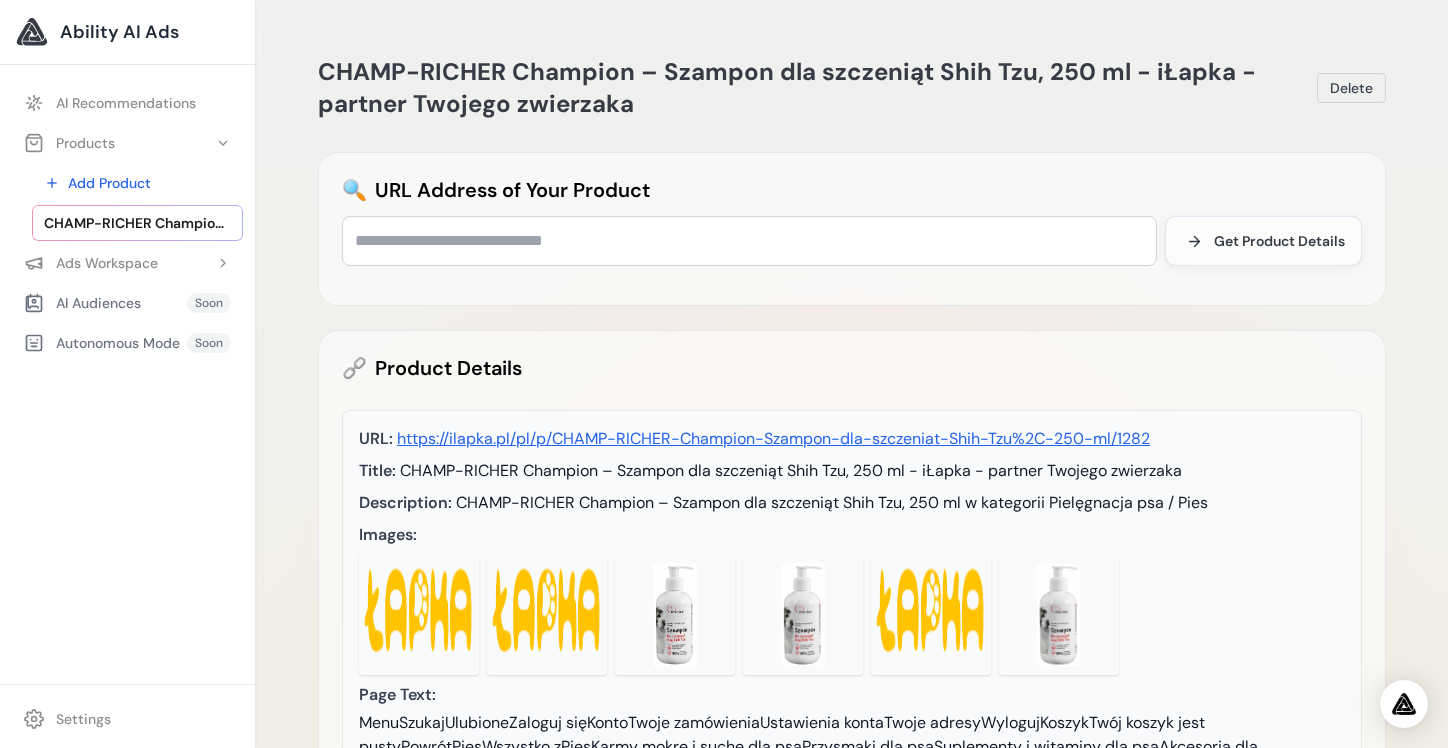 click on "Ability AI Ads" at bounding box center [119, 32] 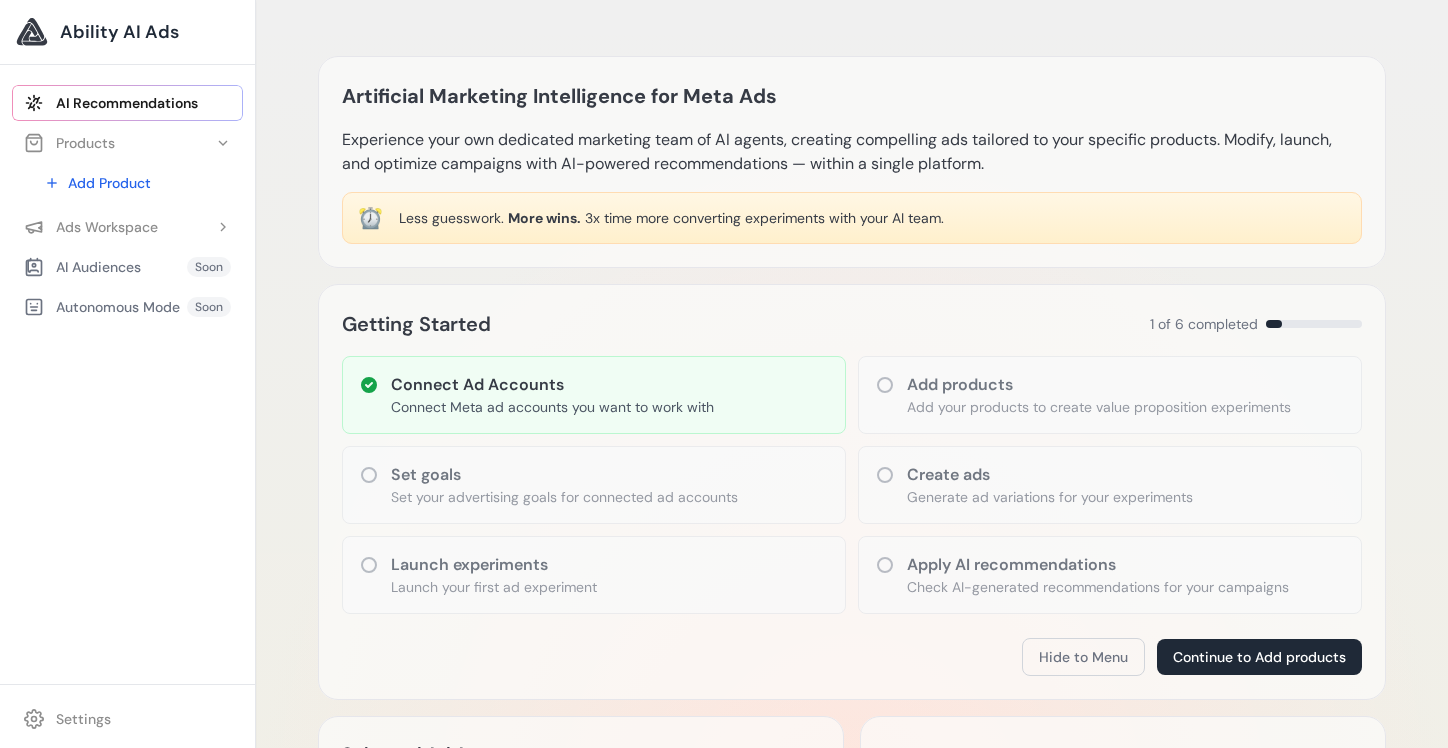 scroll, scrollTop: 0, scrollLeft: 0, axis: both 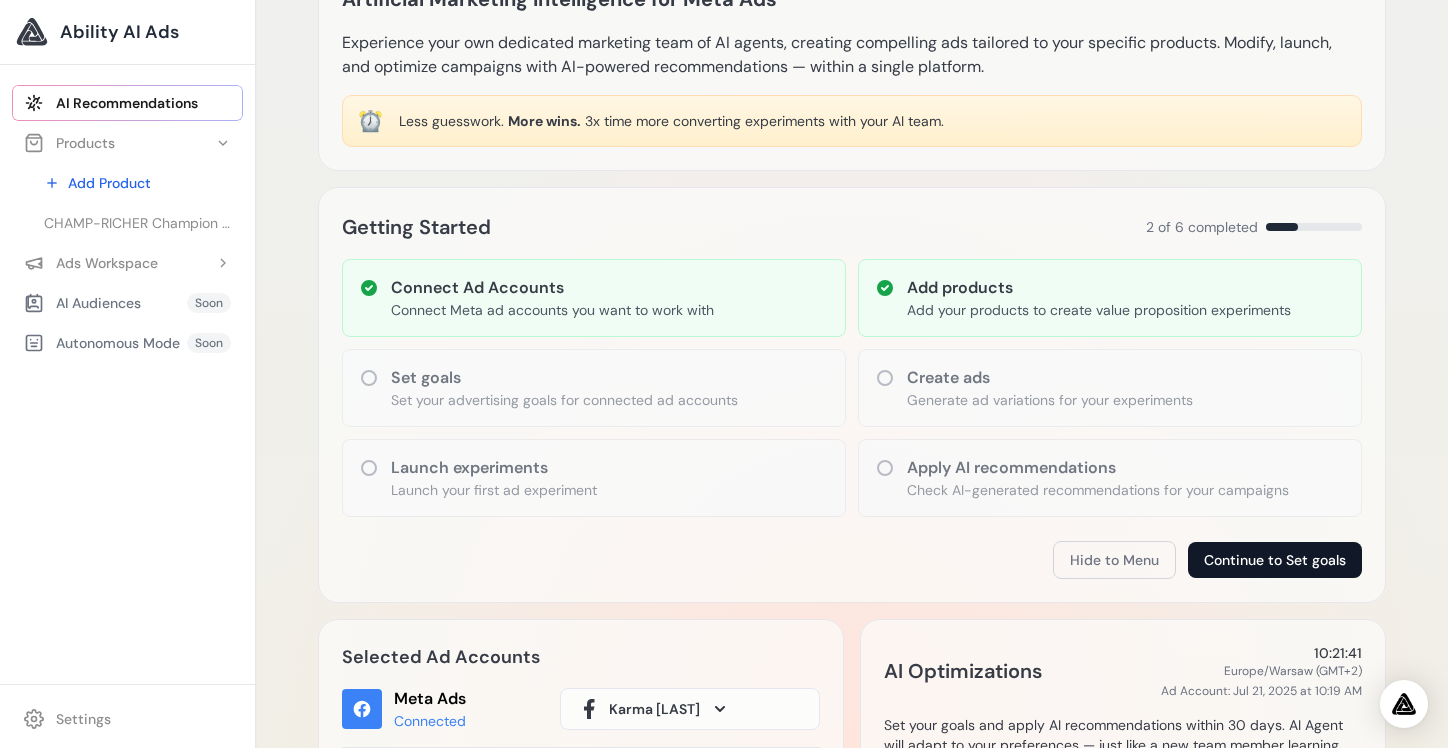 click on "Continue to Set goals" at bounding box center (1275, 560) 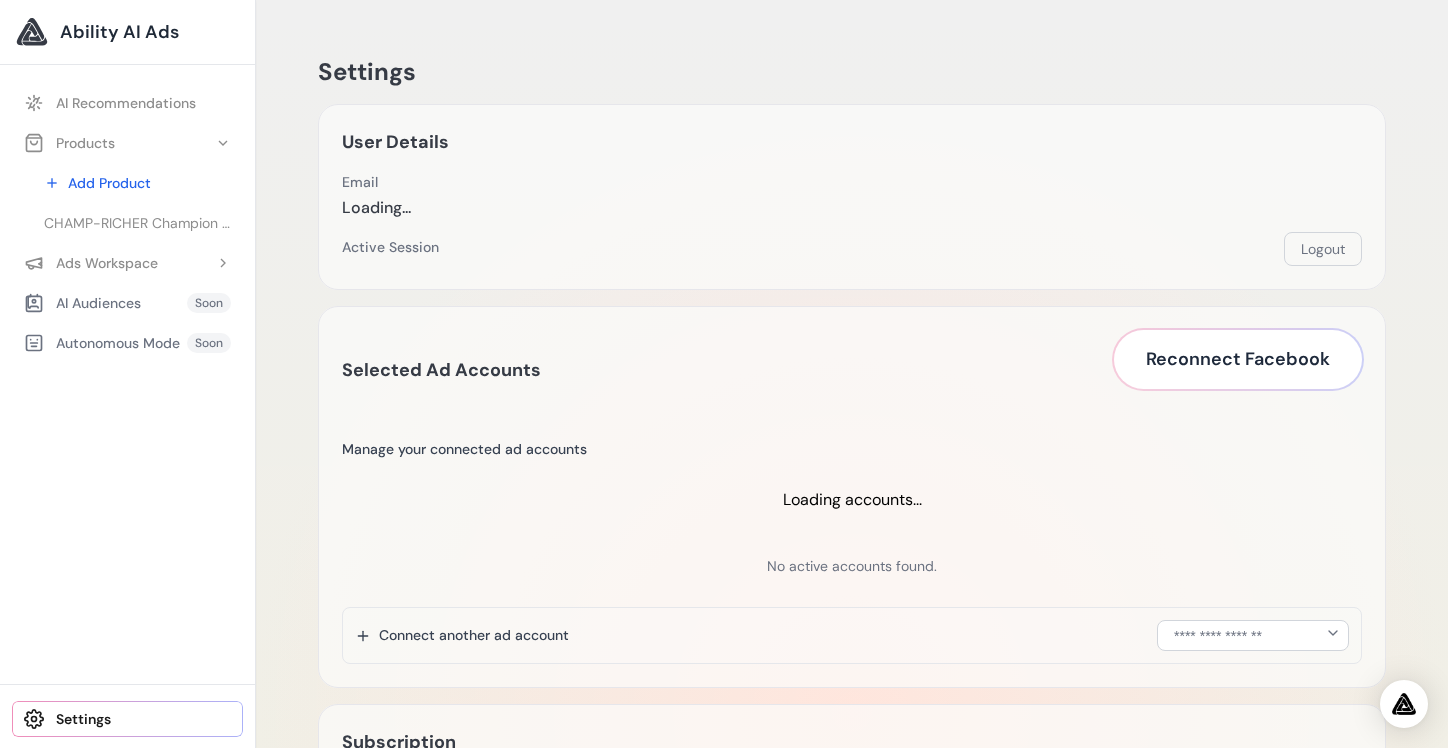 scroll, scrollTop: 0, scrollLeft: 0, axis: both 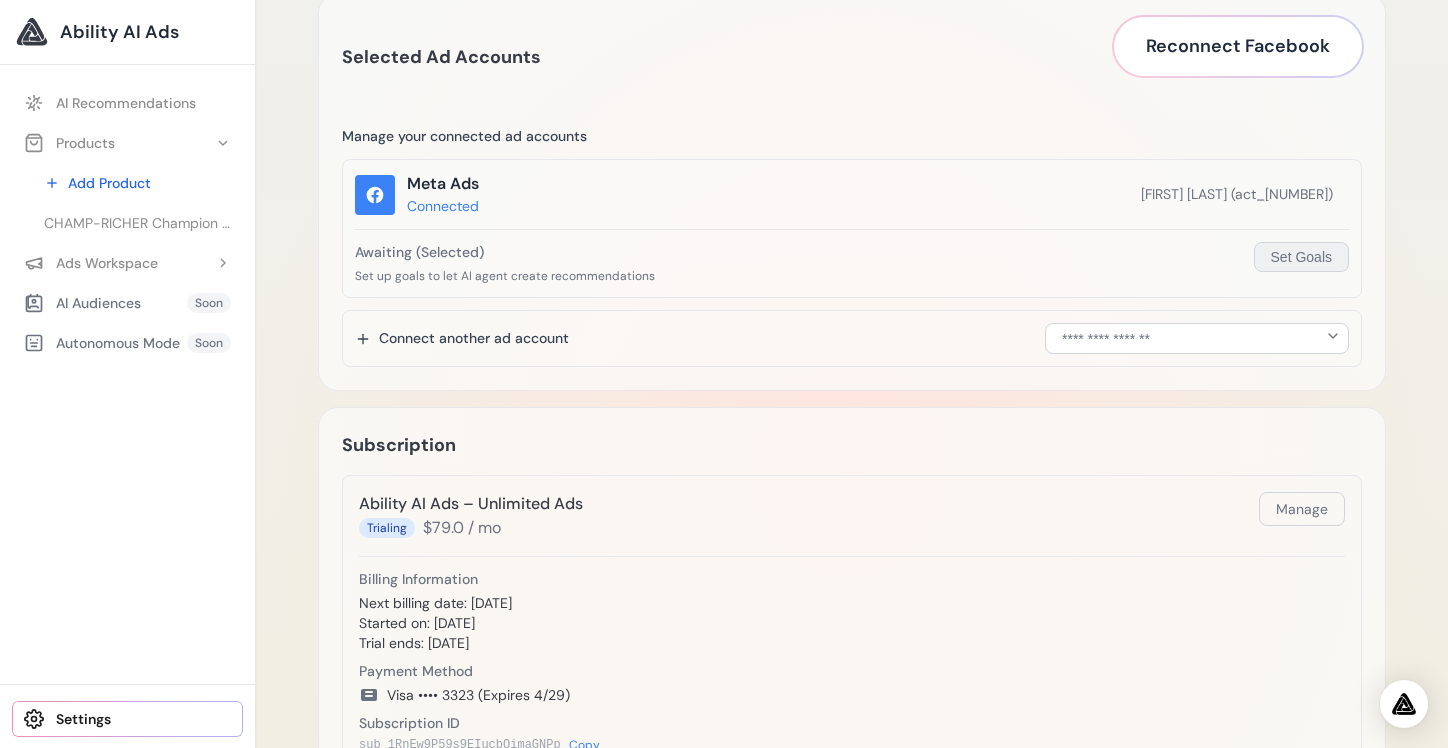 click on "Set Goals" at bounding box center (1301, 257) 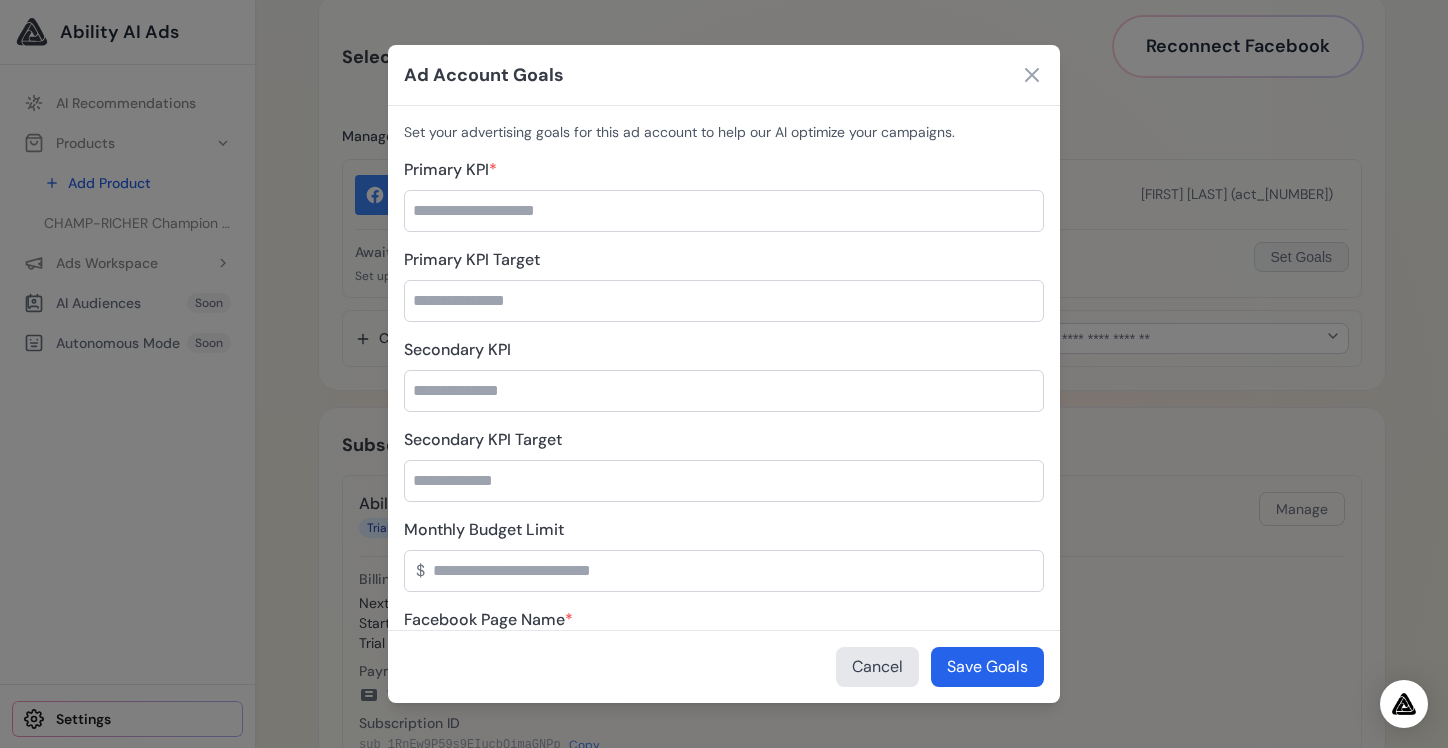 scroll, scrollTop: 318, scrollLeft: 1, axis: both 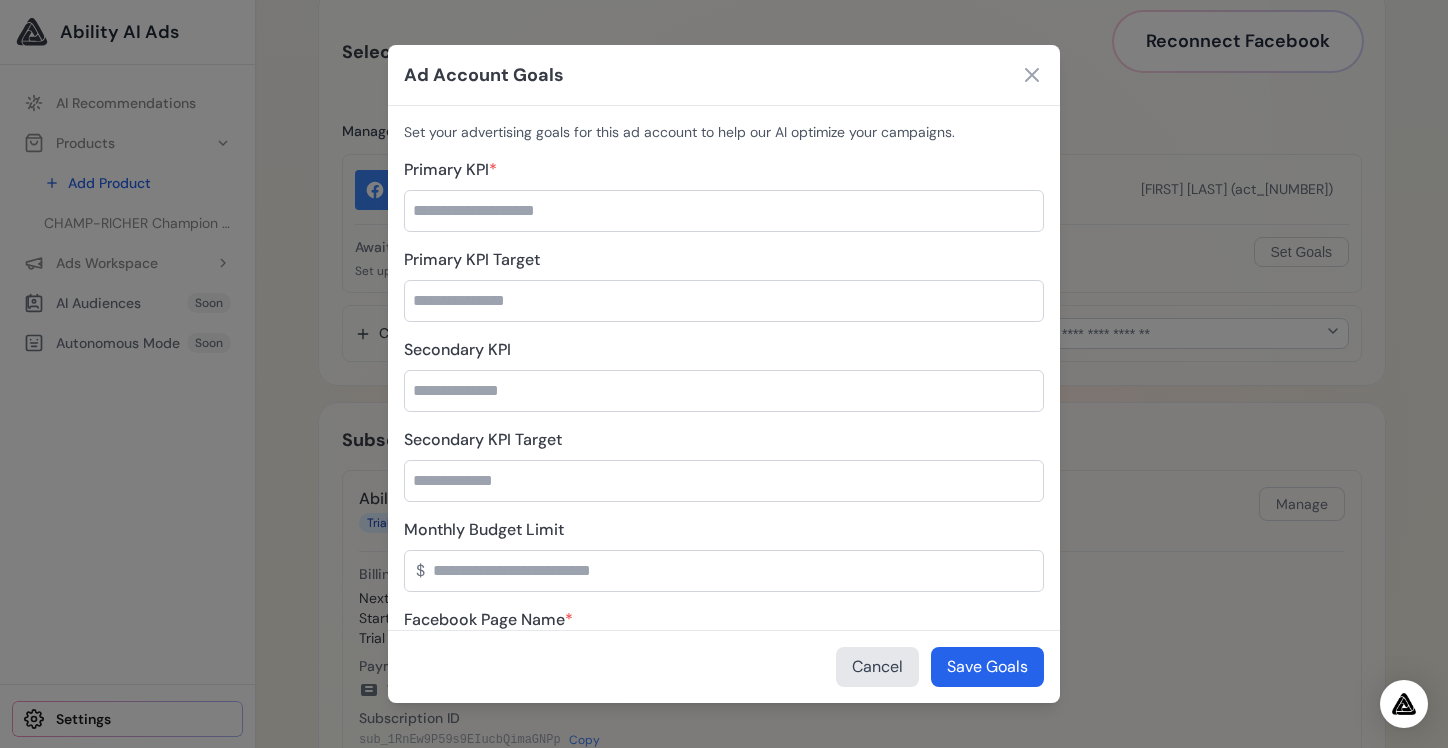 click on "Primary KPI  *" at bounding box center (724, 211) 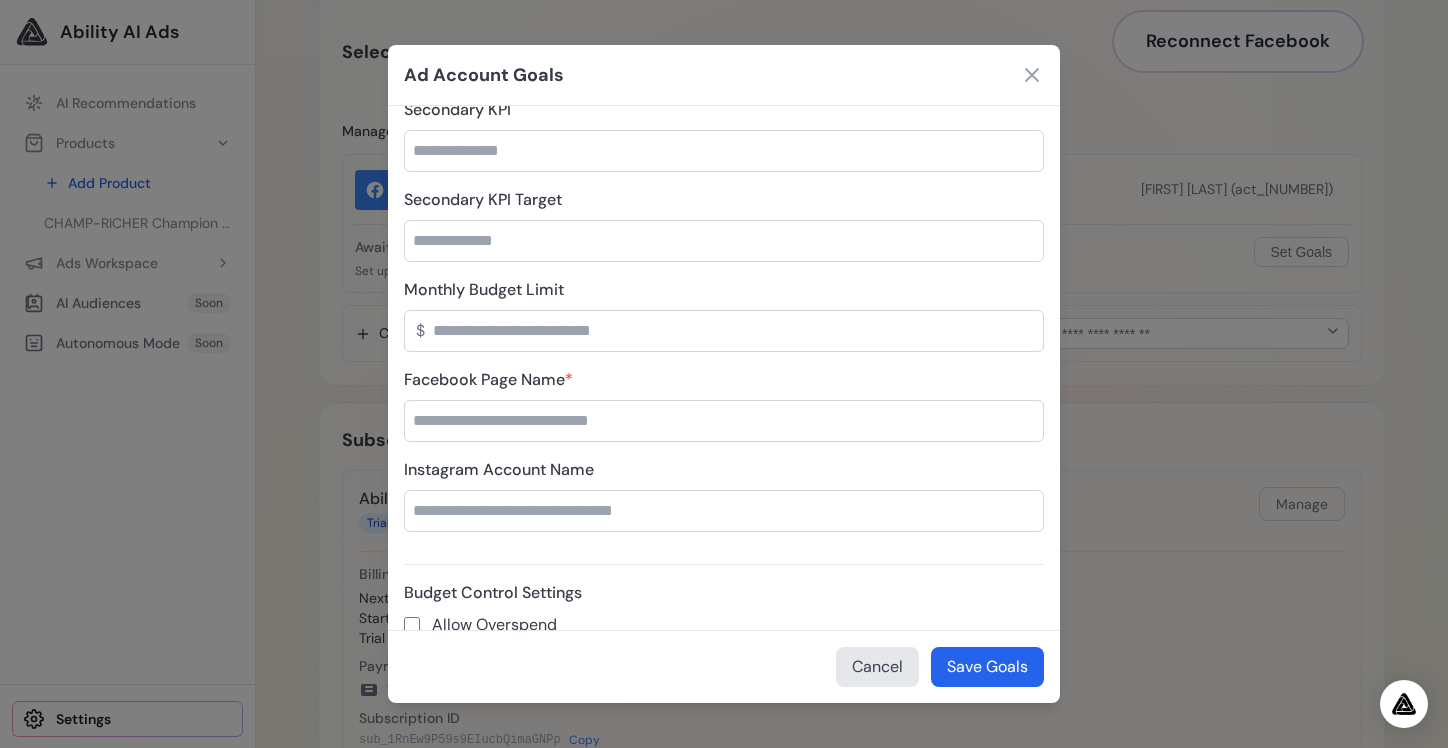 scroll, scrollTop: 287, scrollLeft: 0, axis: vertical 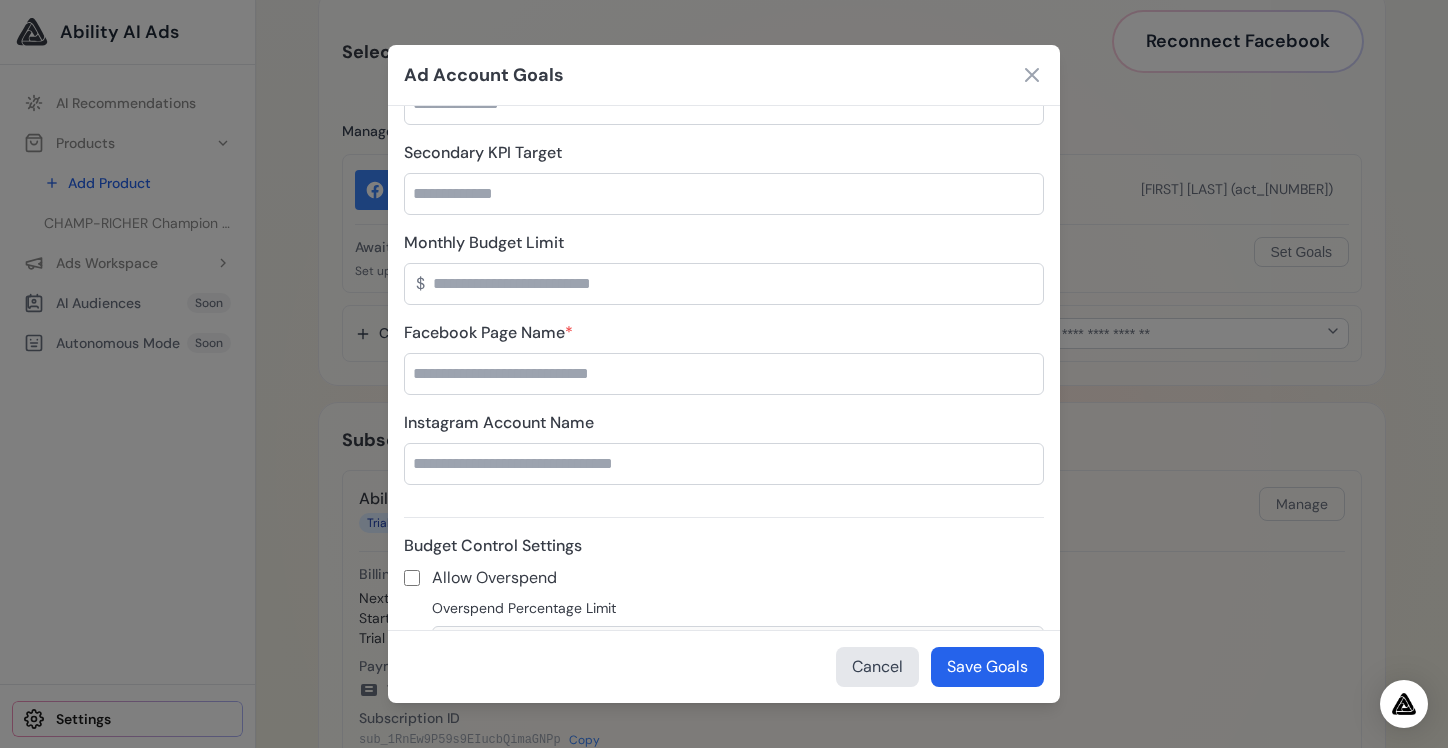 click on "Facebook Page Name  *" at bounding box center [724, 374] 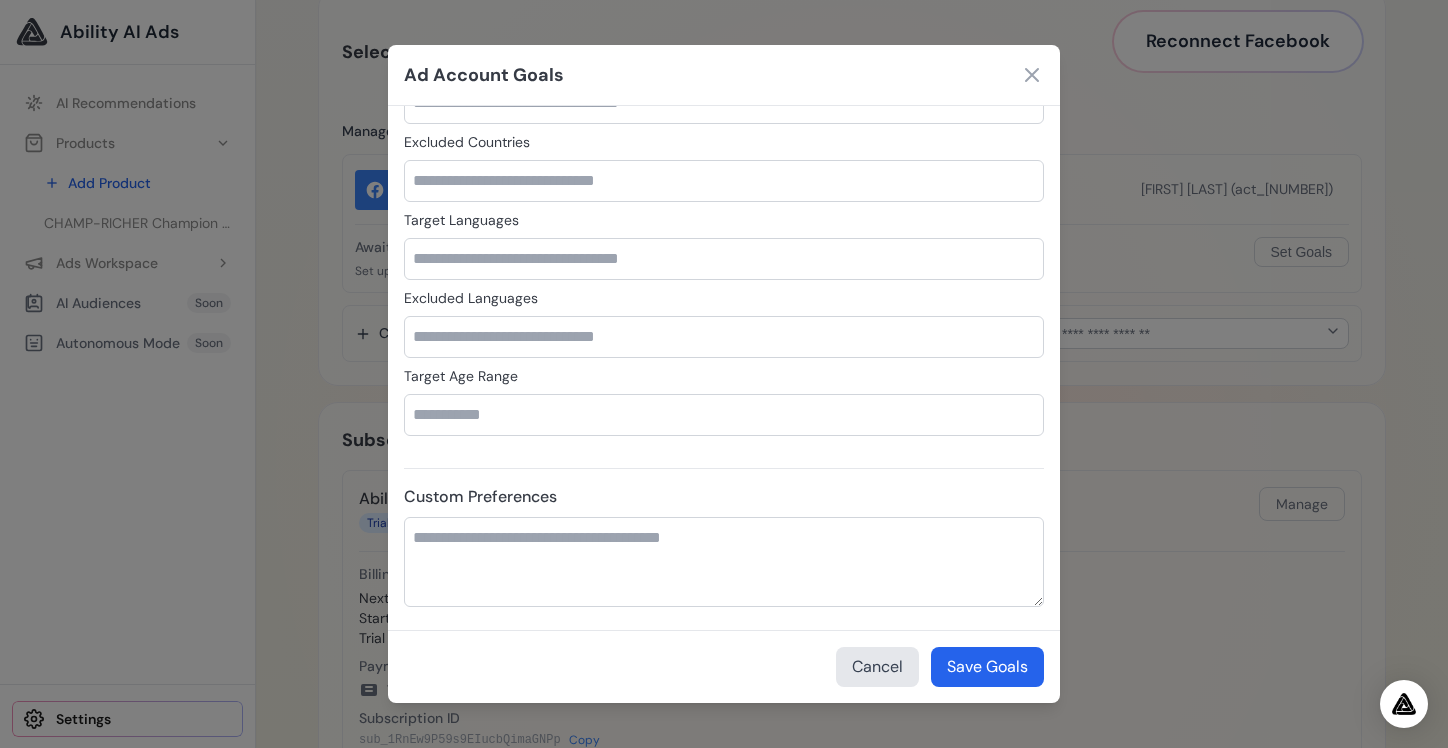 scroll, scrollTop: 1006, scrollLeft: 0, axis: vertical 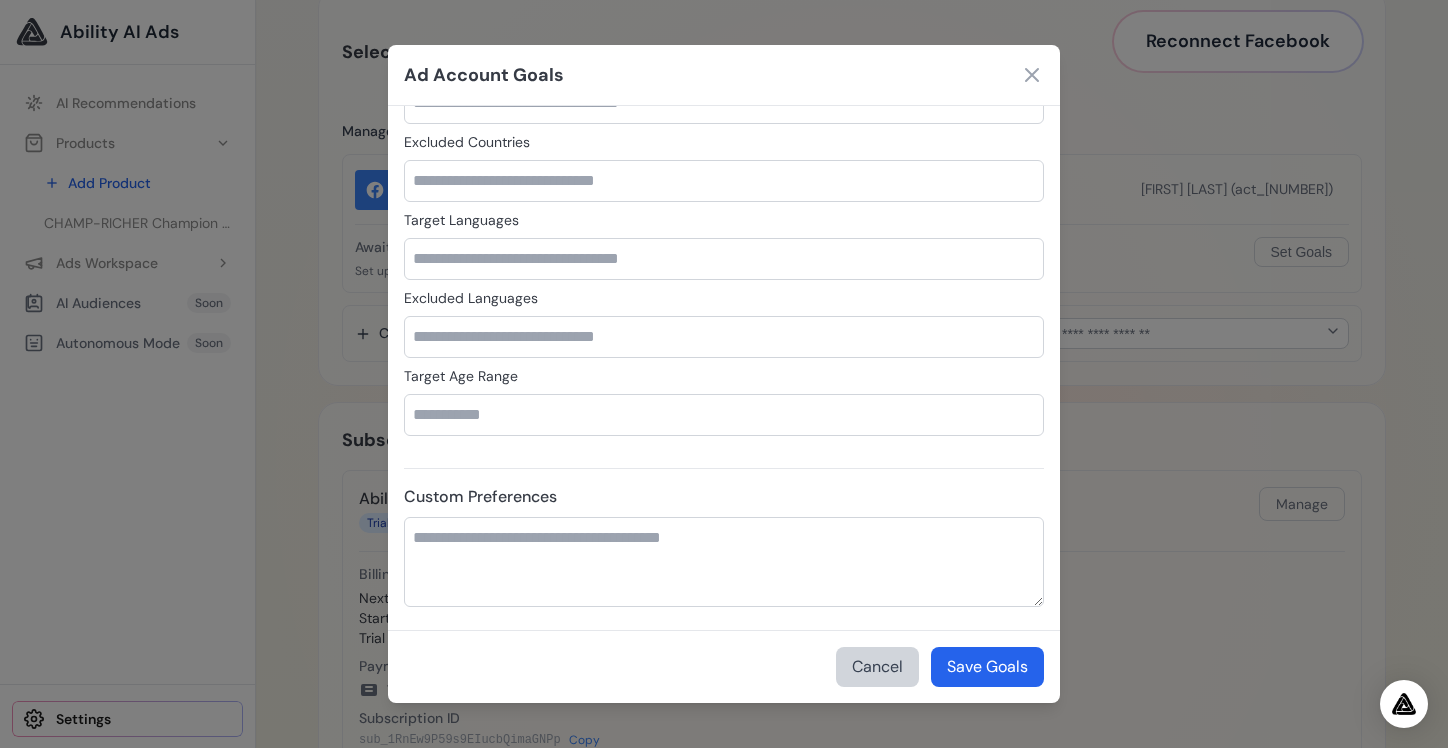 click on "Cancel" at bounding box center (877, 667) 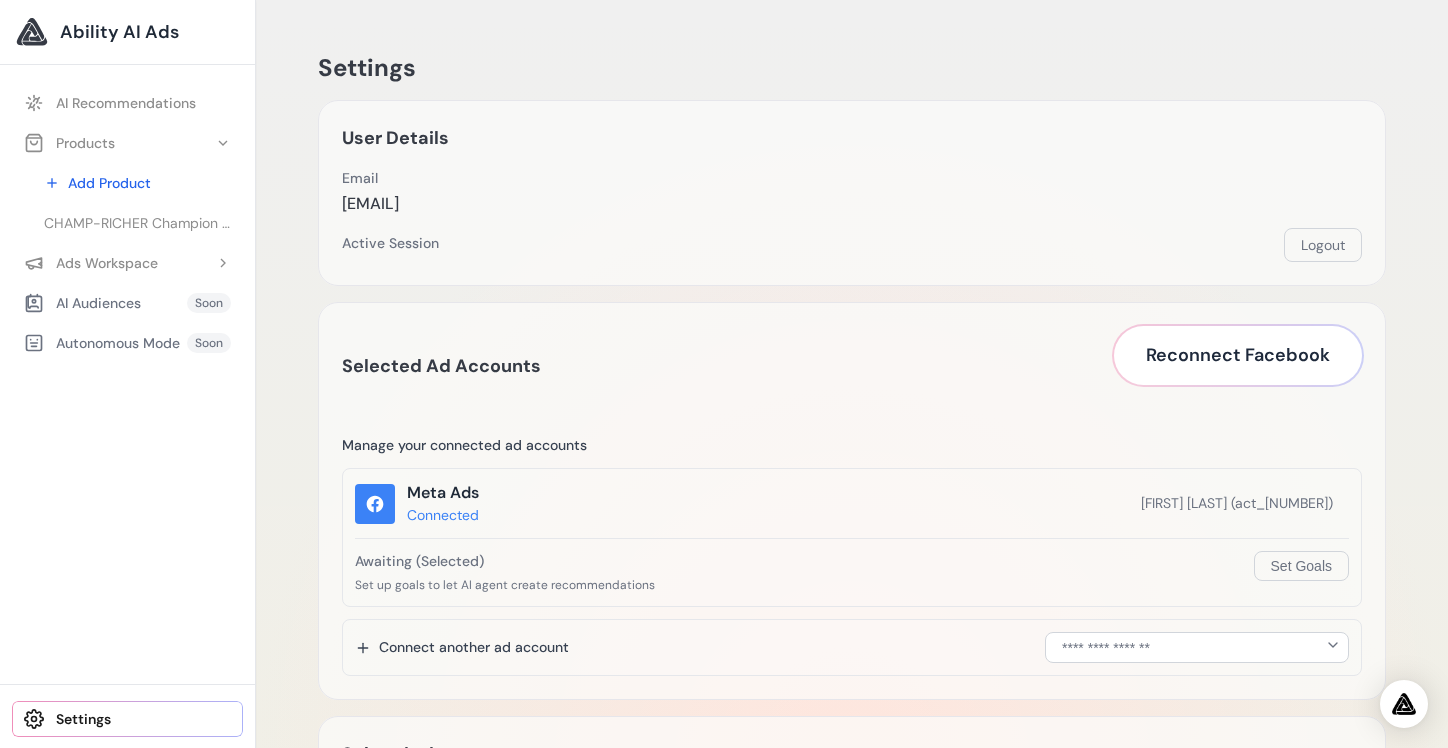 scroll, scrollTop: 0, scrollLeft: 0, axis: both 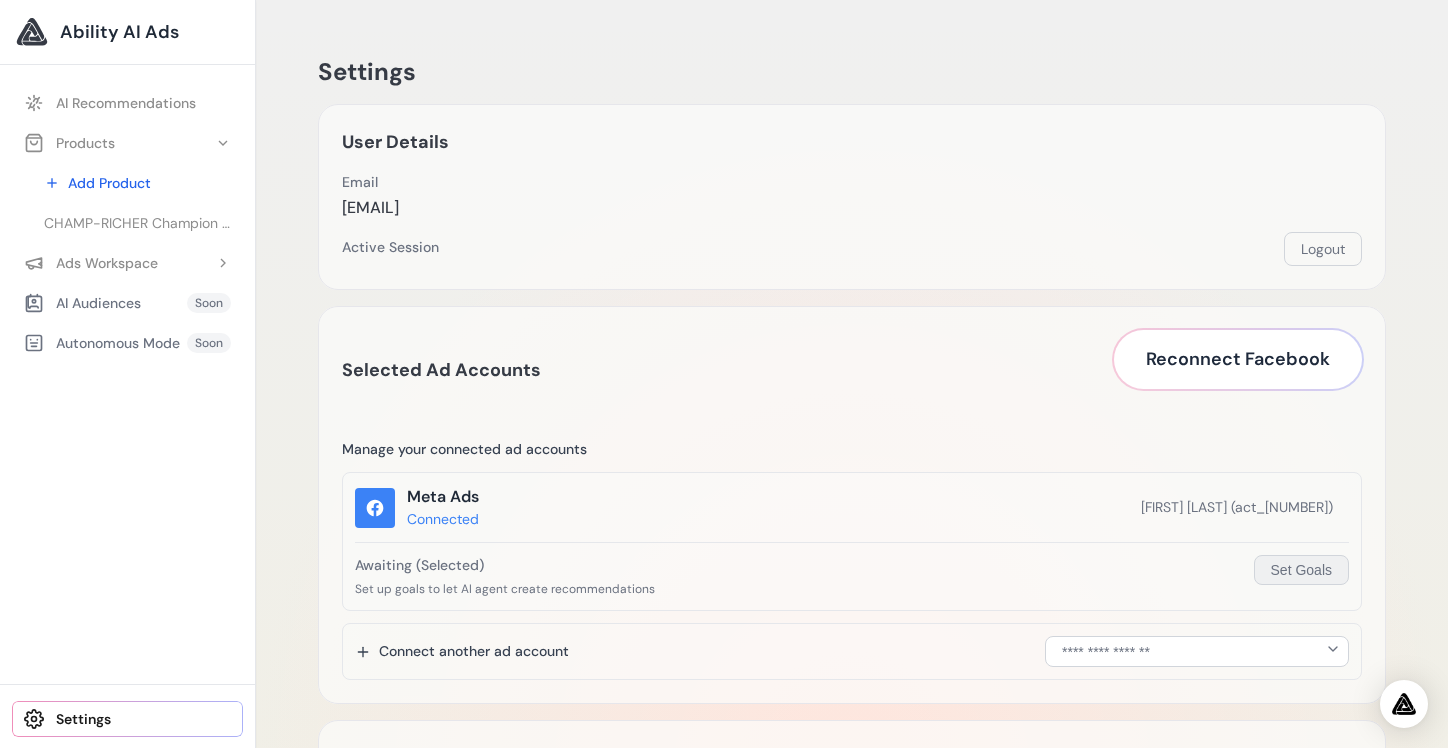 click on "Set Goals" at bounding box center (1301, 570) 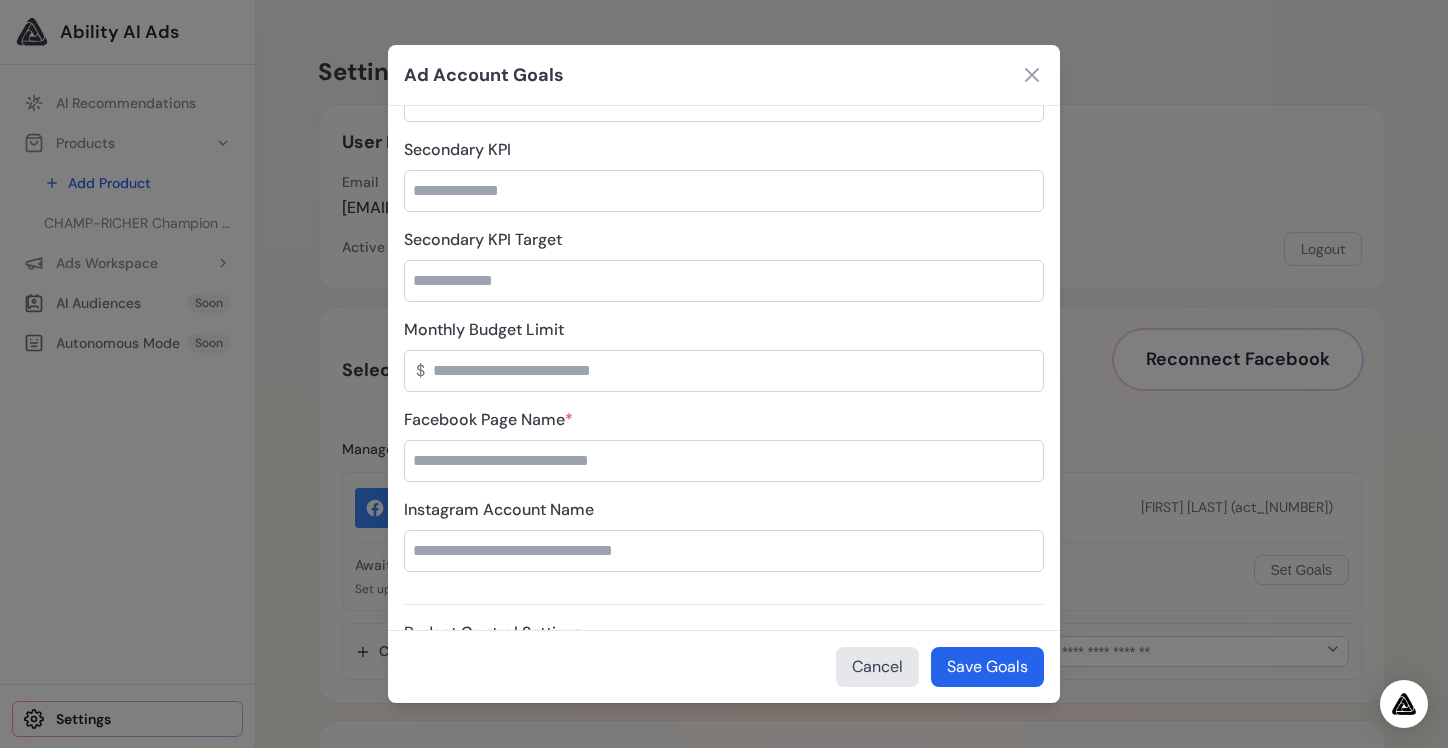scroll, scrollTop: 203, scrollLeft: 0, axis: vertical 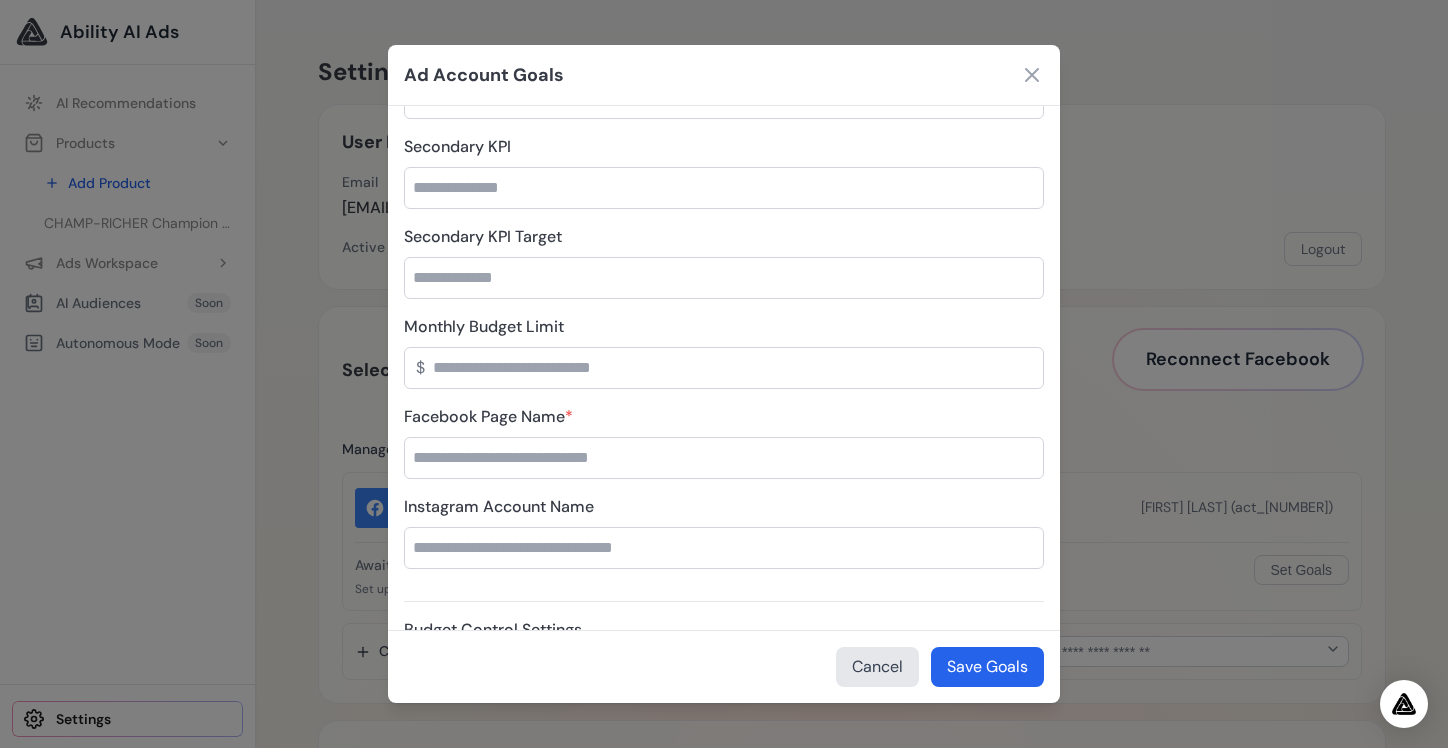 click on "Facebook Page Name  *" at bounding box center [724, 458] 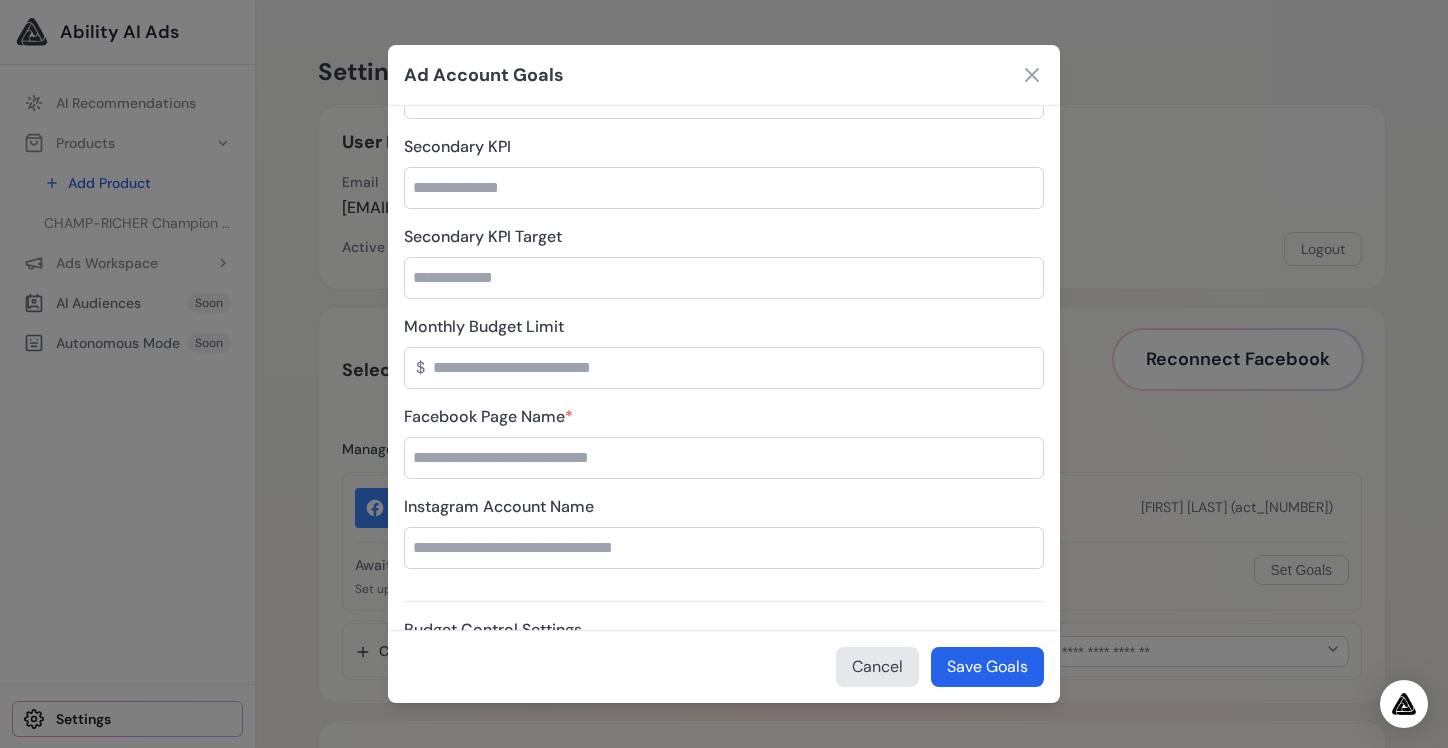 drag, startPoint x: 875, startPoint y: 674, endPoint x: 837, endPoint y: 647, distance: 46.615448 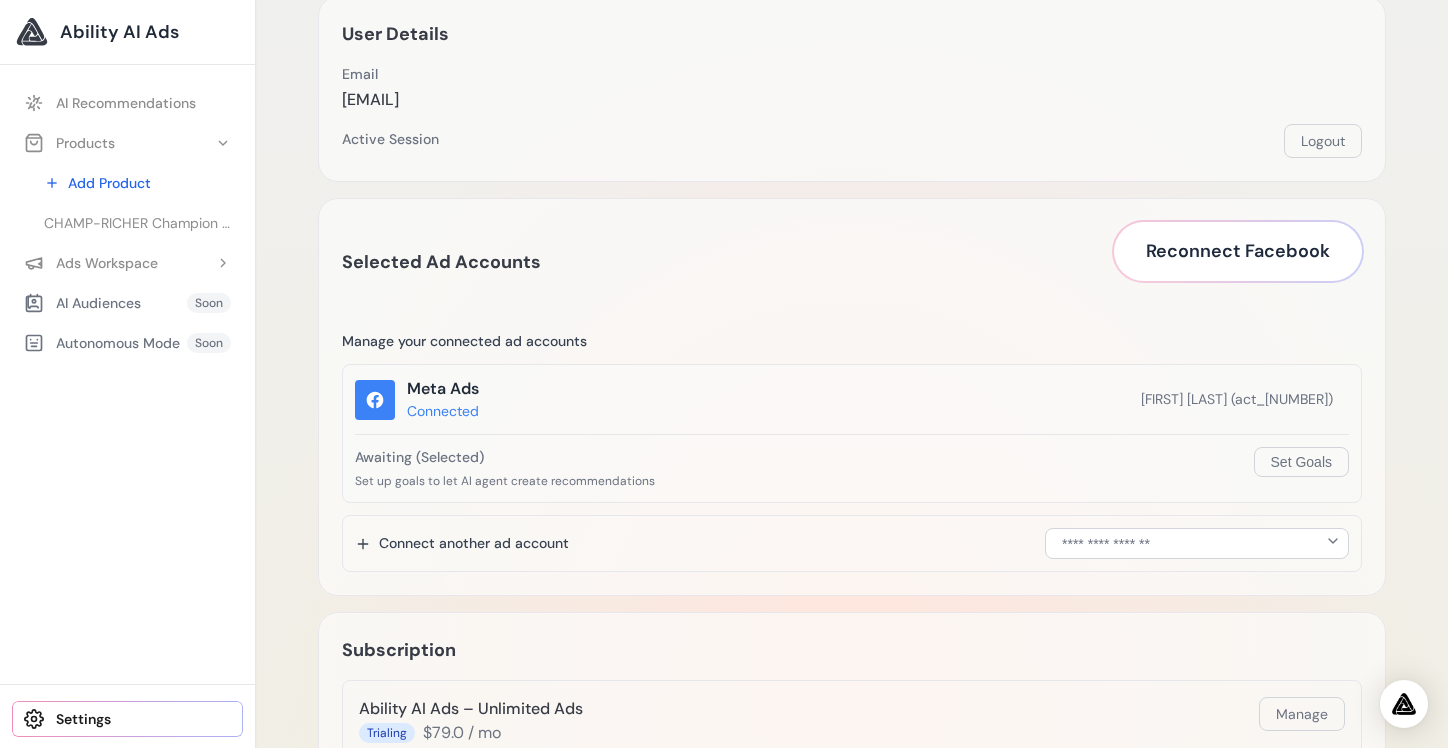 scroll, scrollTop: 190, scrollLeft: 0, axis: vertical 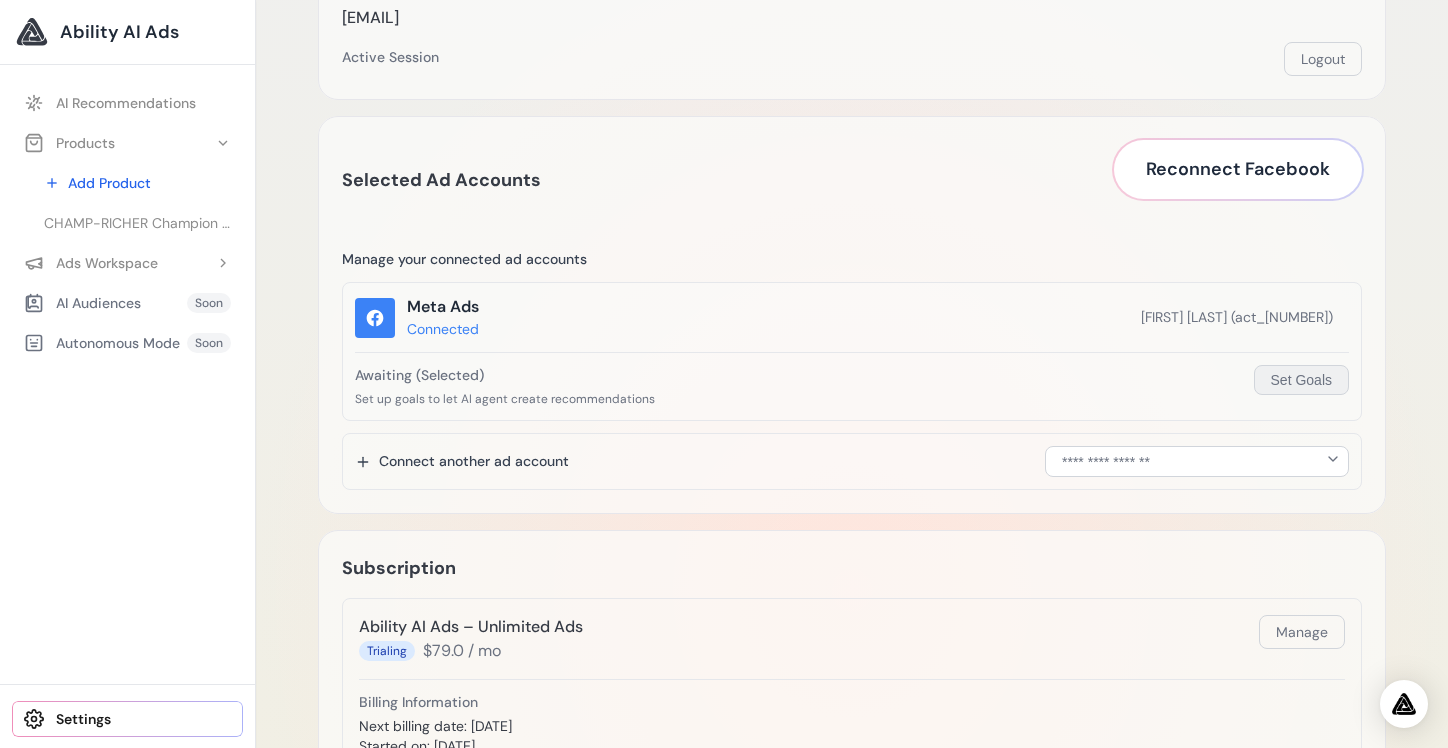 click on "Set Goals" at bounding box center [1301, 380] 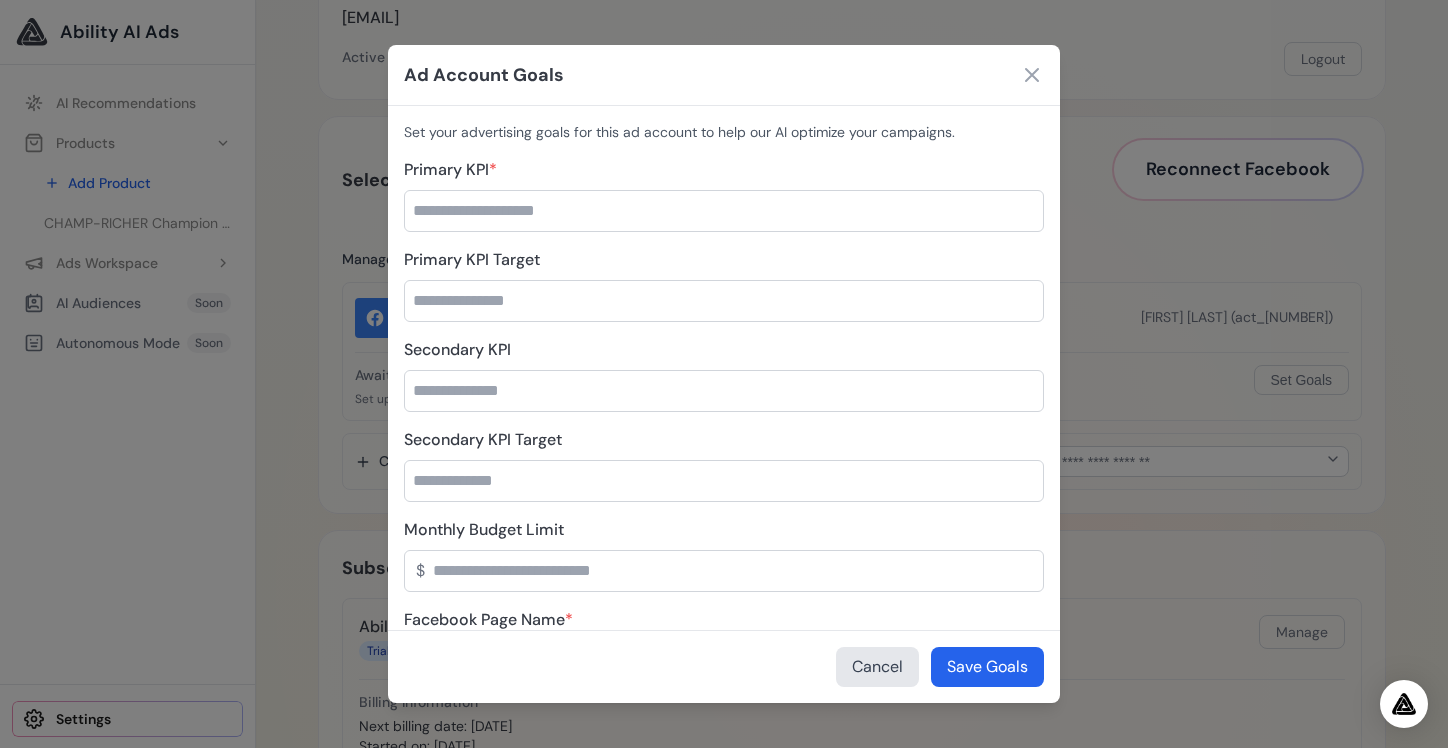 scroll, scrollTop: 0, scrollLeft: 0, axis: both 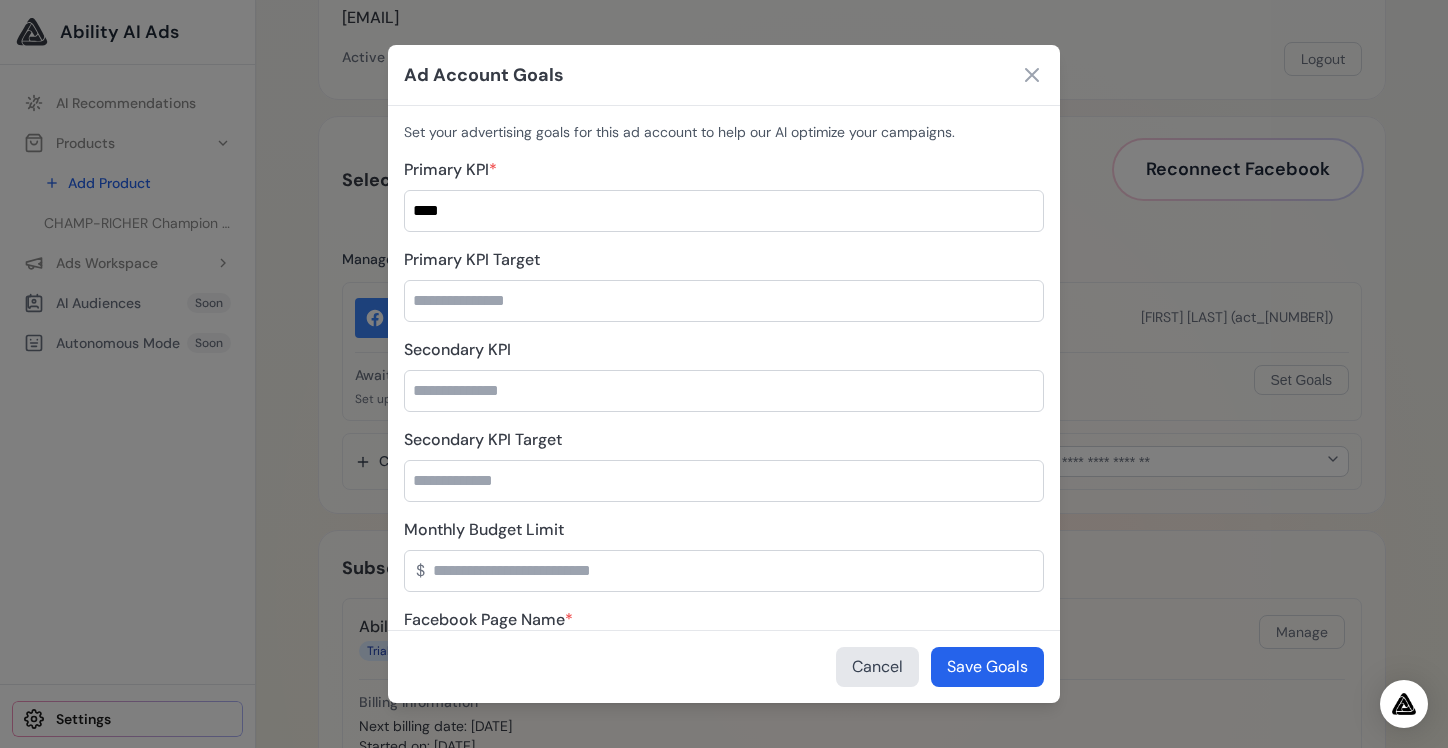 type on "****" 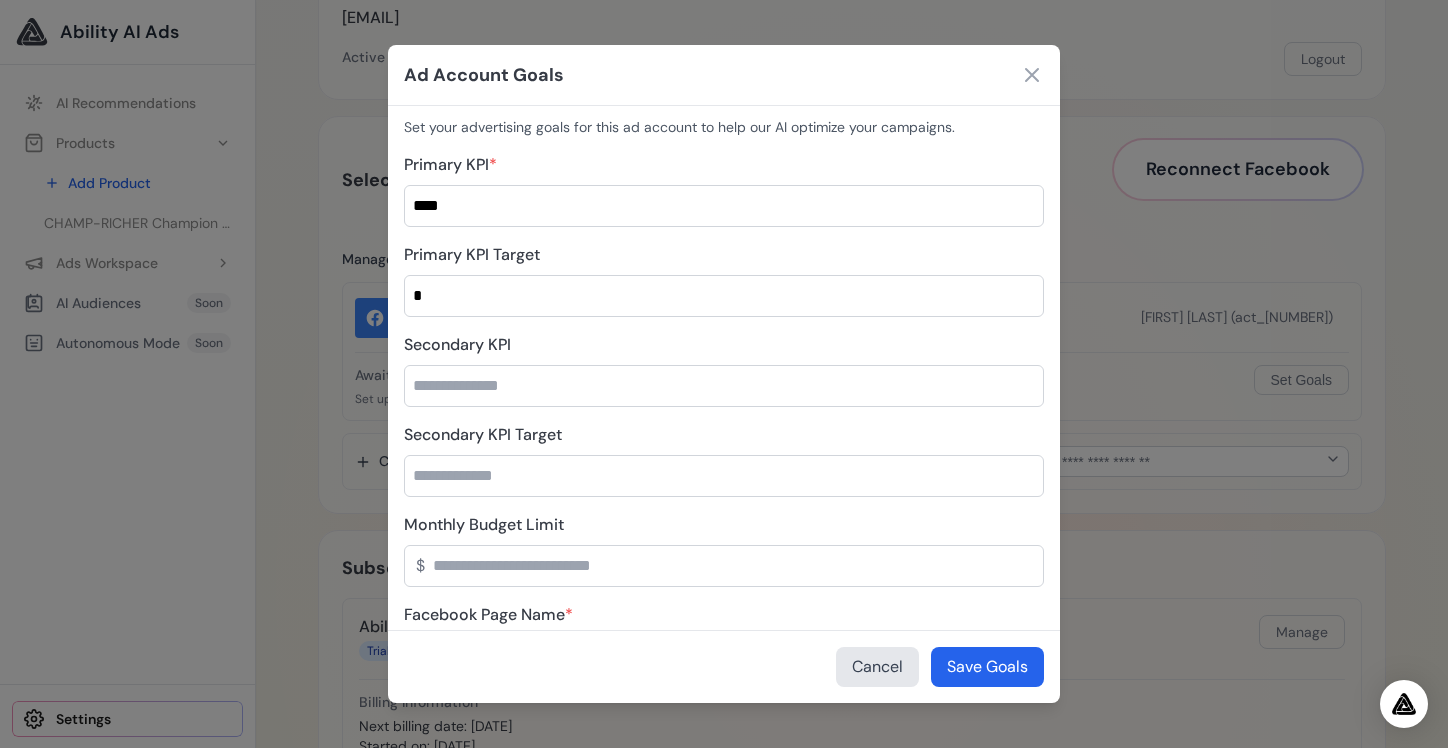 type on "*" 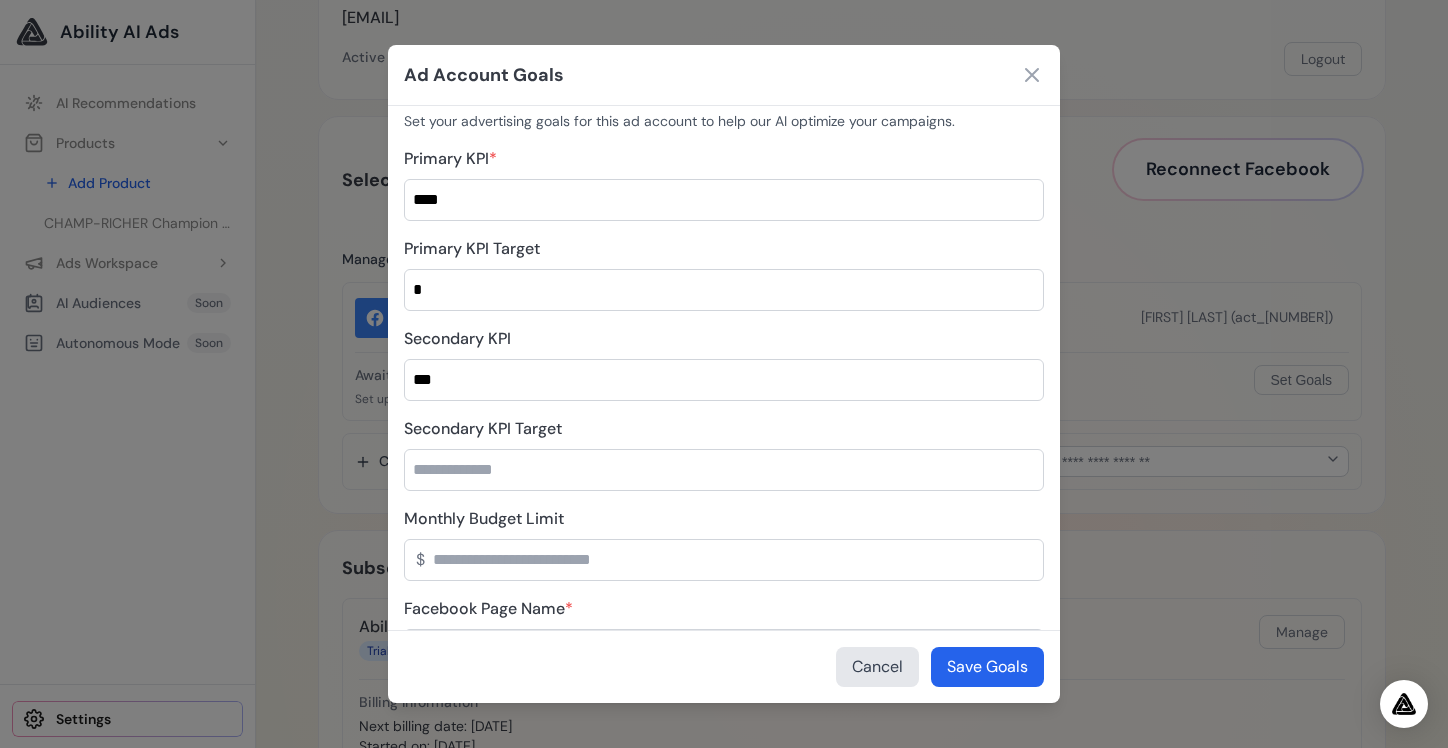 type on "***" 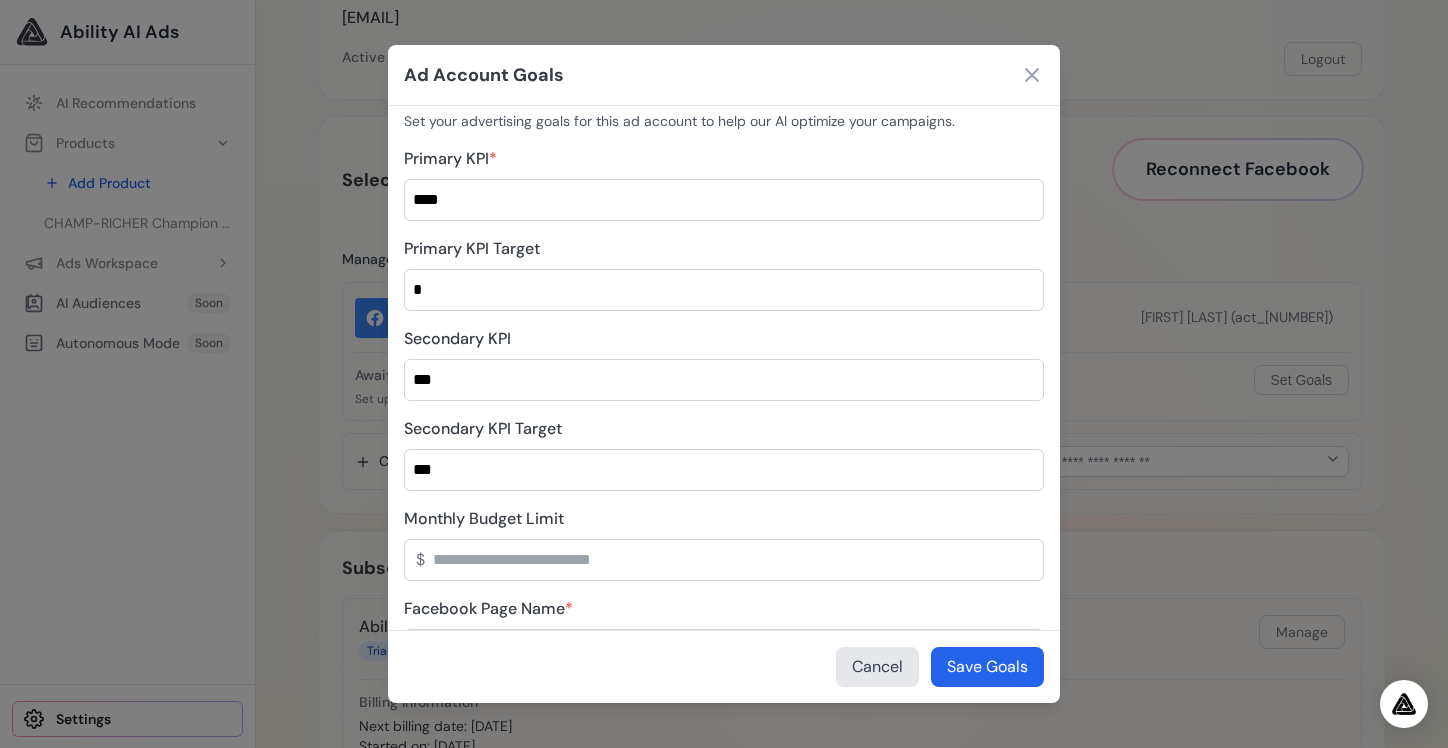 type on "***" 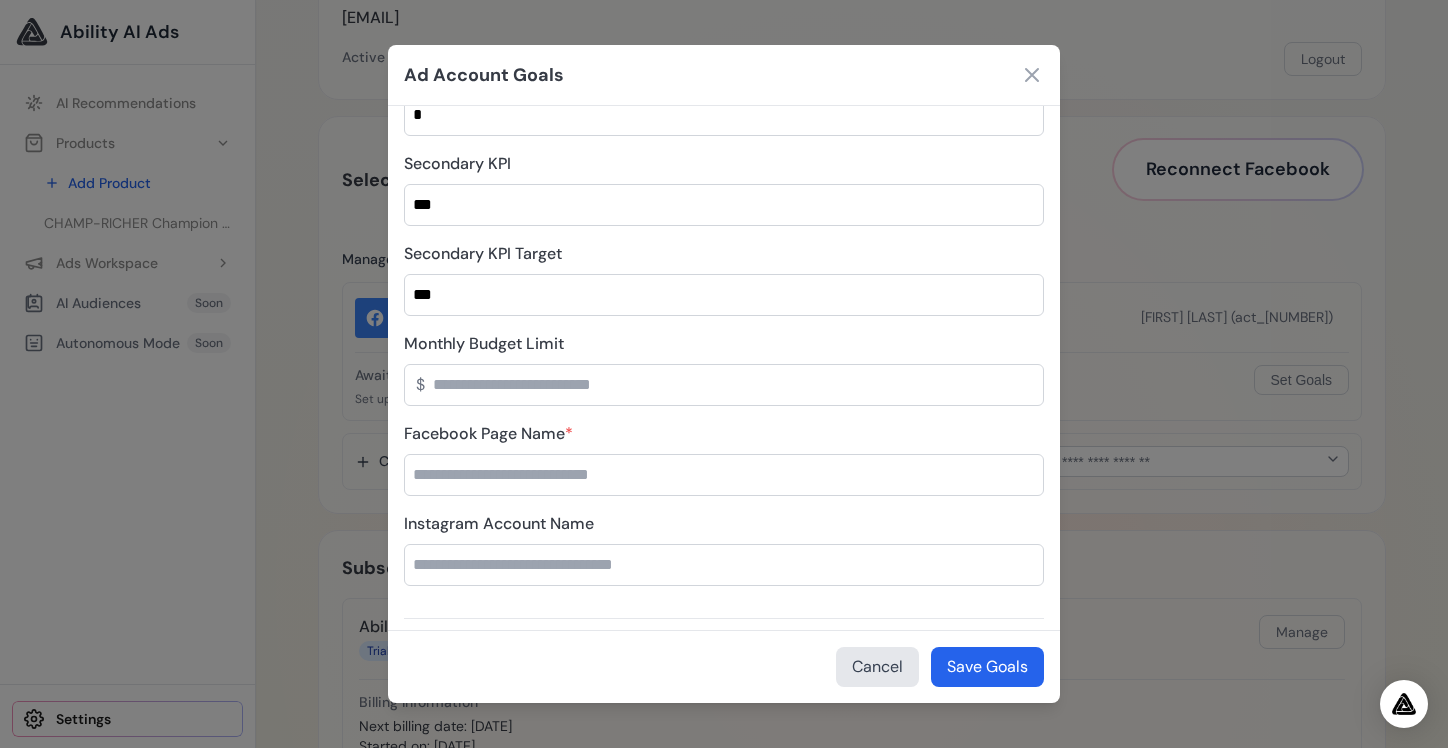 scroll, scrollTop: 216, scrollLeft: 0, axis: vertical 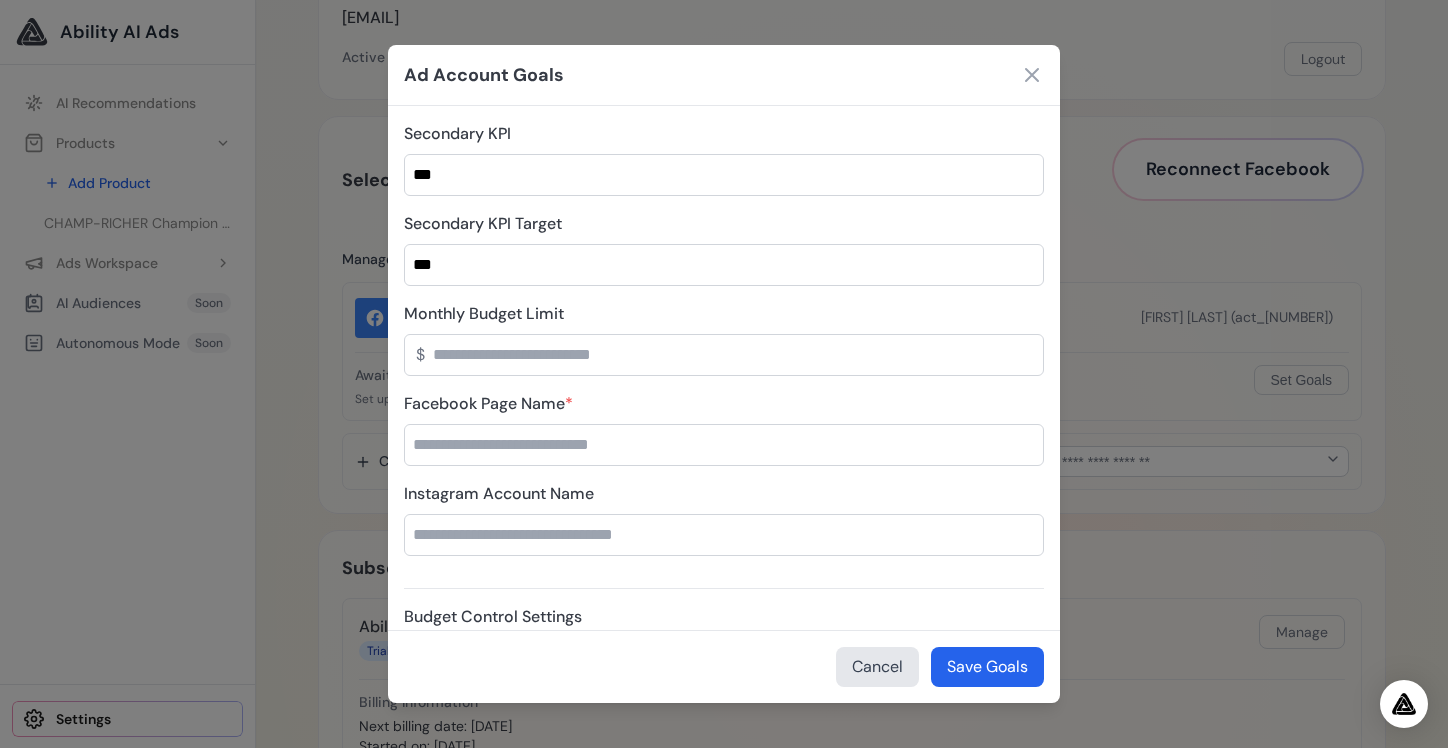 type on "****" 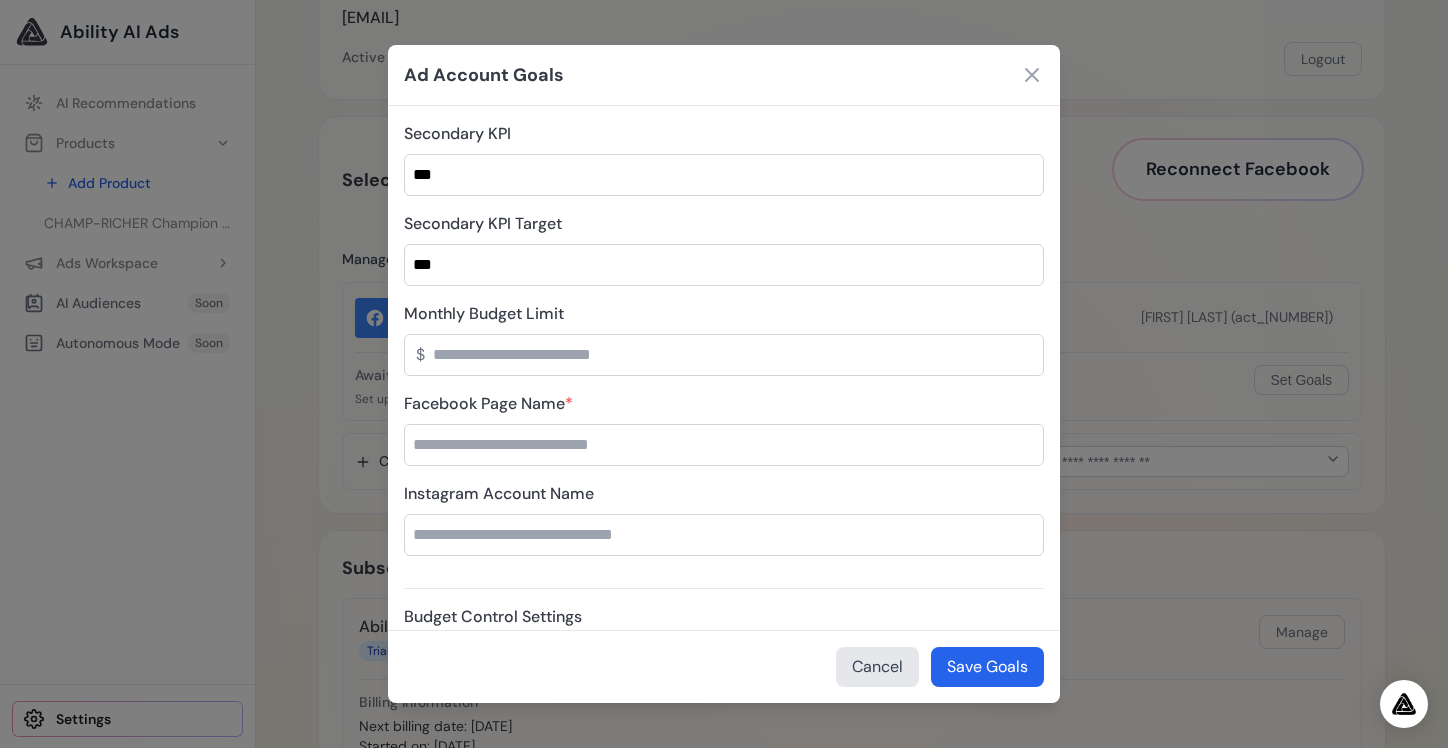 click on "Instagram Account Name" at bounding box center (724, 535) 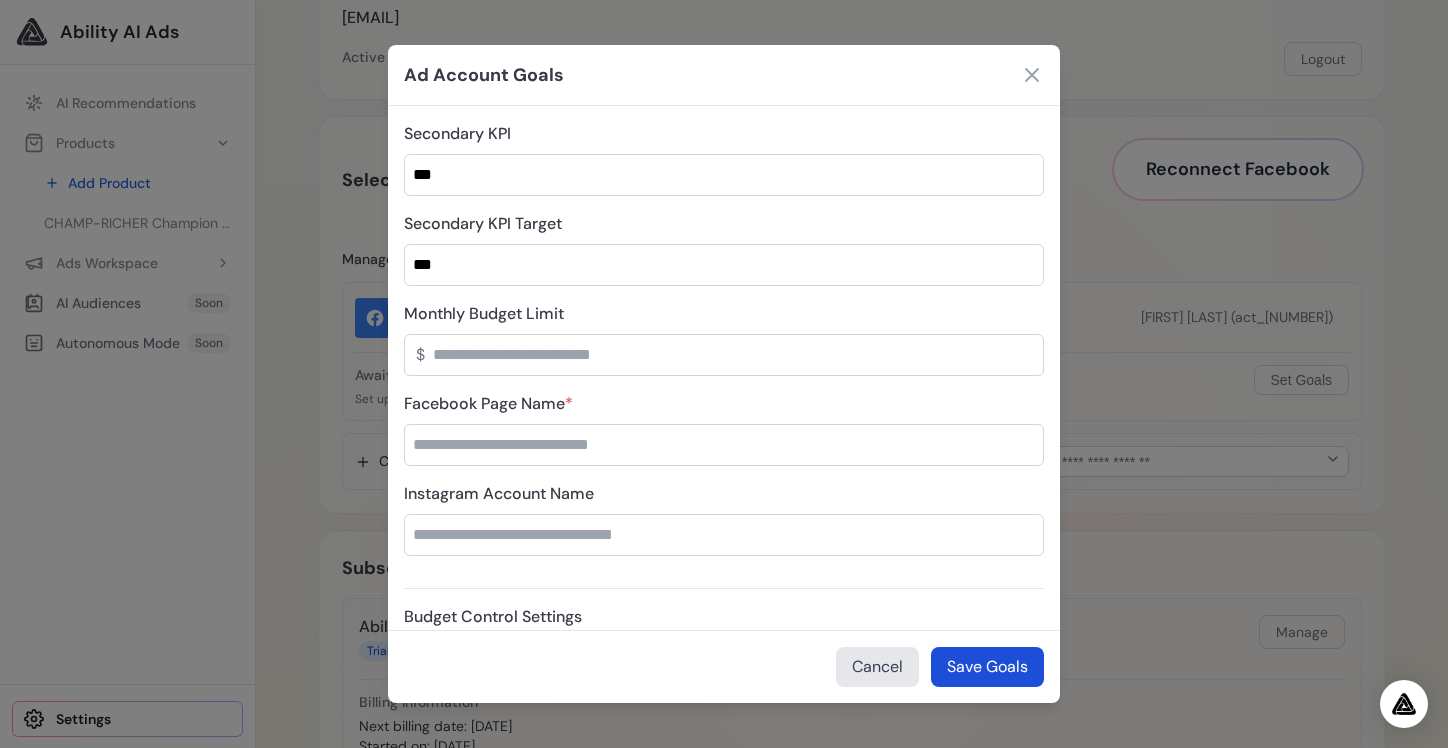 click on "Save Goals" at bounding box center [987, 667] 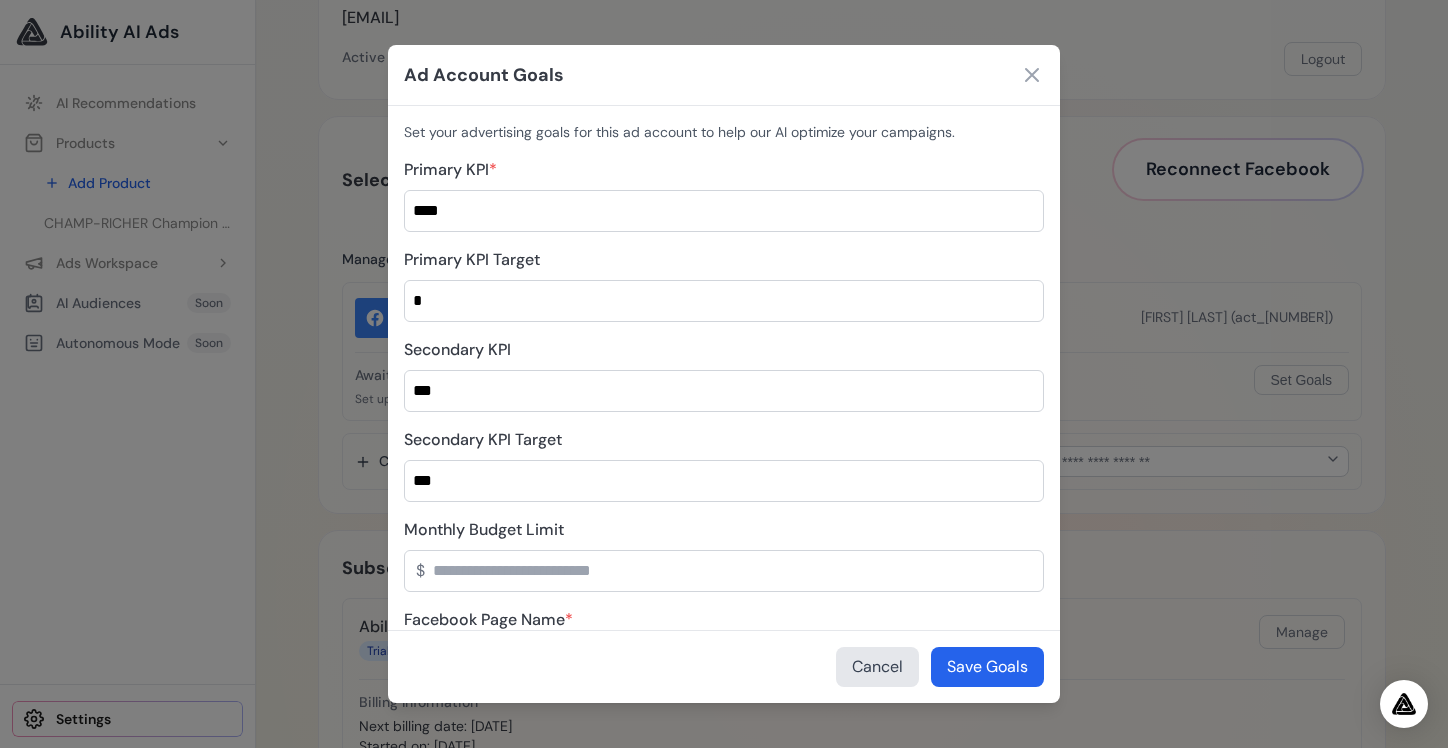 scroll, scrollTop: 0, scrollLeft: 0, axis: both 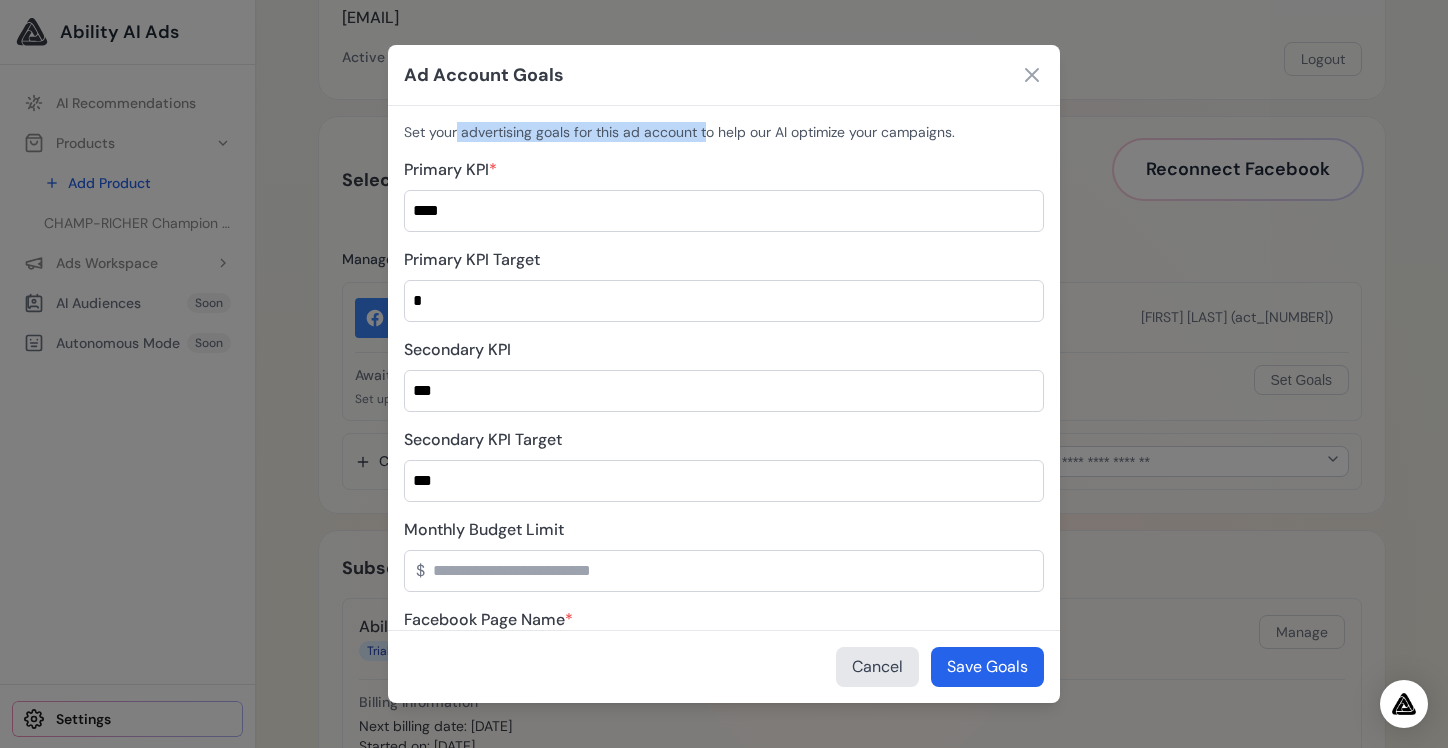 drag, startPoint x: 523, startPoint y: 131, endPoint x: 705, endPoint y: 138, distance: 182.13457 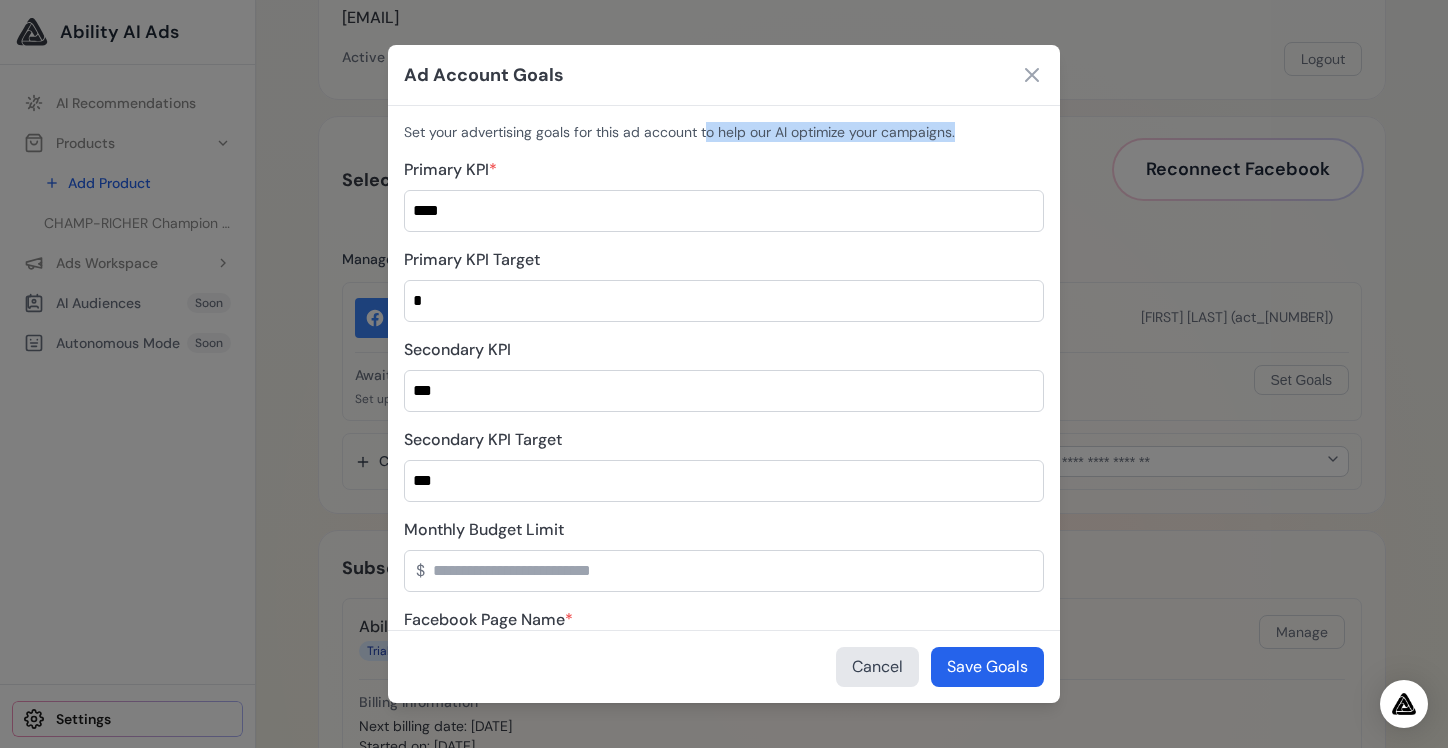 drag, startPoint x: 709, startPoint y: 139, endPoint x: 948, endPoint y: 559, distance: 483.2401 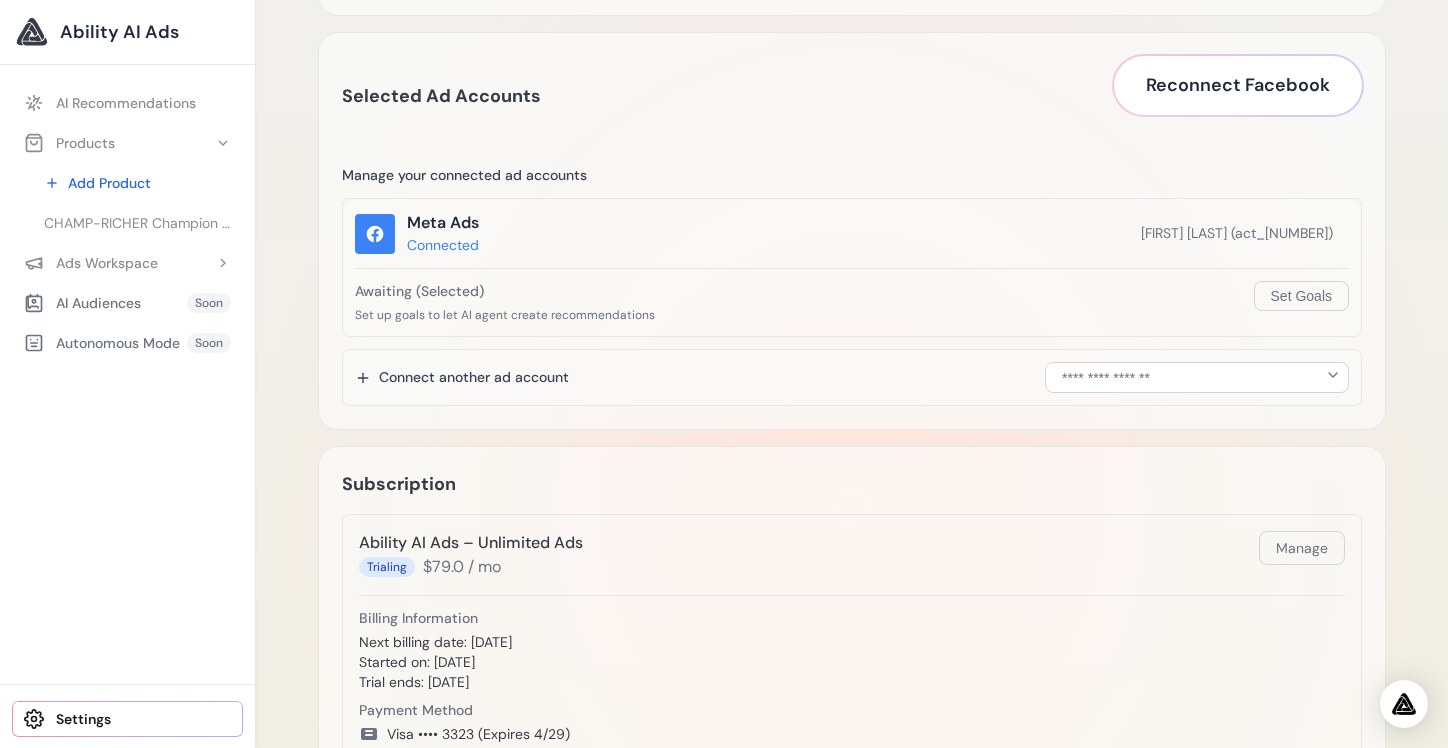scroll, scrollTop: 270, scrollLeft: 0, axis: vertical 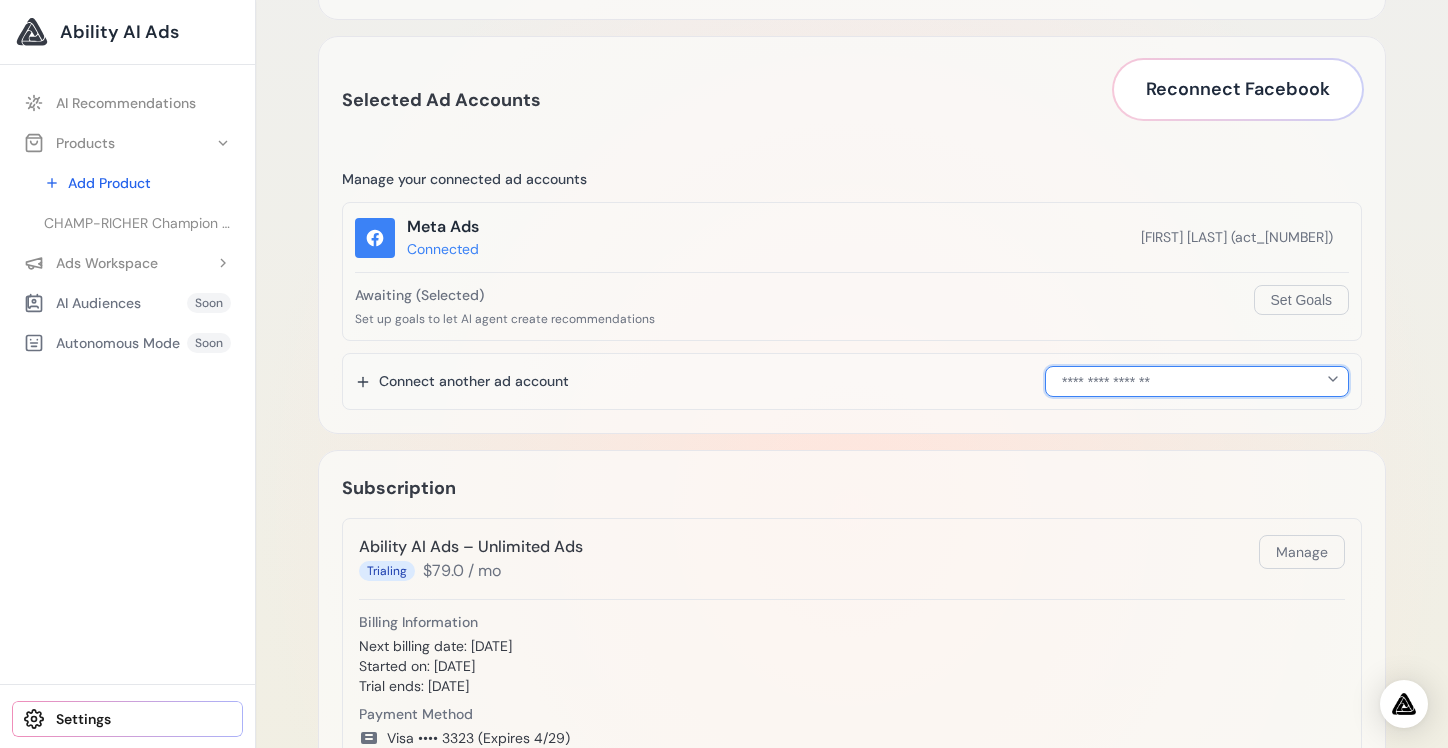 select on "**********" 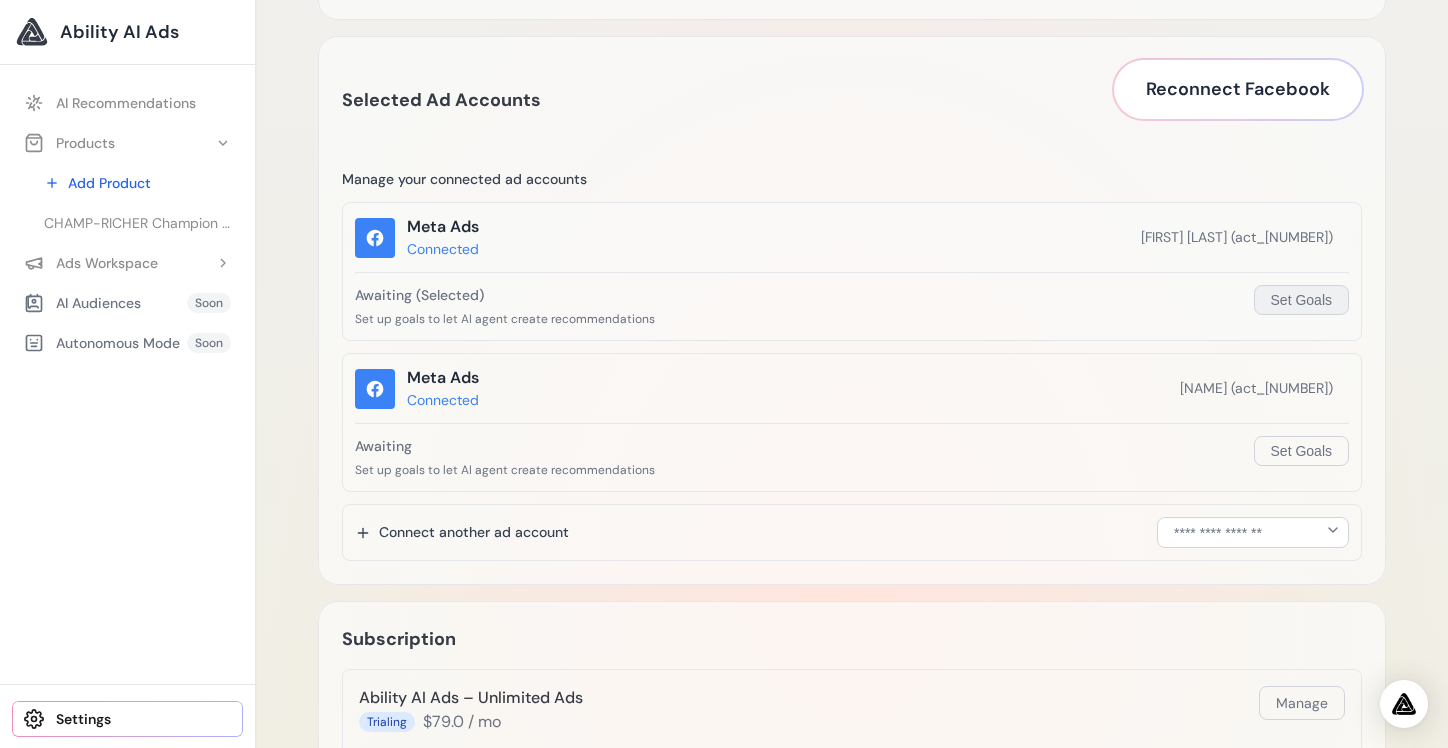 click on "Set Goals" at bounding box center (1301, 300) 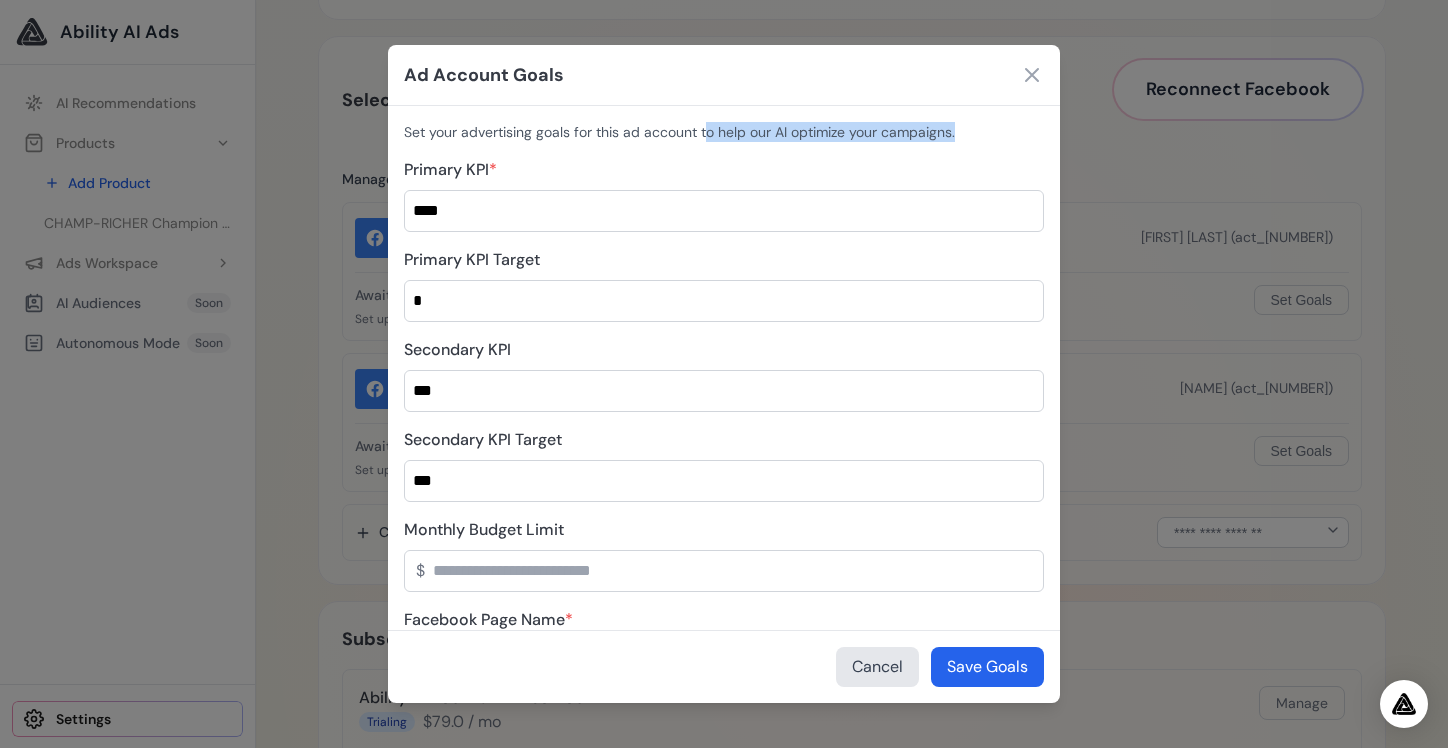 type 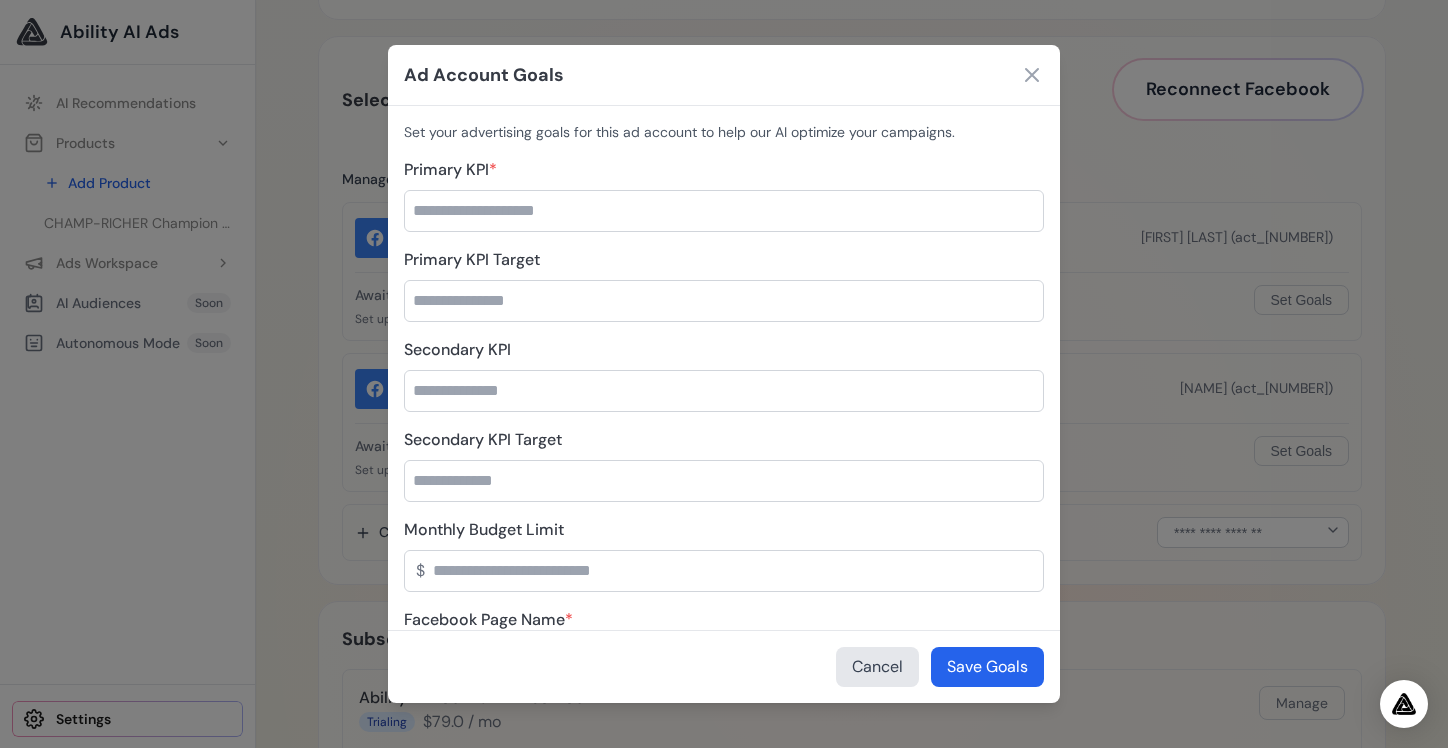 click on "Primary KPI  *" at bounding box center (724, 211) 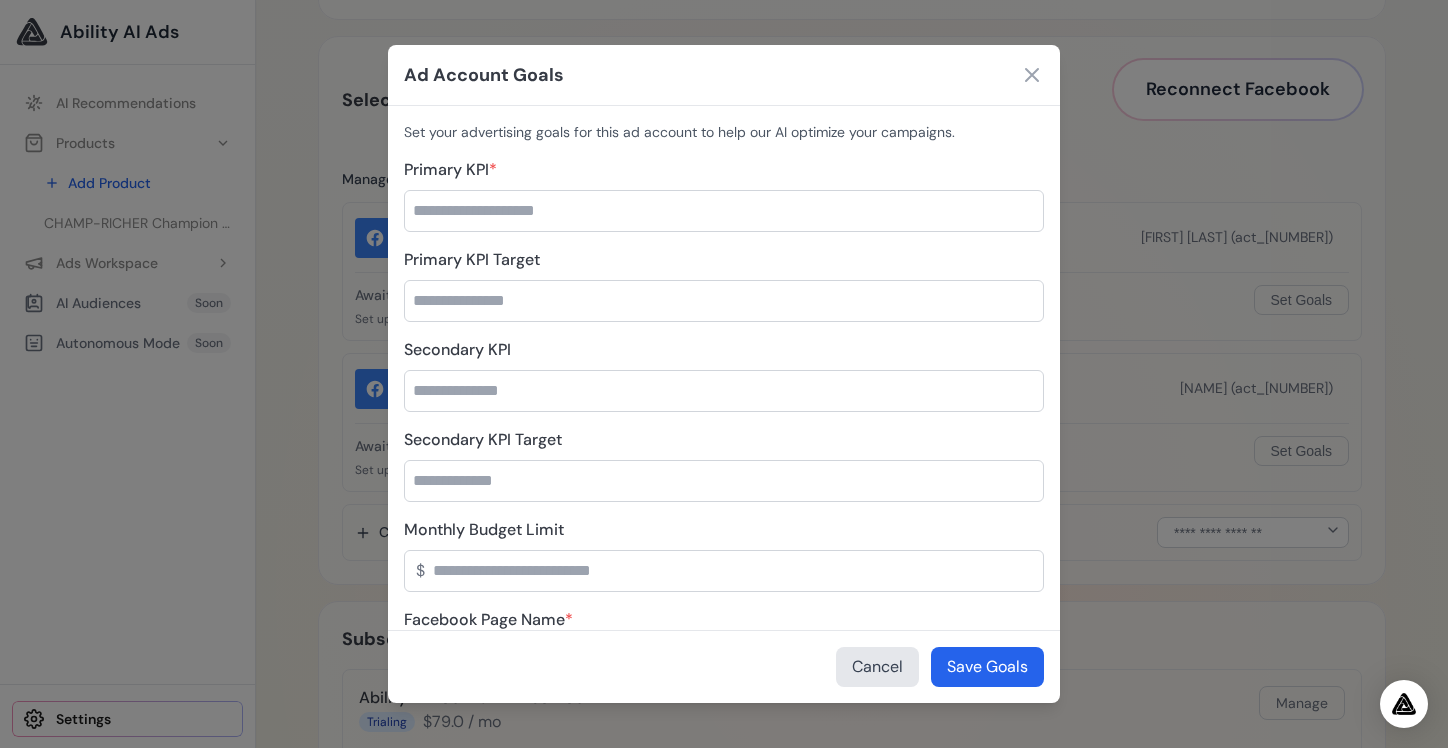 click on "Primary KPI Target" at bounding box center [724, 301] 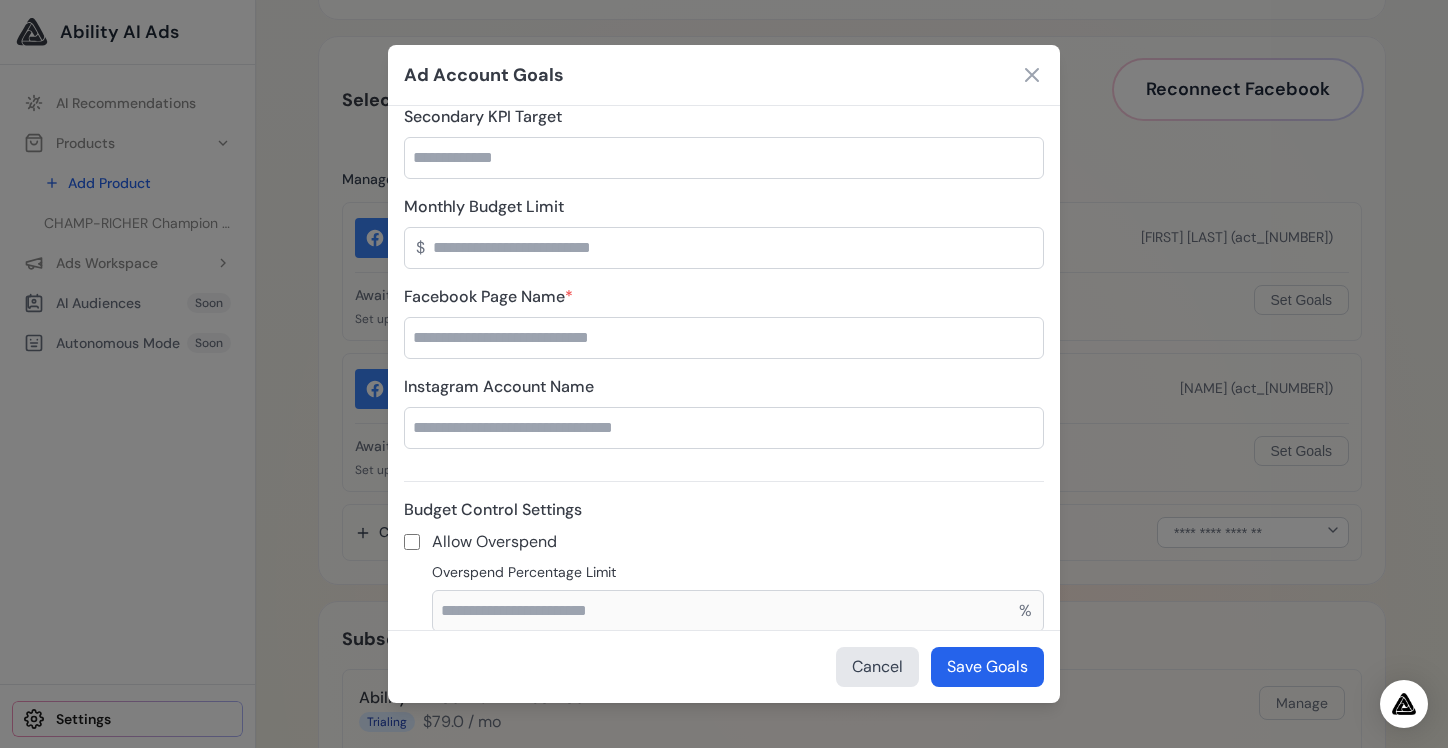 scroll, scrollTop: 331, scrollLeft: 0, axis: vertical 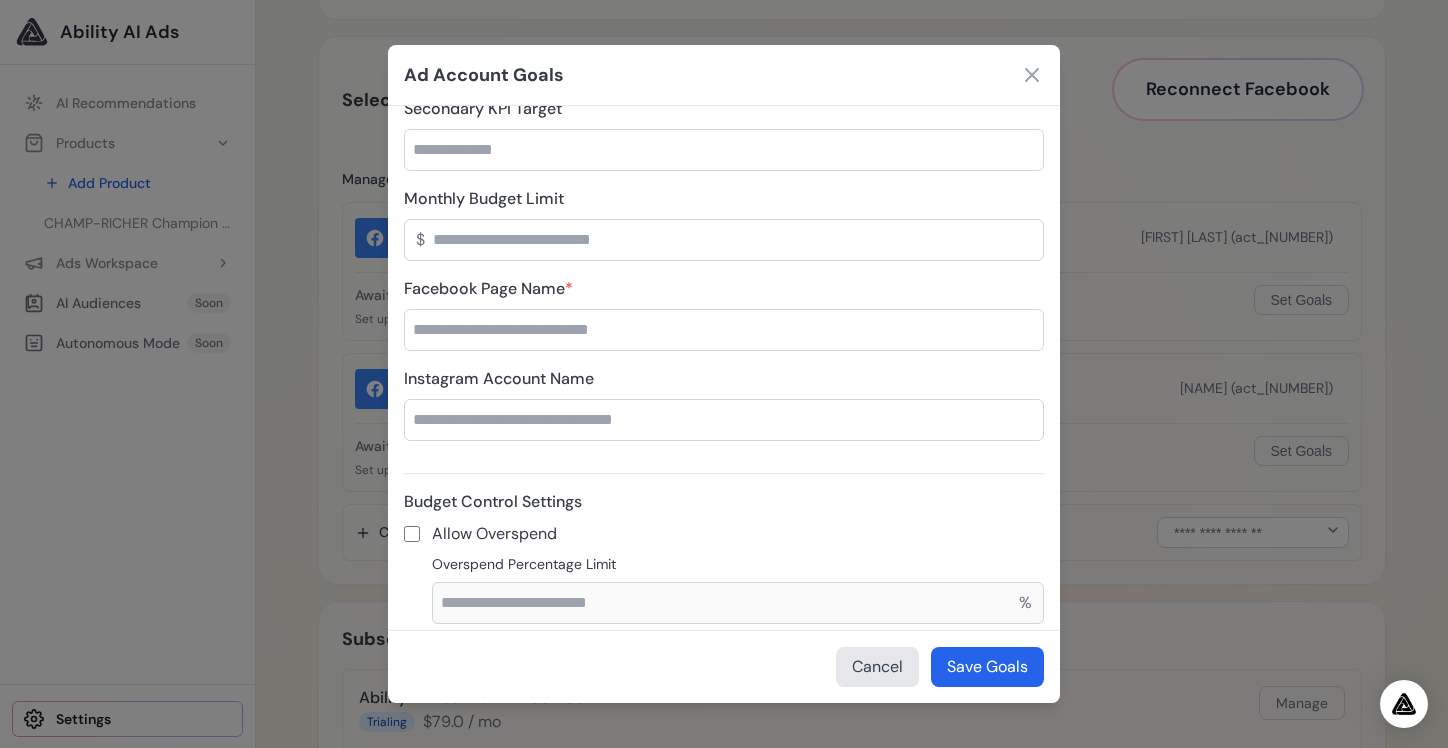 click on "Facebook Page Name  *" at bounding box center (724, 330) 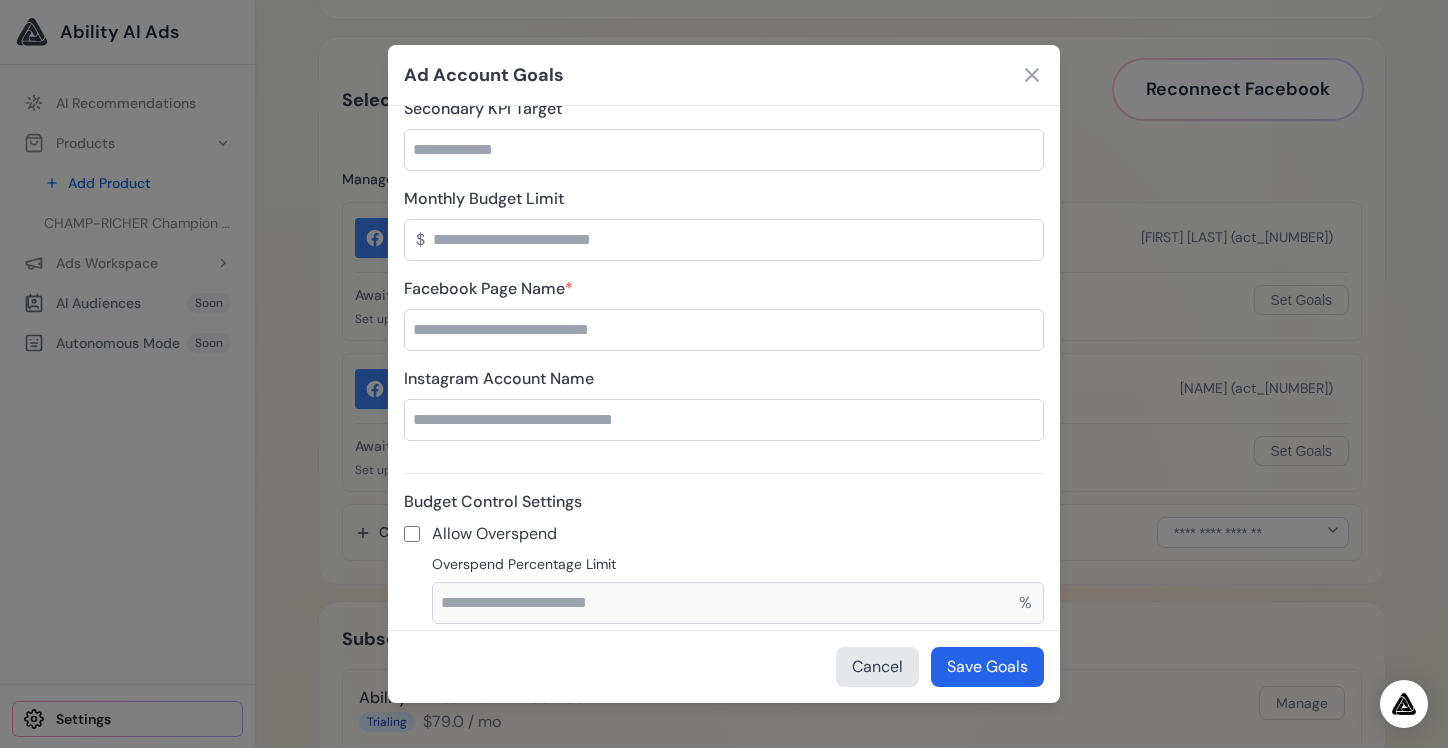 drag, startPoint x: 856, startPoint y: 667, endPoint x: 756, endPoint y: 504, distance: 191.23022 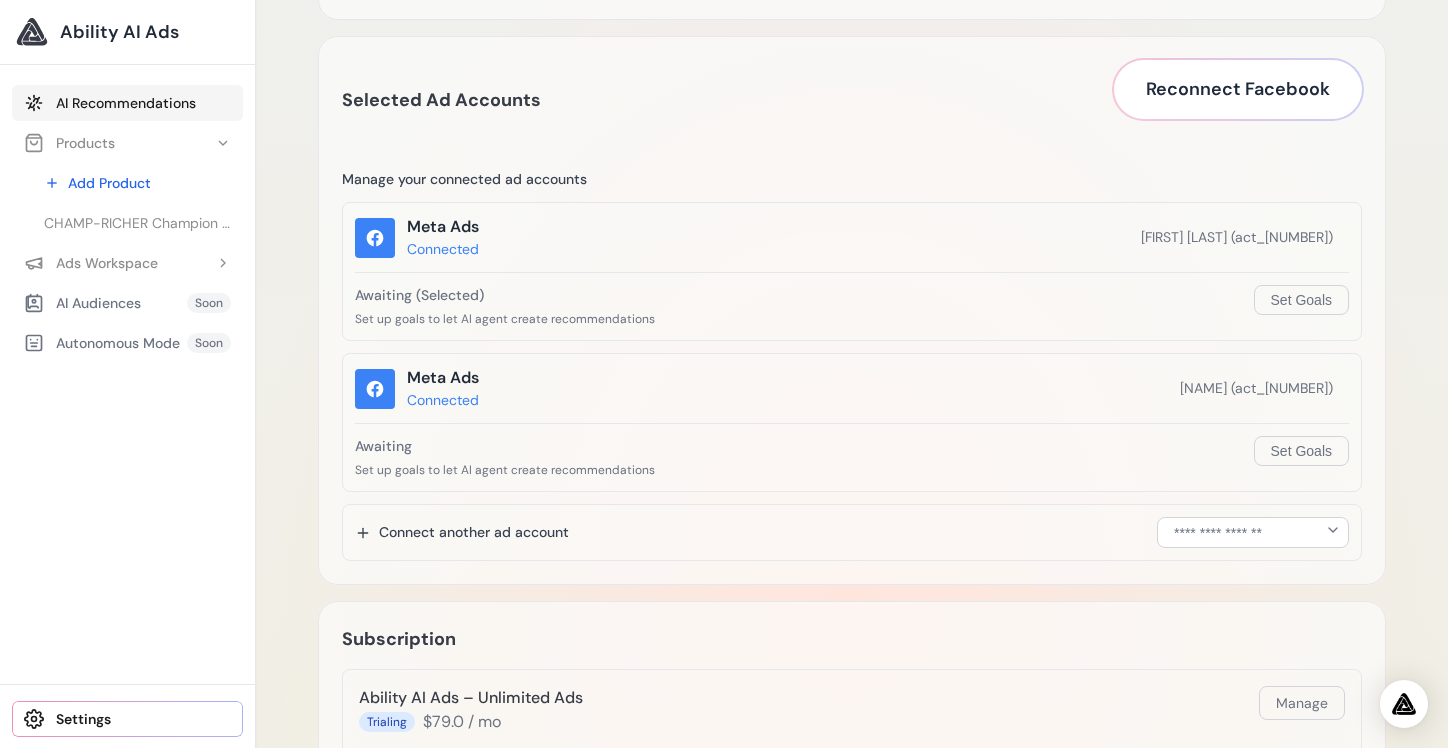 click on "AI Recommendations" at bounding box center [127, 103] 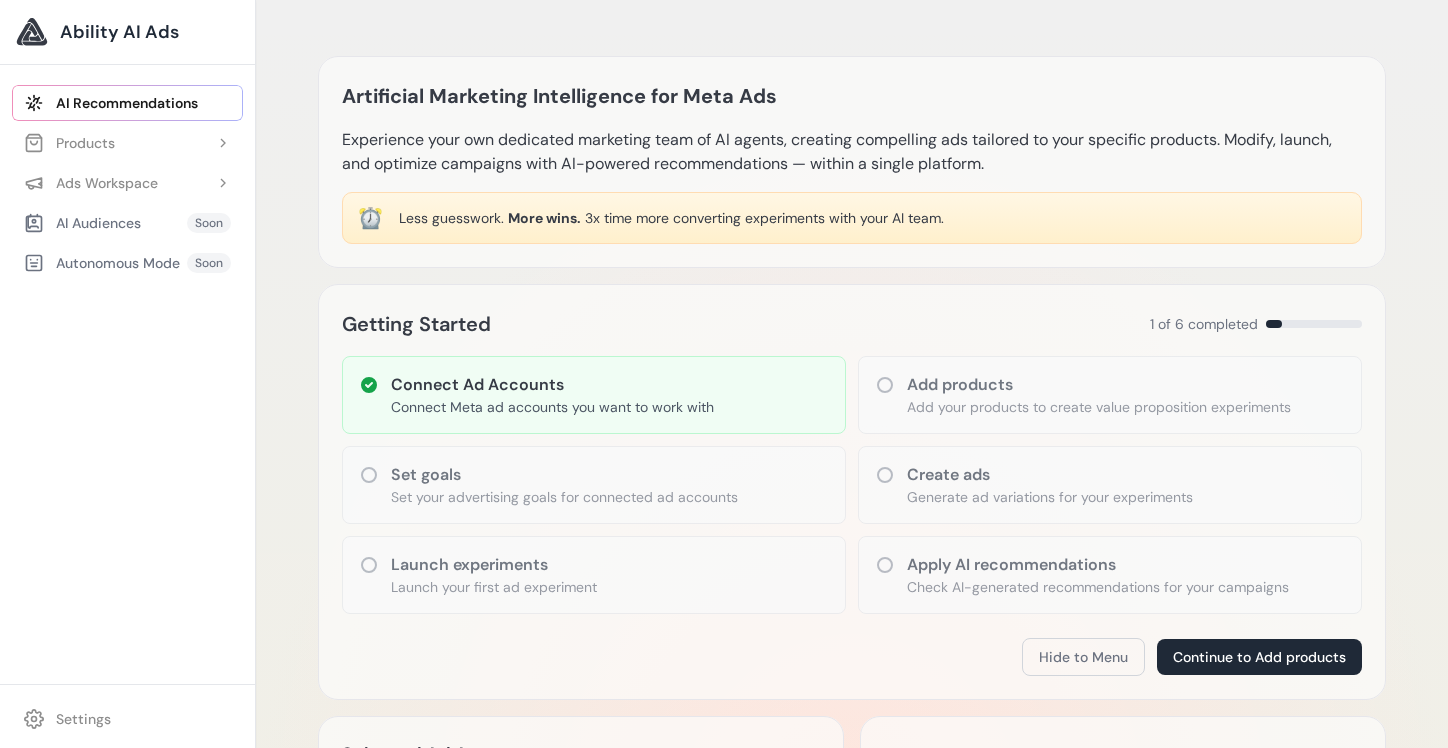 scroll, scrollTop: 0, scrollLeft: 0, axis: both 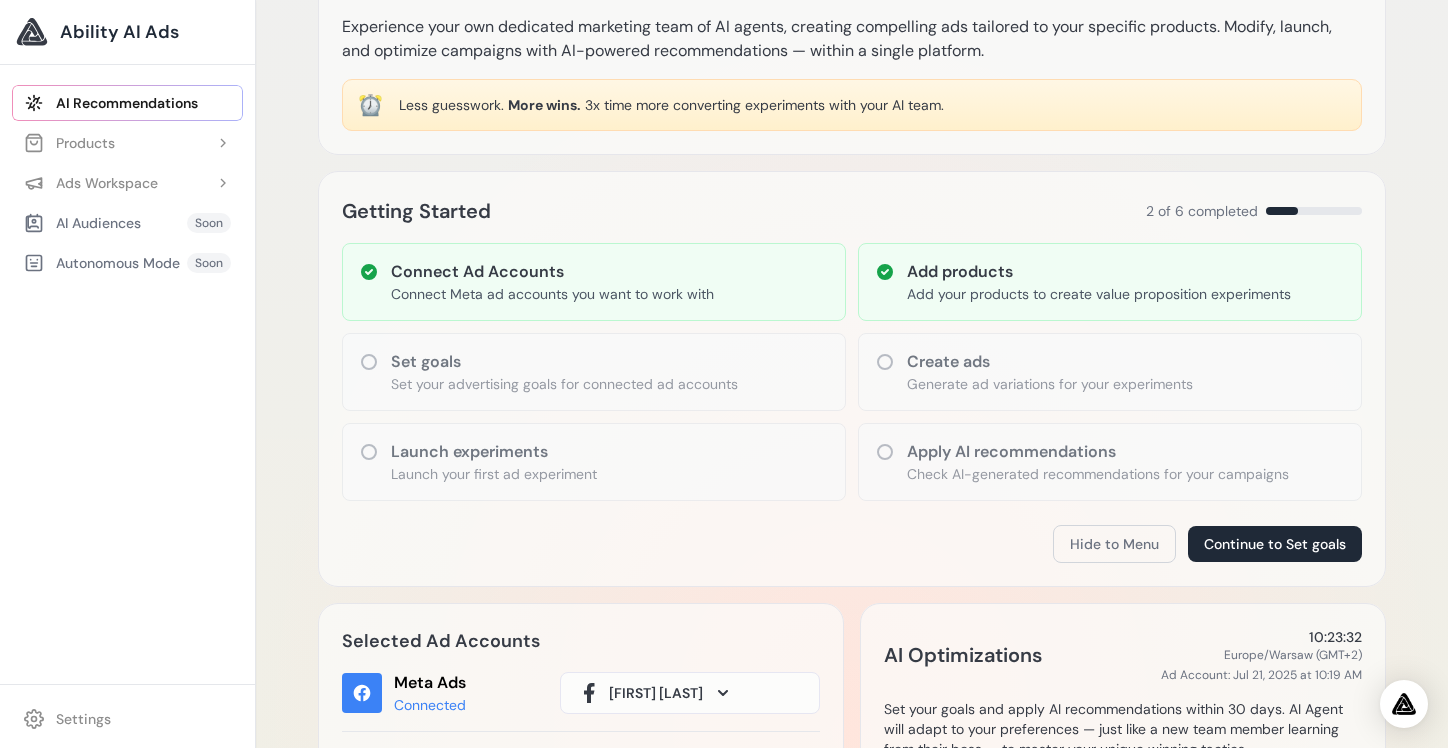 click 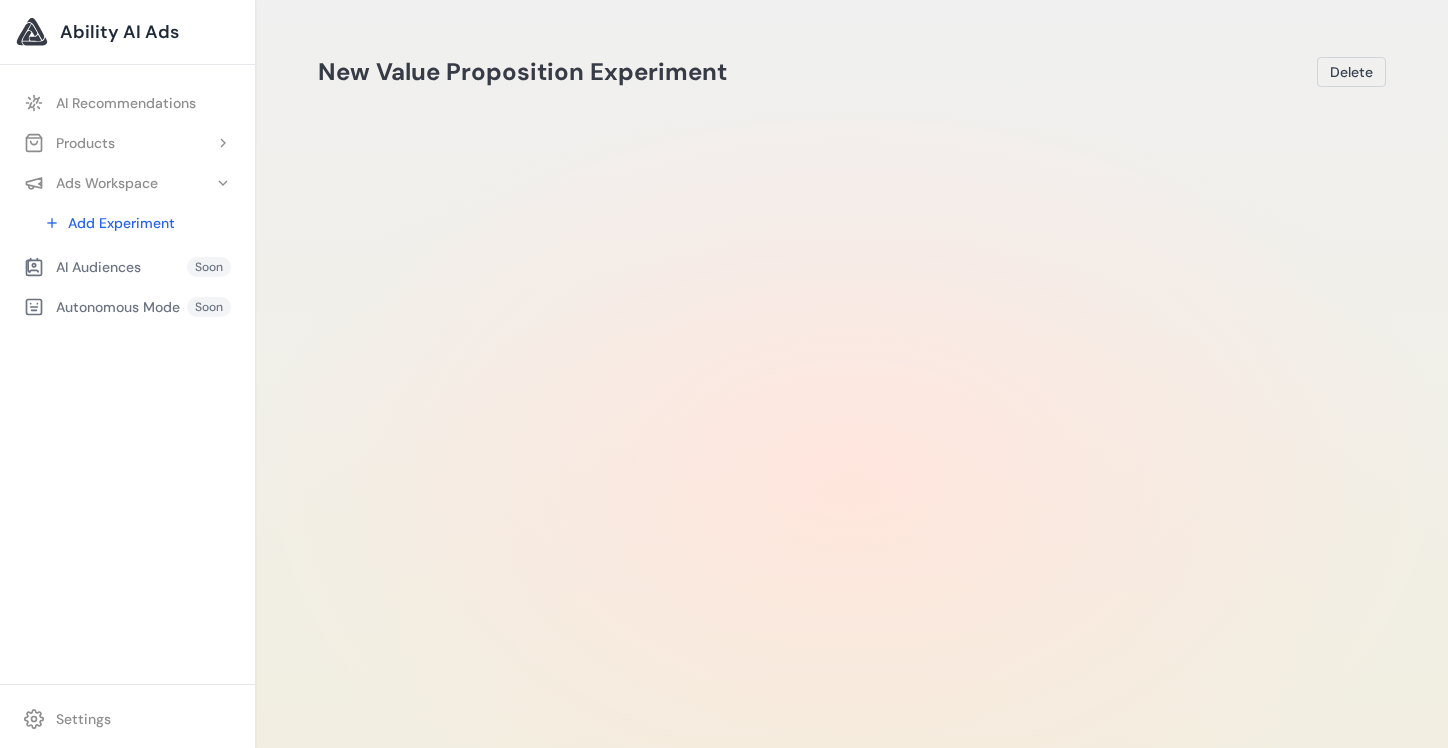 scroll, scrollTop: 0, scrollLeft: 0, axis: both 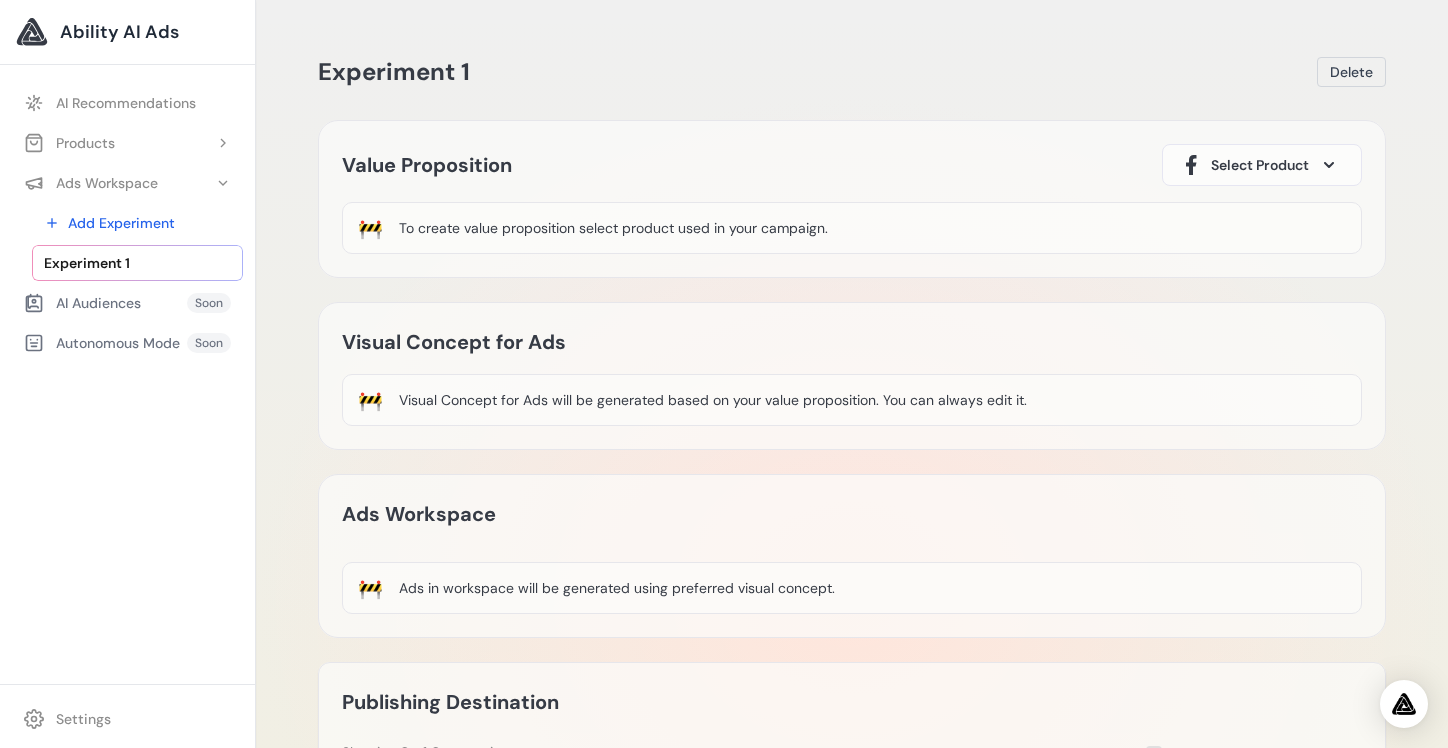 click at bounding box center (1329, 165) 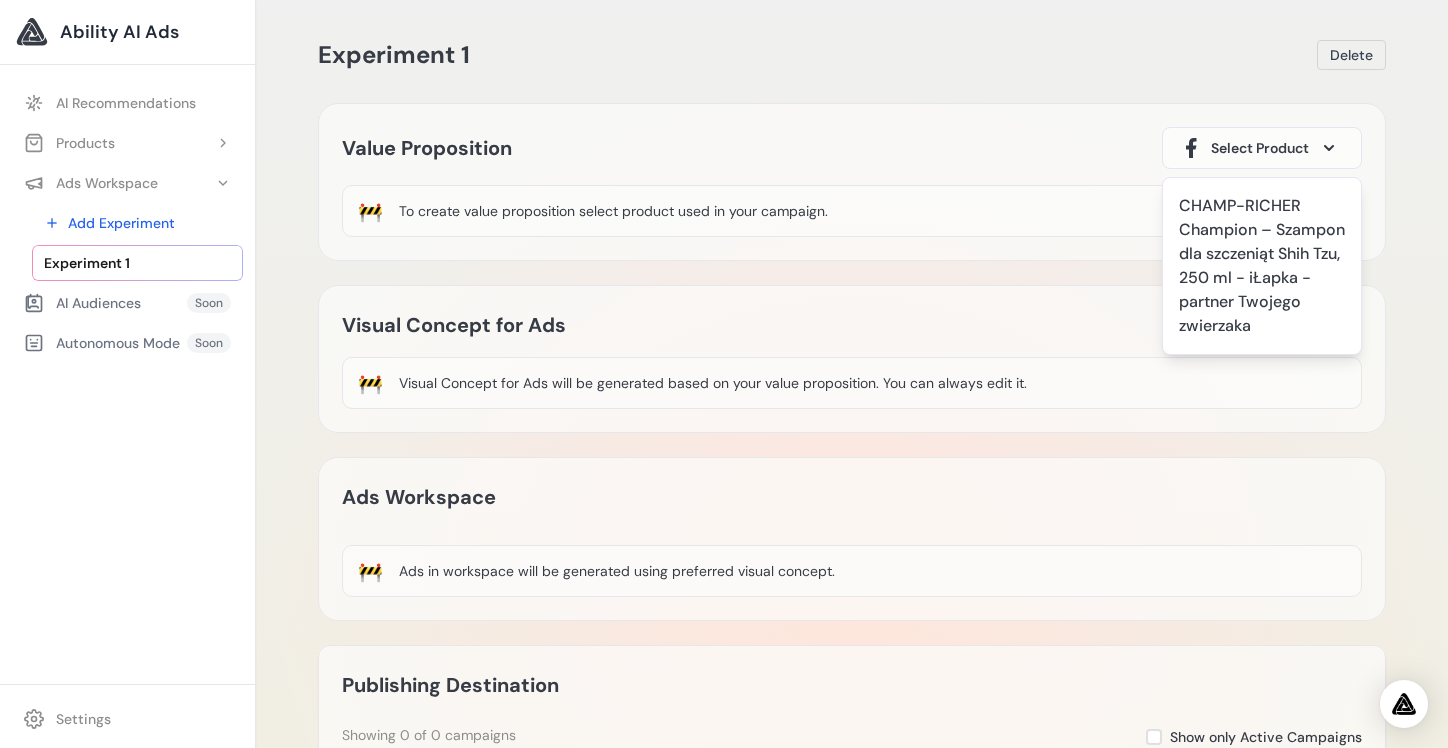 click on "Visual Concept for Ads
Image
Video
Regenerate
🚧
Visual Concept for Ads will be generated based on your value proposition. You can always edit it." at bounding box center (852, 359) 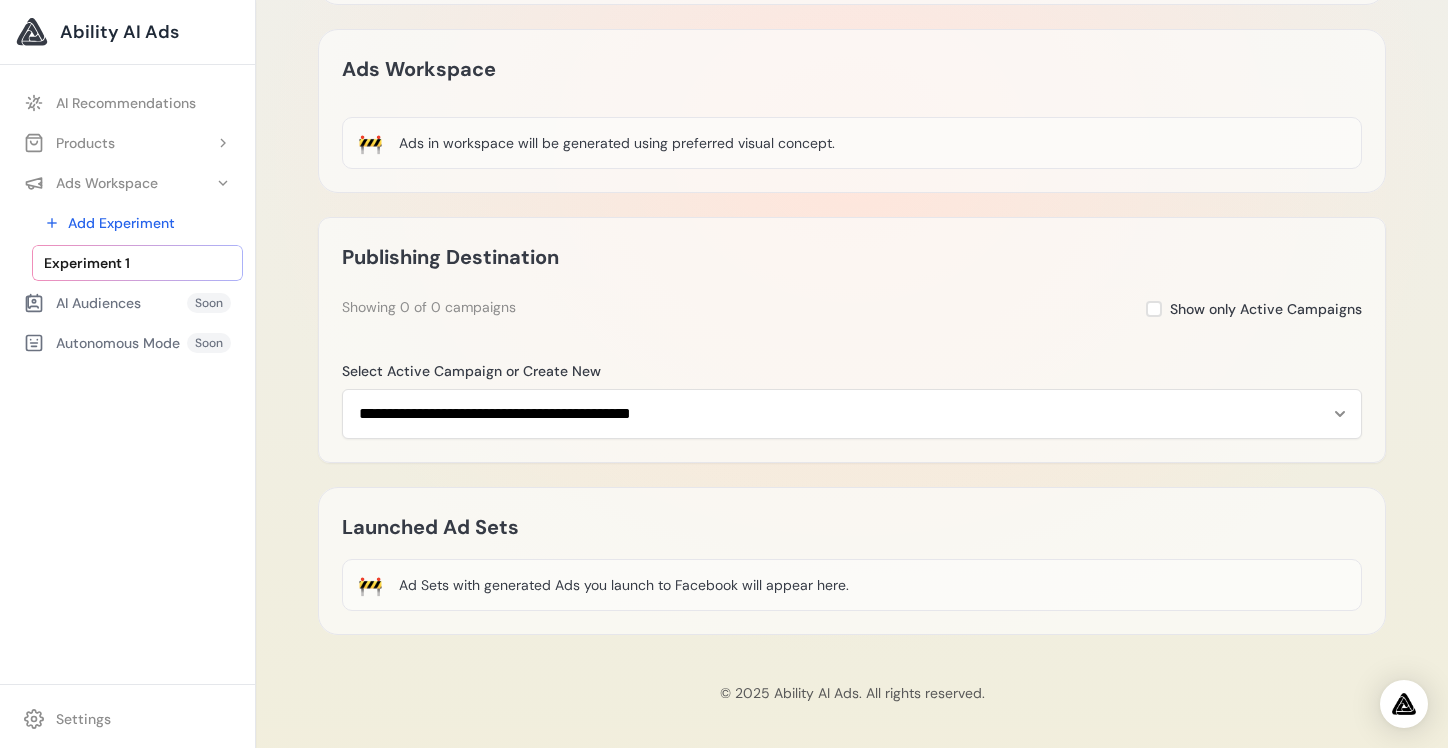 scroll, scrollTop: 447, scrollLeft: 0, axis: vertical 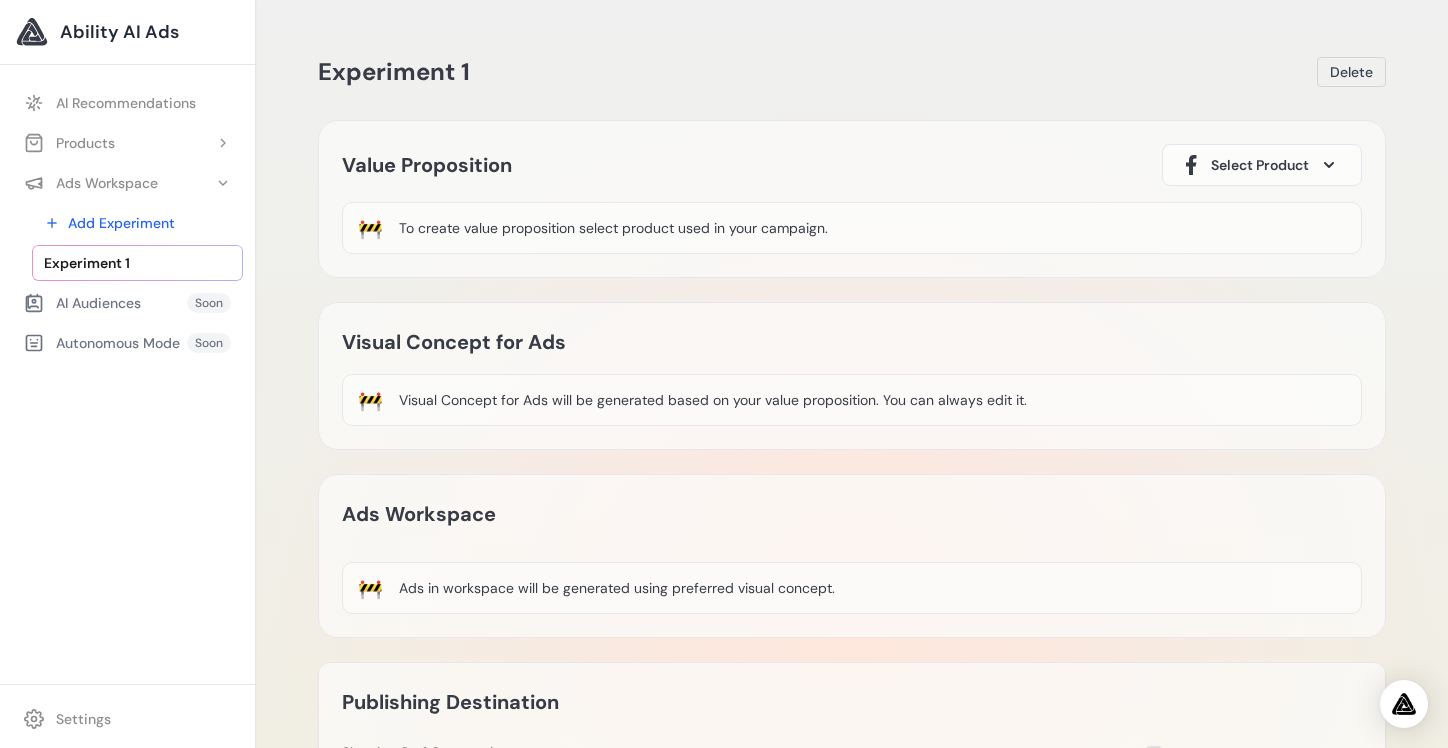 click at bounding box center (1329, 165) 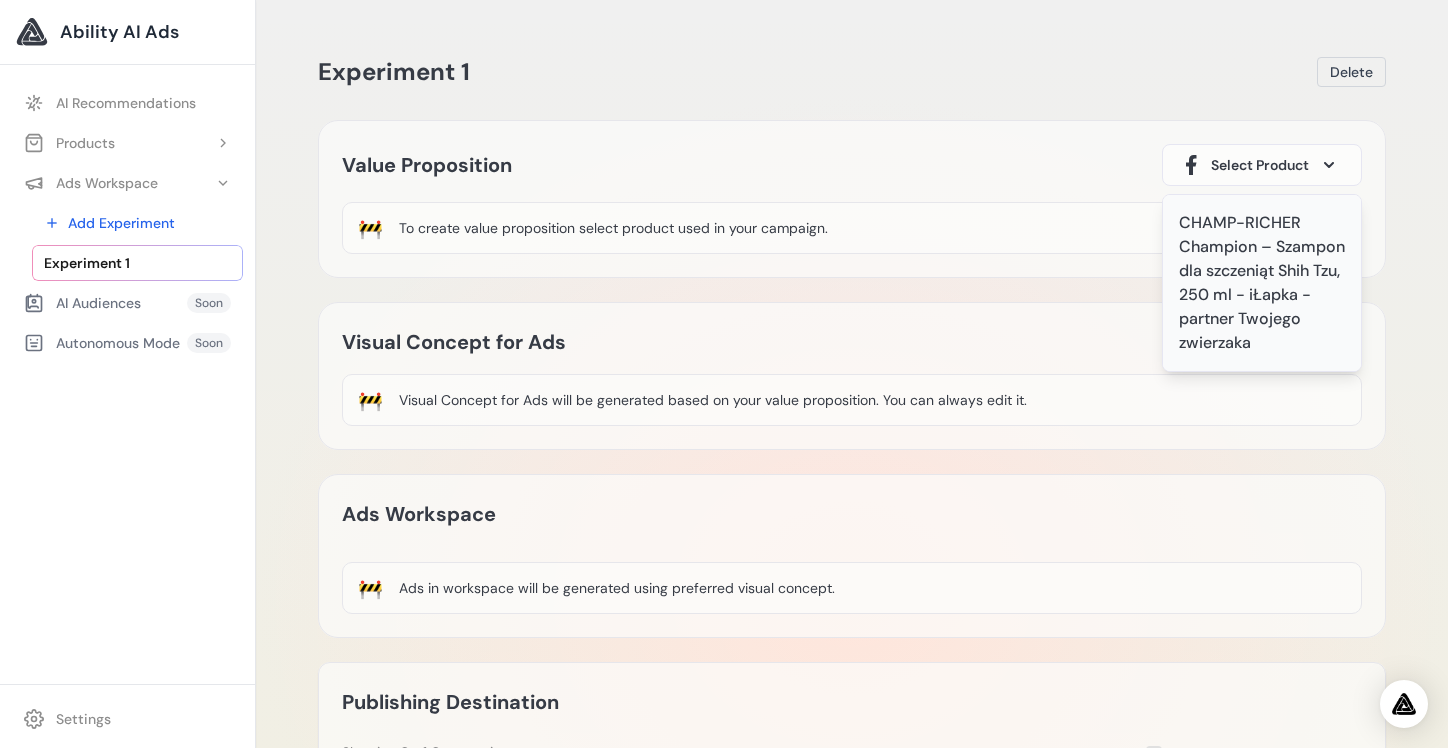 click on "CHAMP-RICHER Champion – Szampon dla szczeniąt Shih Tzu, 250 ml - iŁapka - partner Twojego zwierzaka" at bounding box center (1262, 283) 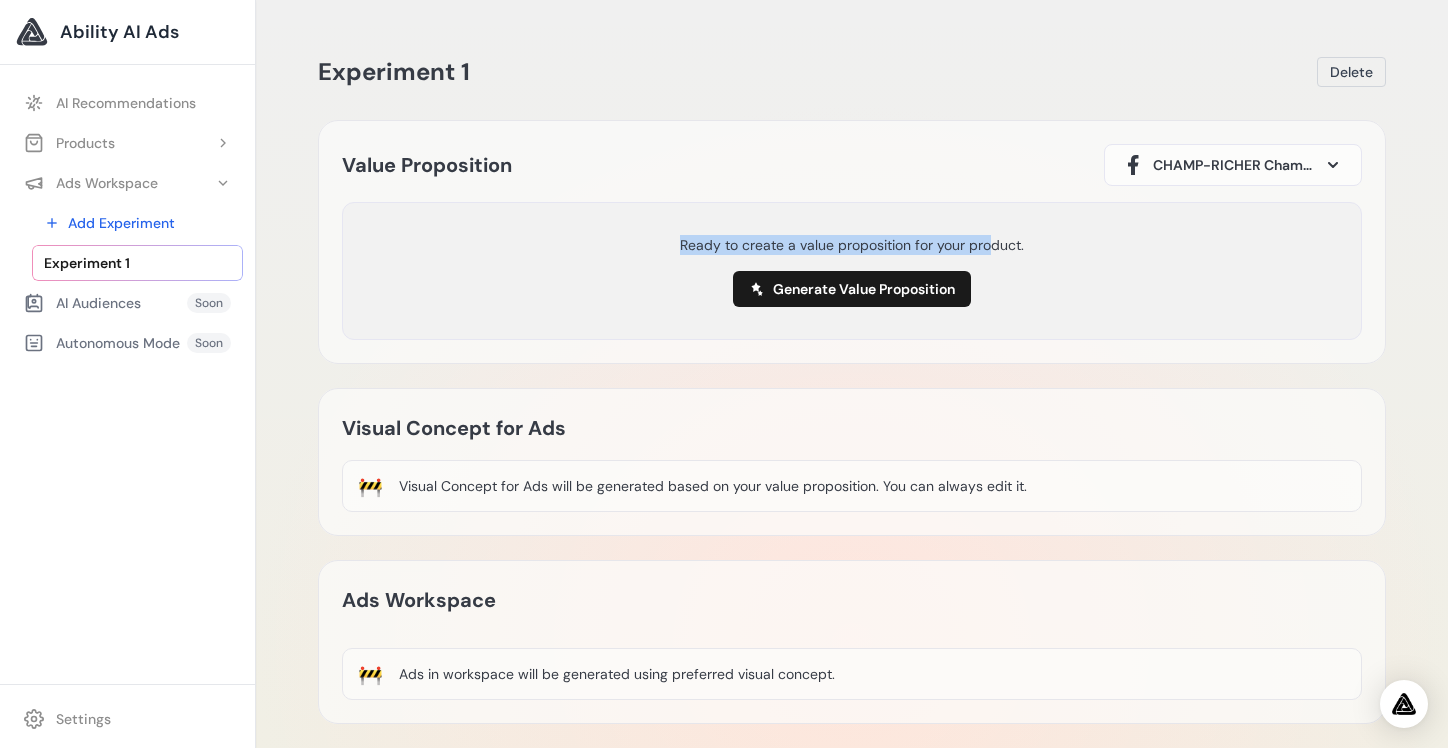 drag, startPoint x: 680, startPoint y: 244, endPoint x: 994, endPoint y: 242, distance: 314.00638 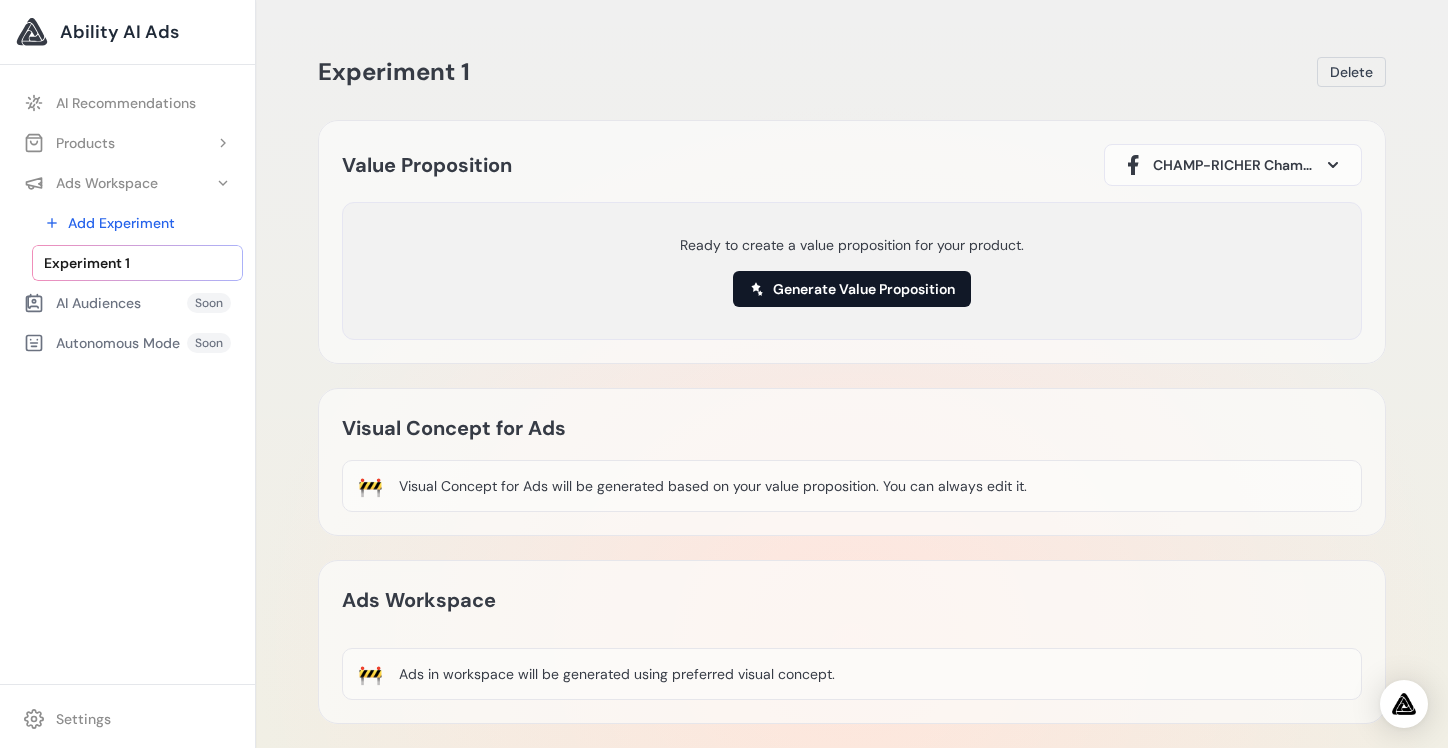 click on "Generate Value Proposition" at bounding box center [852, 289] 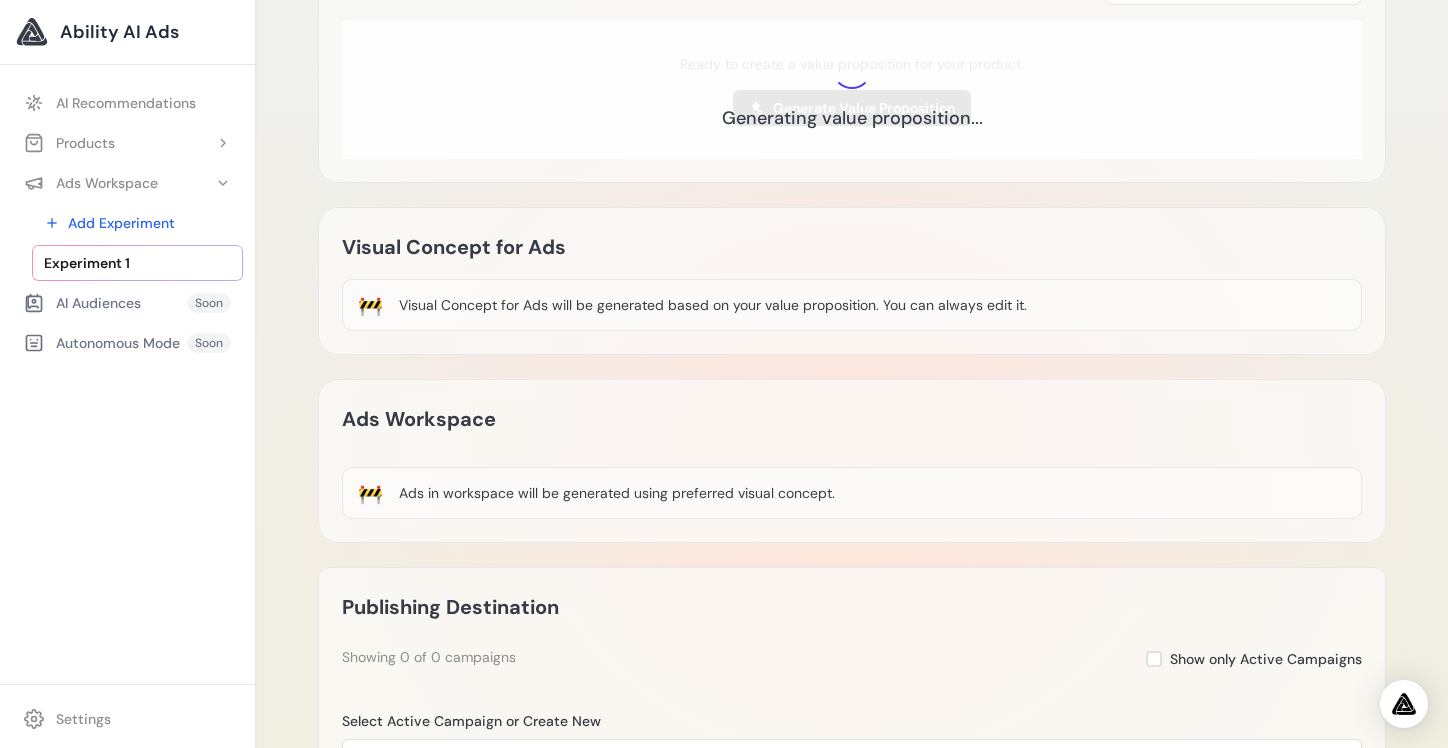 scroll, scrollTop: 248, scrollLeft: 0, axis: vertical 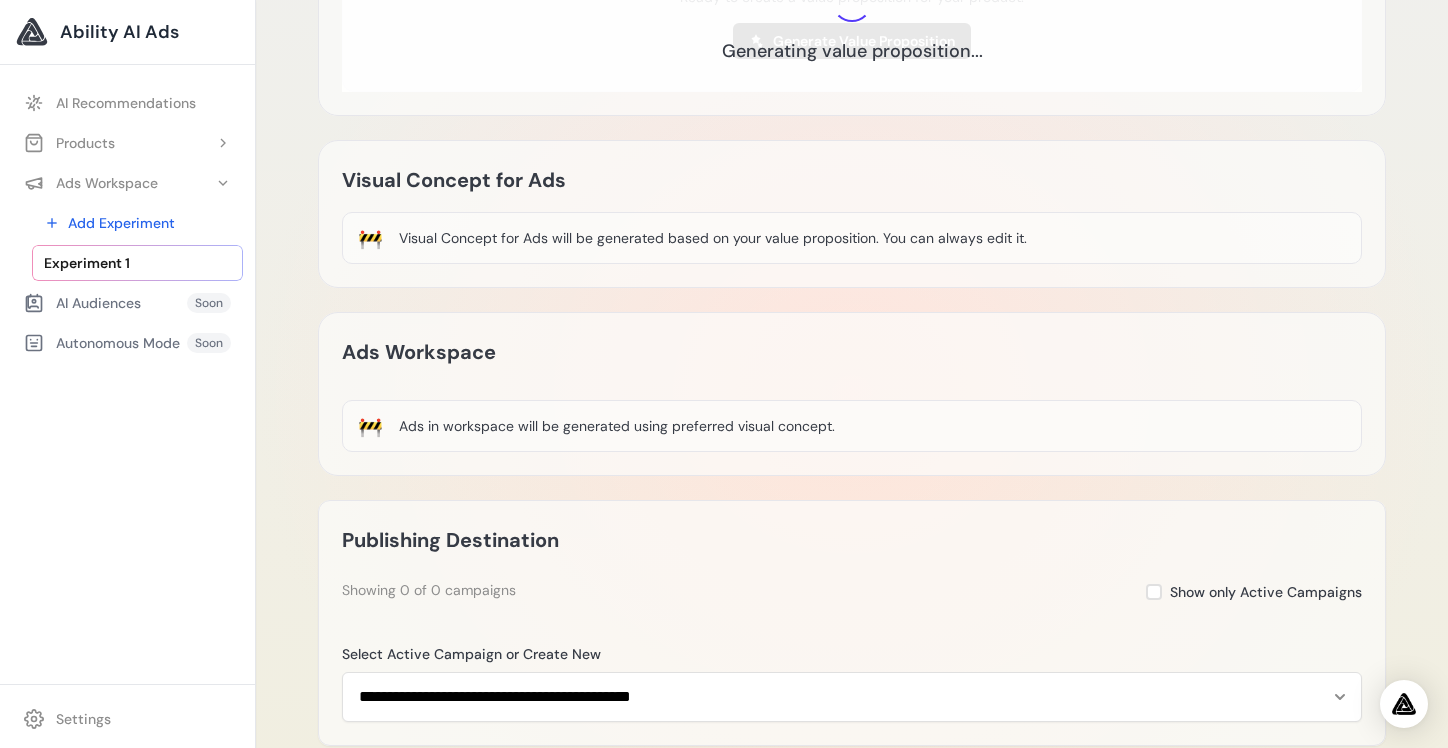 drag, startPoint x: 408, startPoint y: 236, endPoint x: 1013, endPoint y: 241, distance: 605.0207 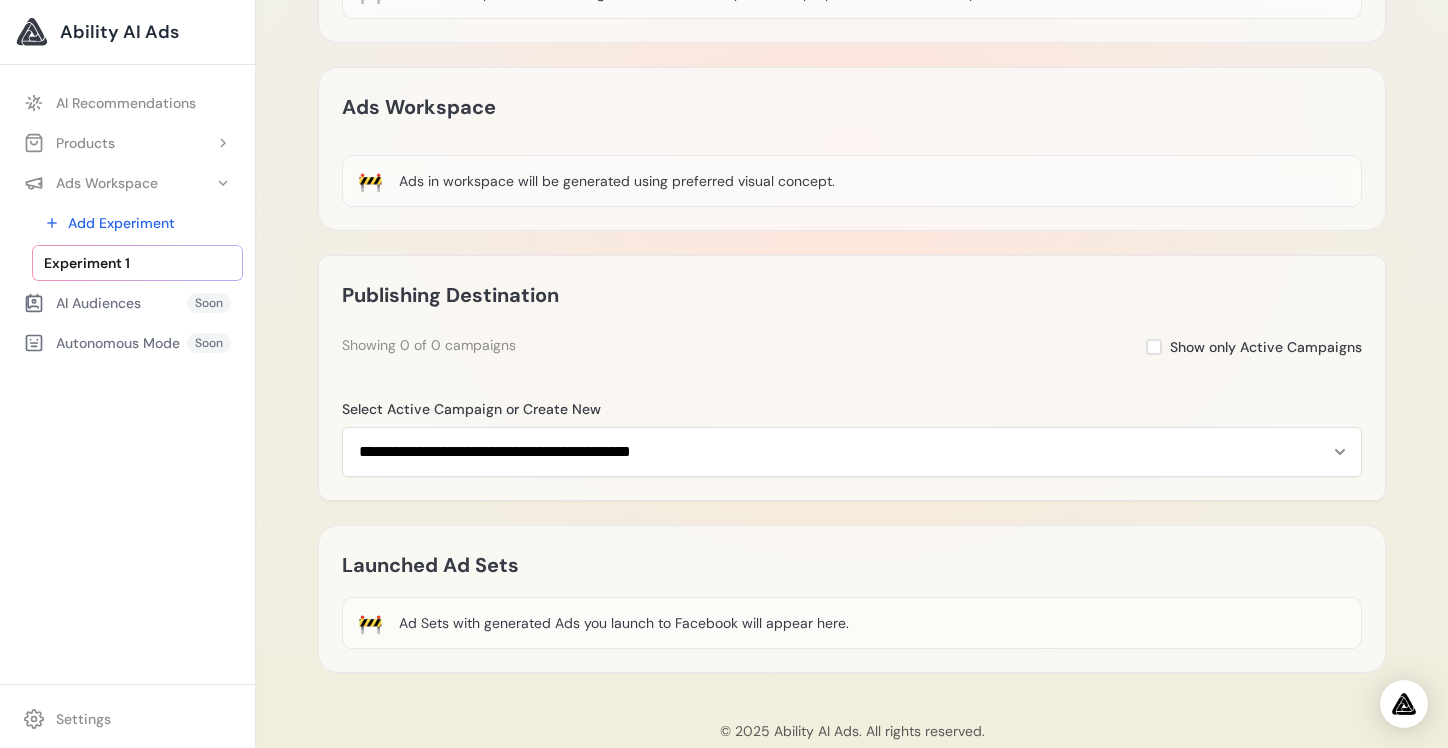 scroll, scrollTop: 495, scrollLeft: 0, axis: vertical 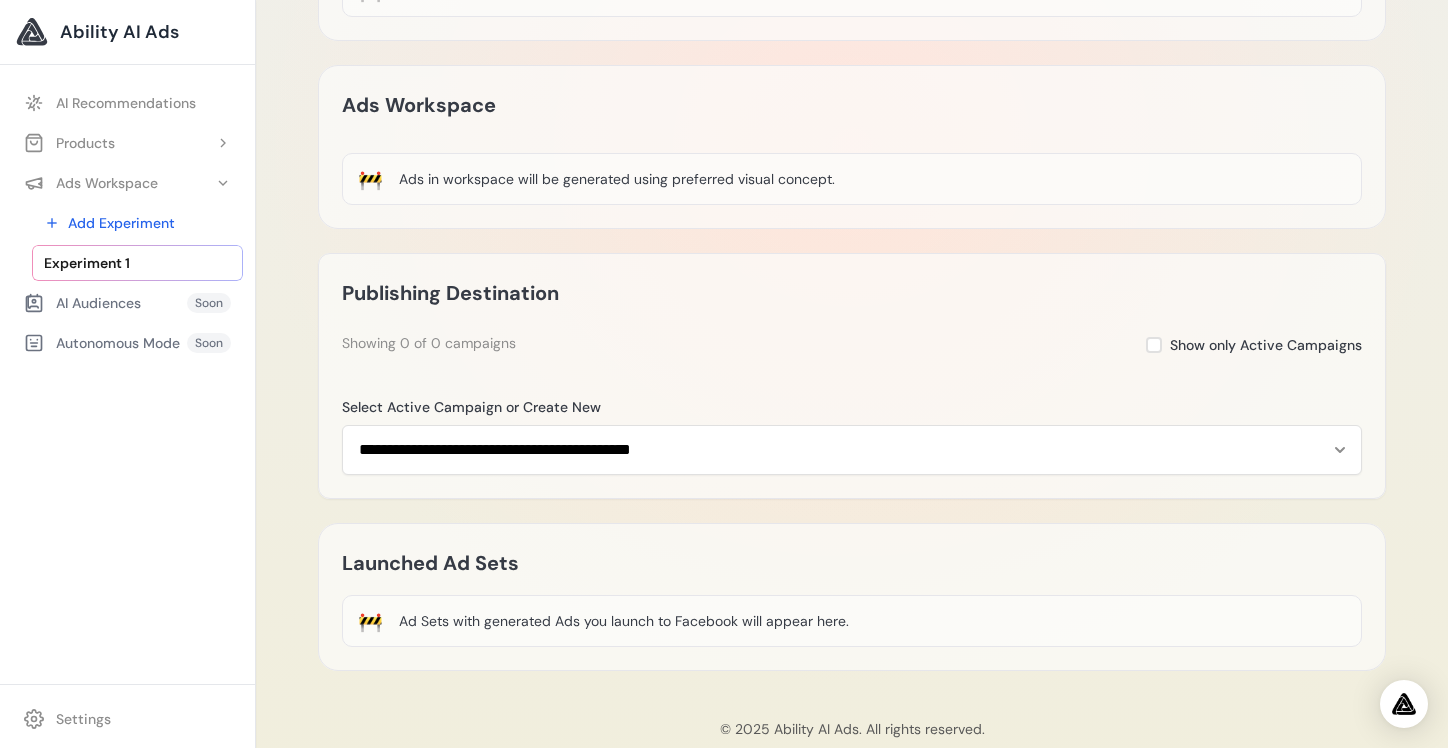 drag, startPoint x: 351, startPoint y: 294, endPoint x: 634, endPoint y: 342, distance: 287.0418 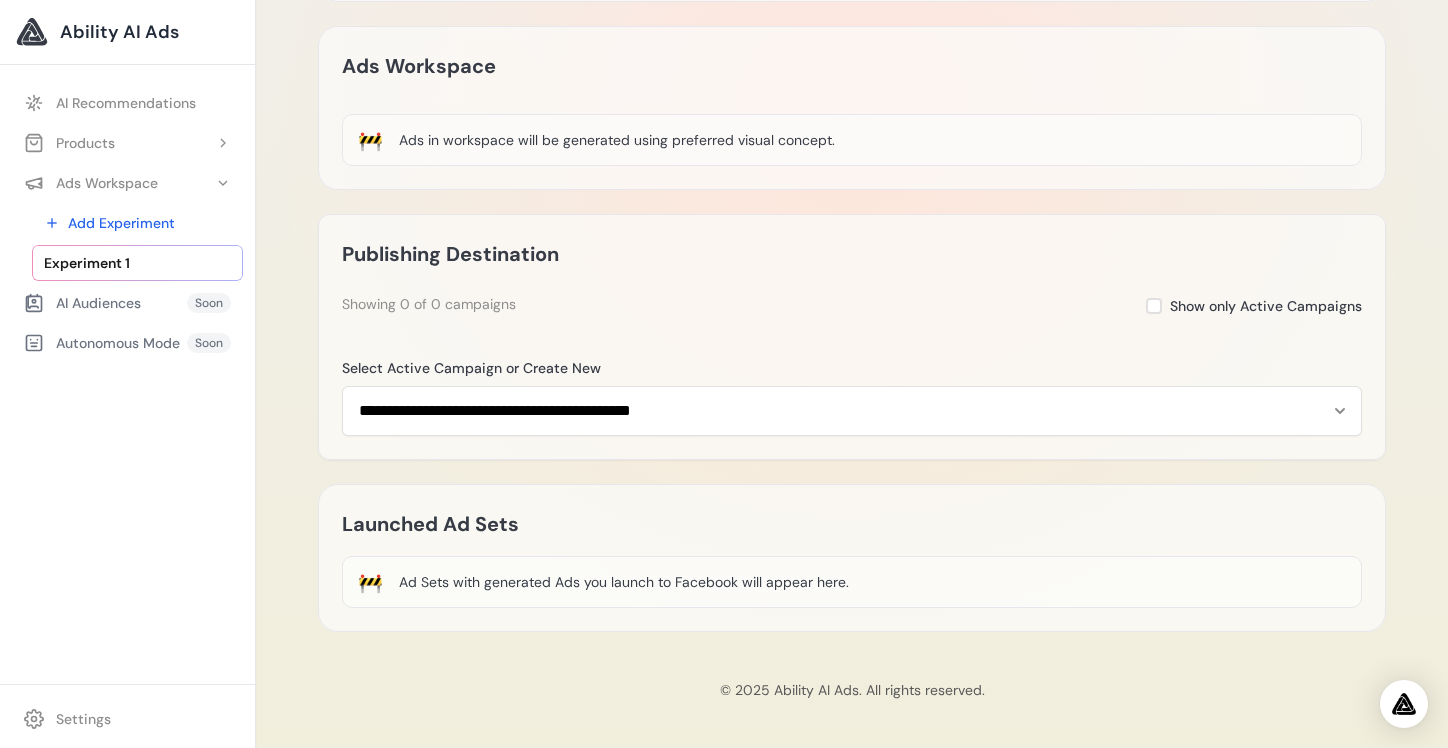 scroll, scrollTop: 534, scrollLeft: 0, axis: vertical 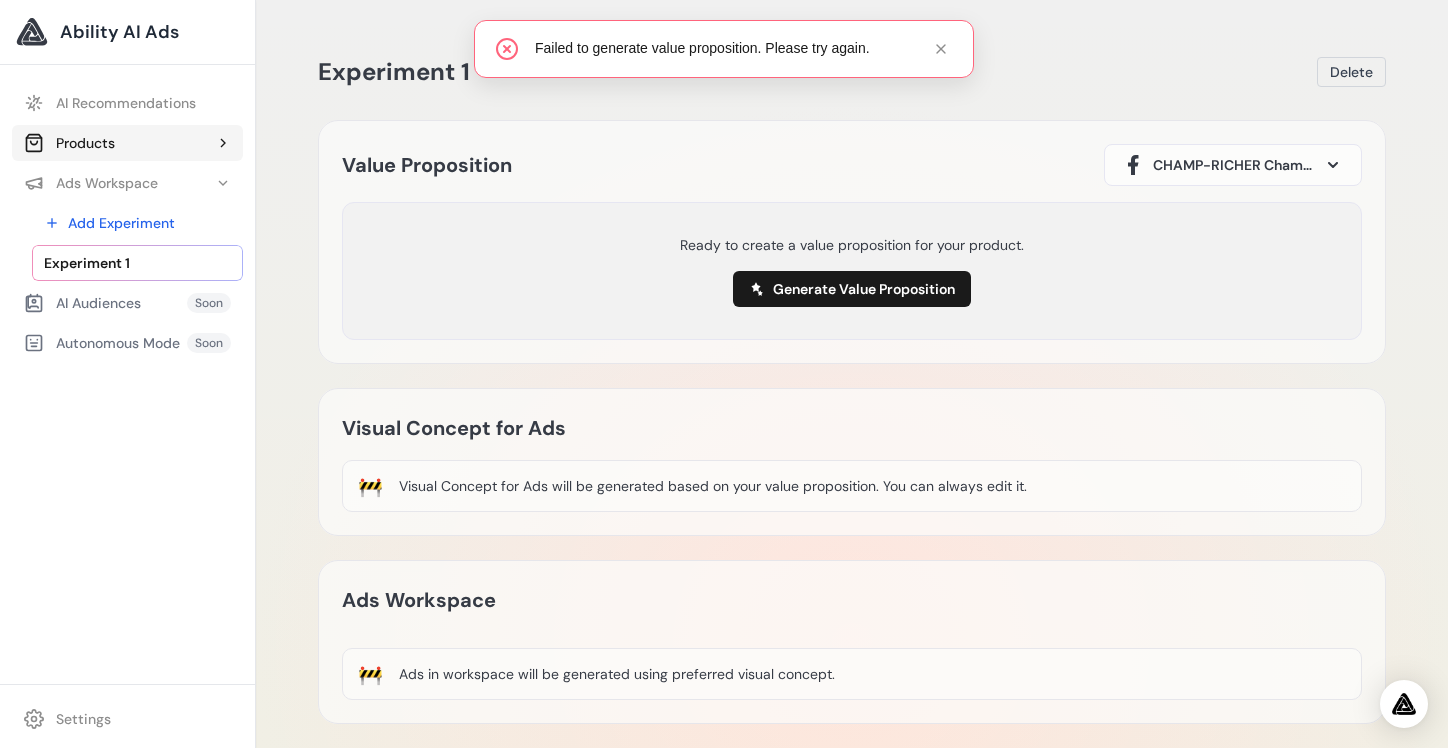 click on "Products" at bounding box center (69, 143) 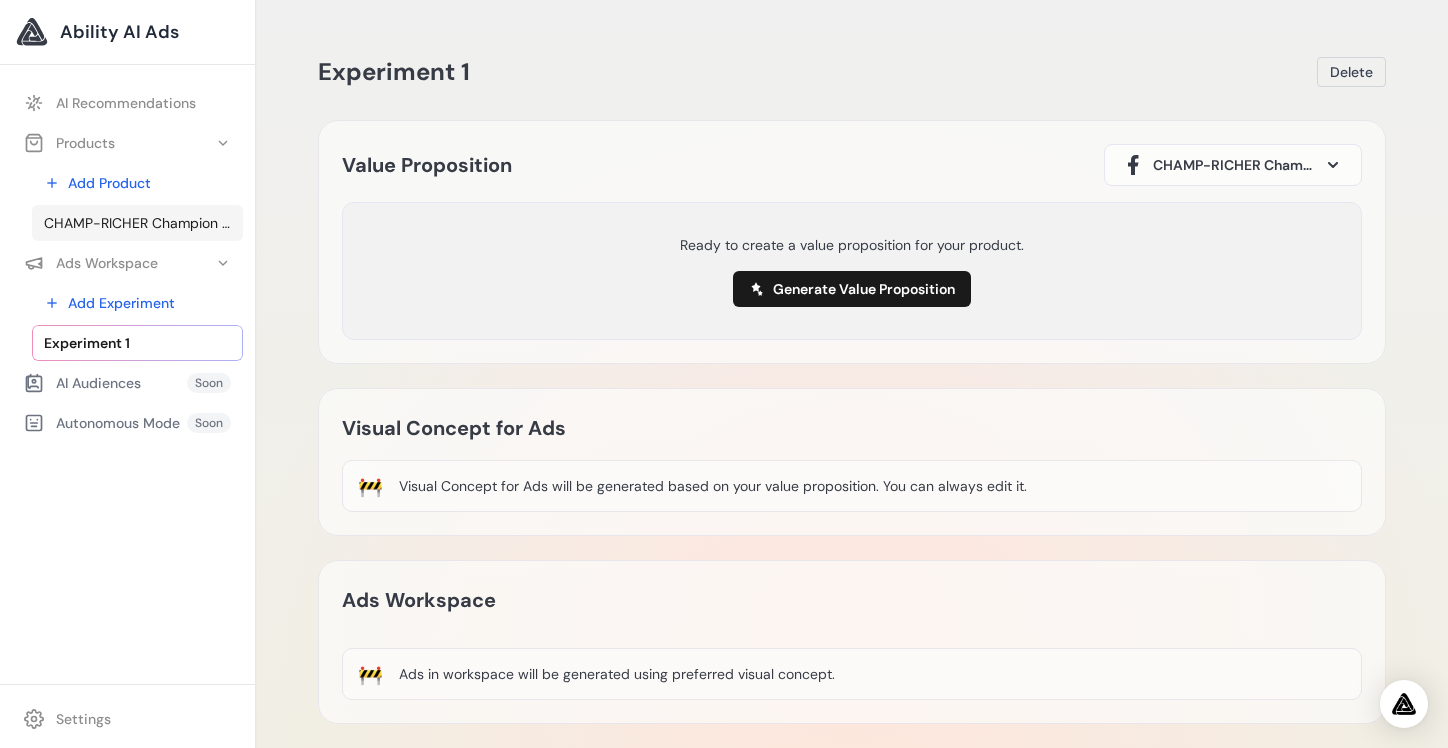 click on "CHAMP-RICHER Champion – Szampon dla szczeniąt Shih Tzu, 250 ml - iŁapka - partner Twojego zwierzaka" at bounding box center [137, 223] 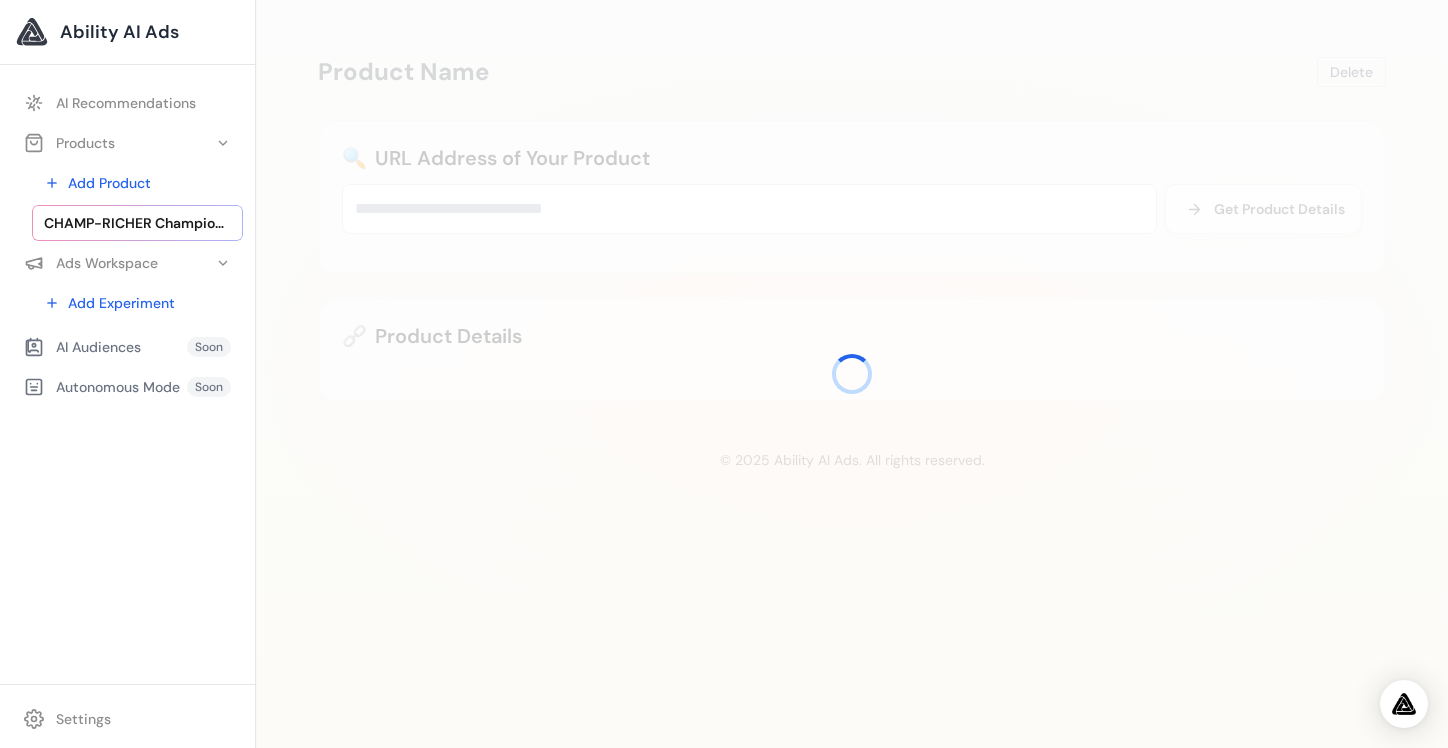 scroll, scrollTop: 0, scrollLeft: 0, axis: both 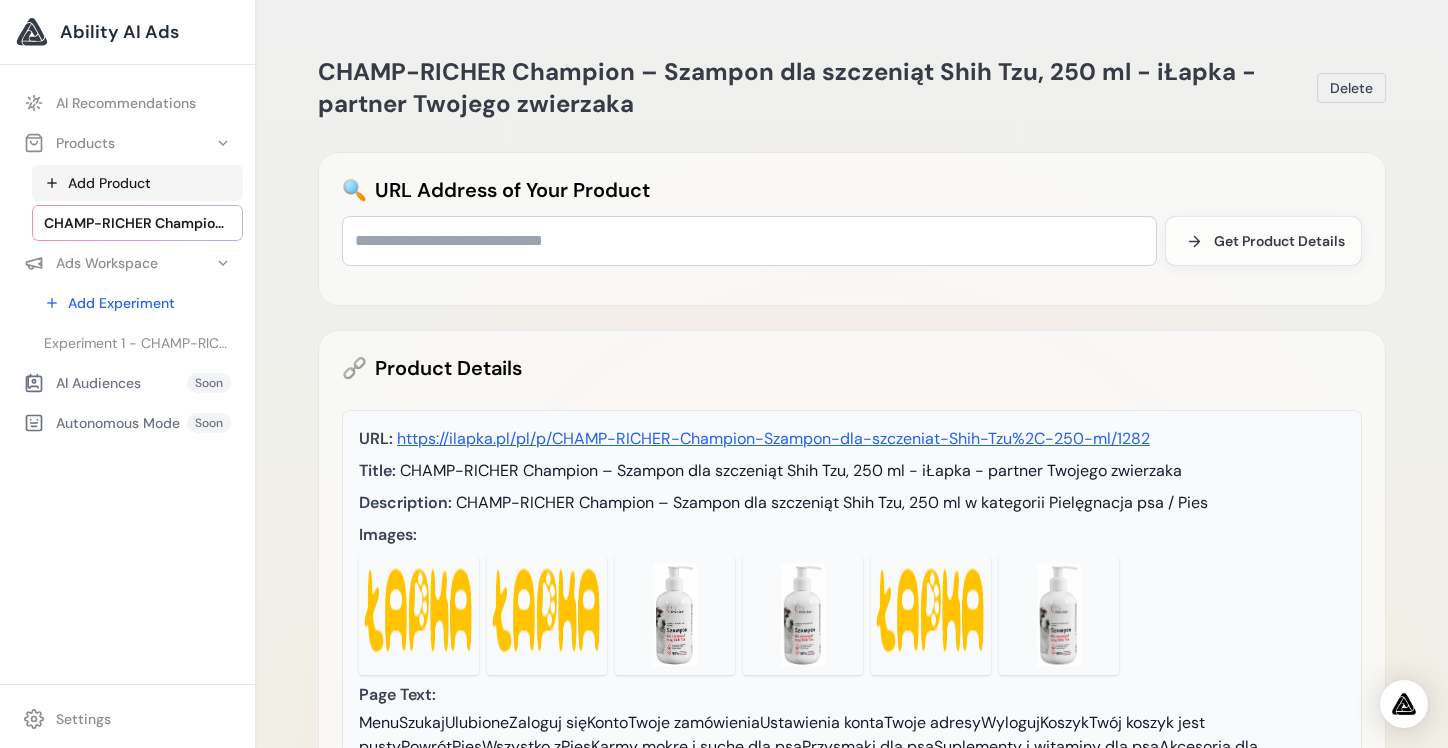 click on "Add Product" at bounding box center [137, 183] 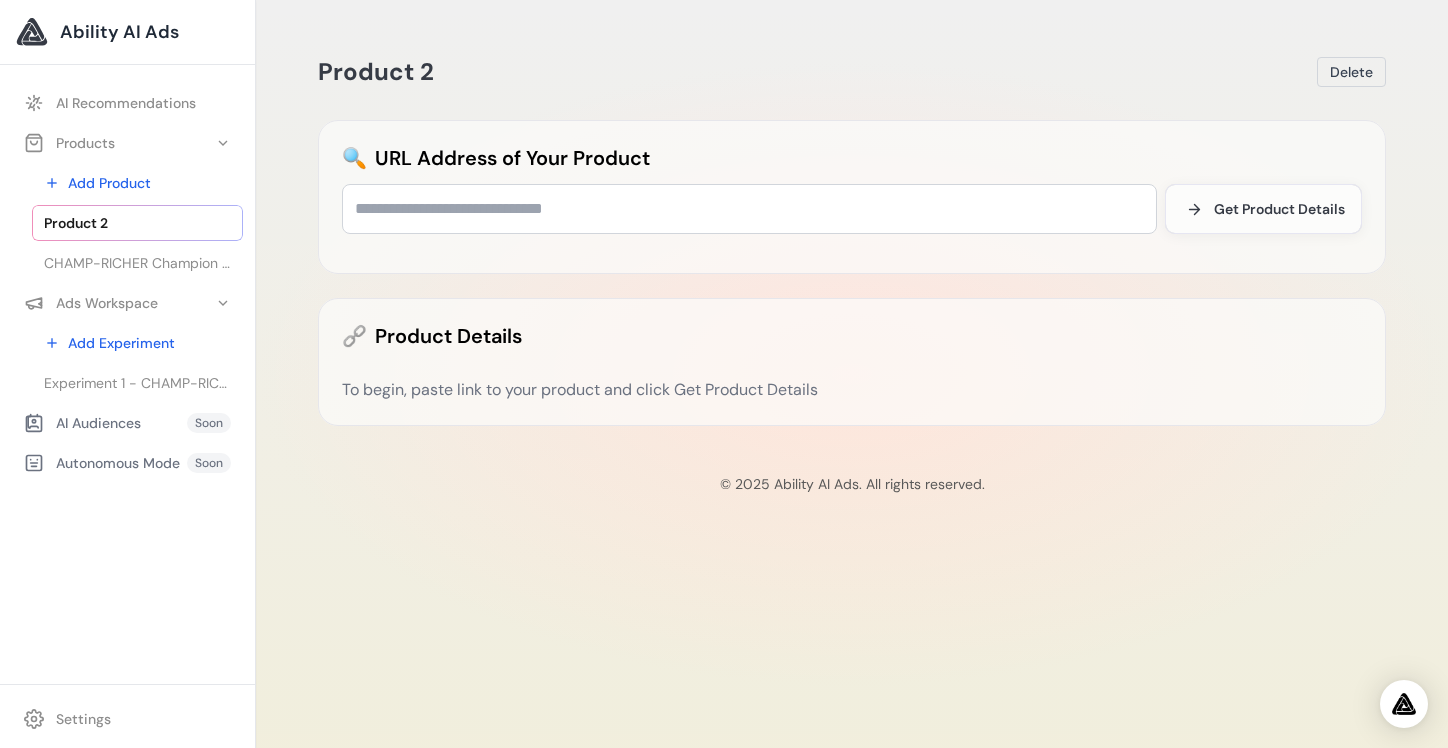 scroll, scrollTop: 0, scrollLeft: 0, axis: both 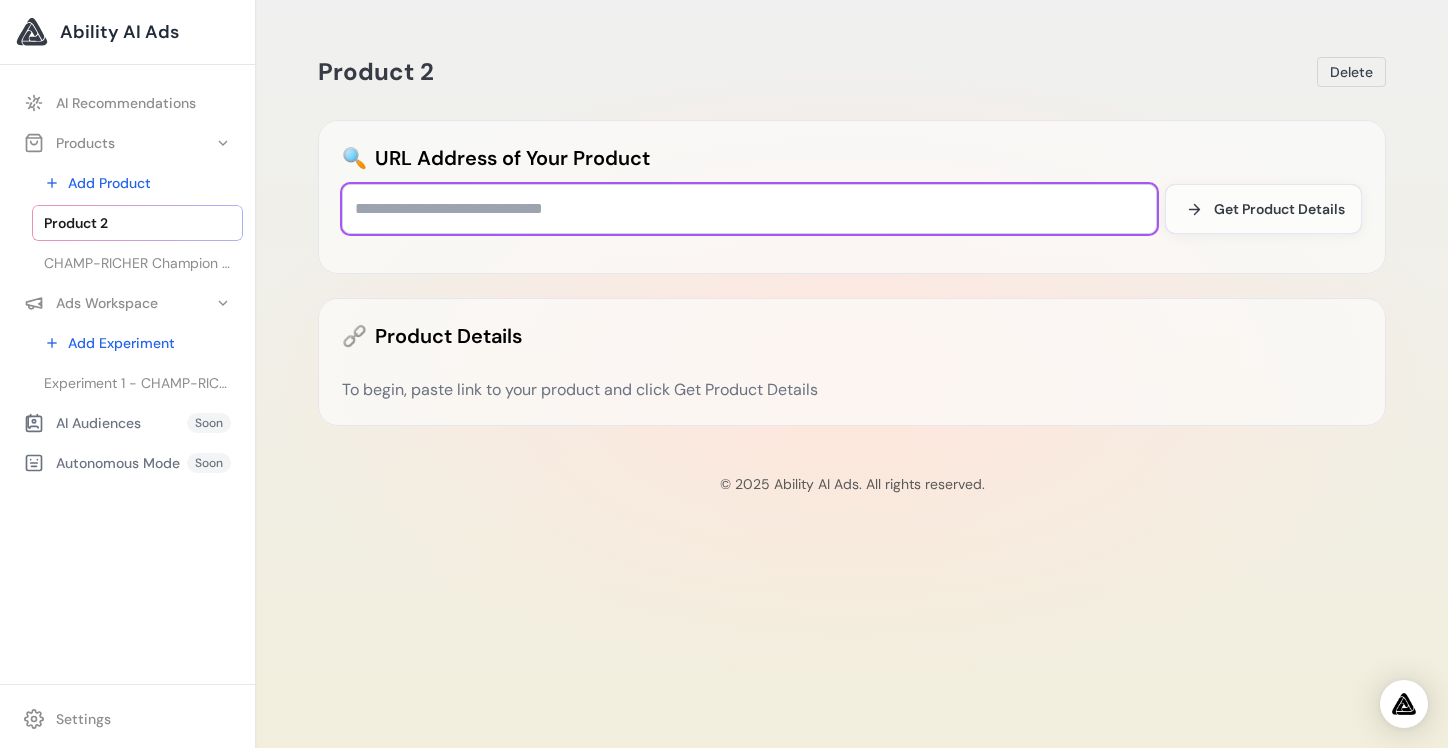 click at bounding box center (749, 209) 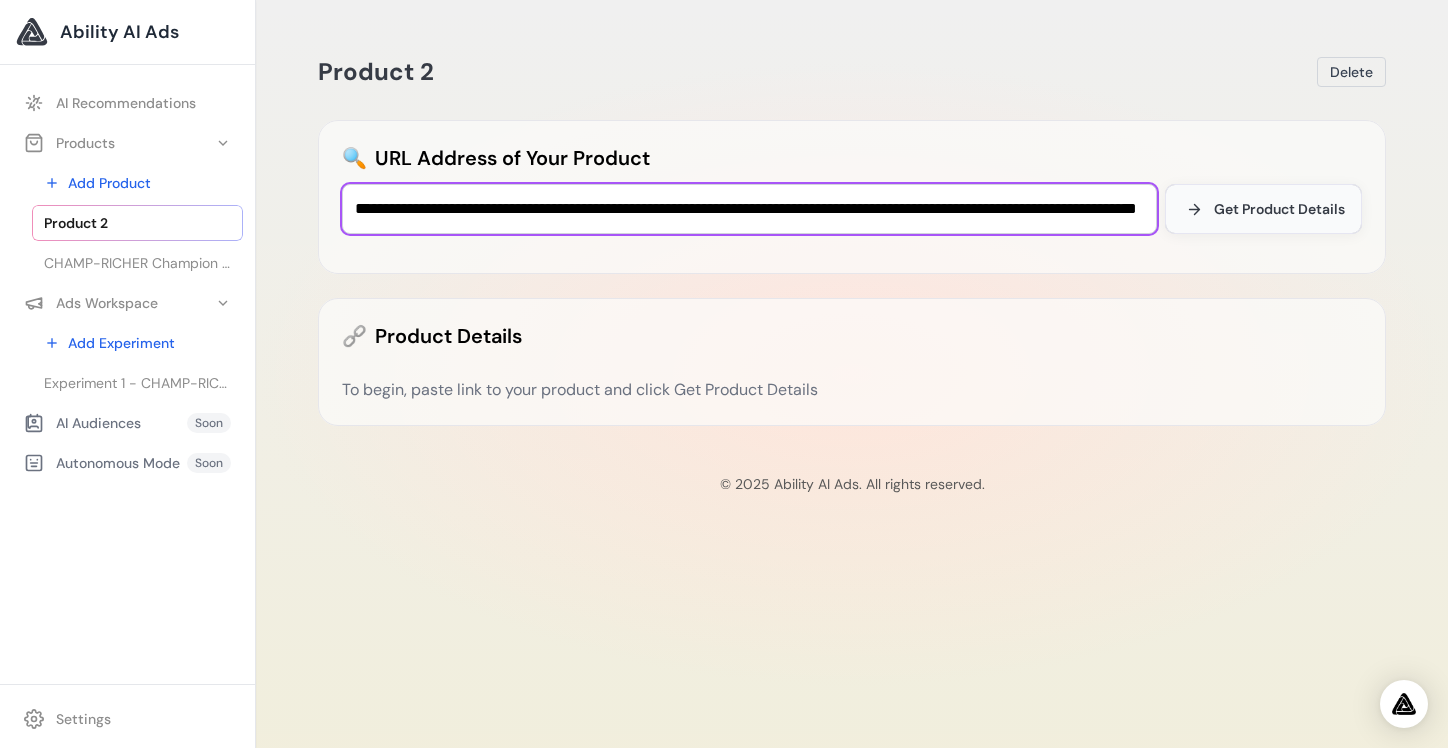 type on "**********" 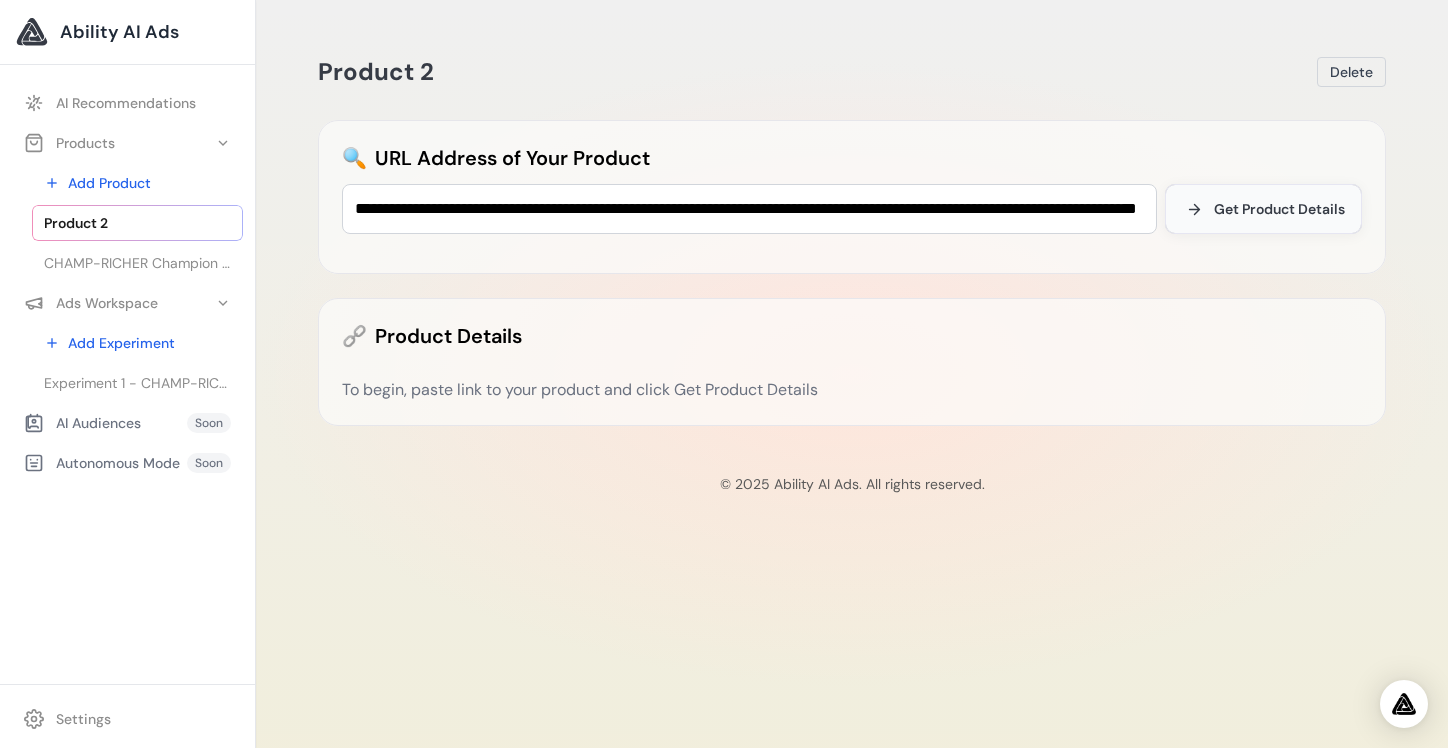 click on "Get Product Details" at bounding box center [1279, 209] 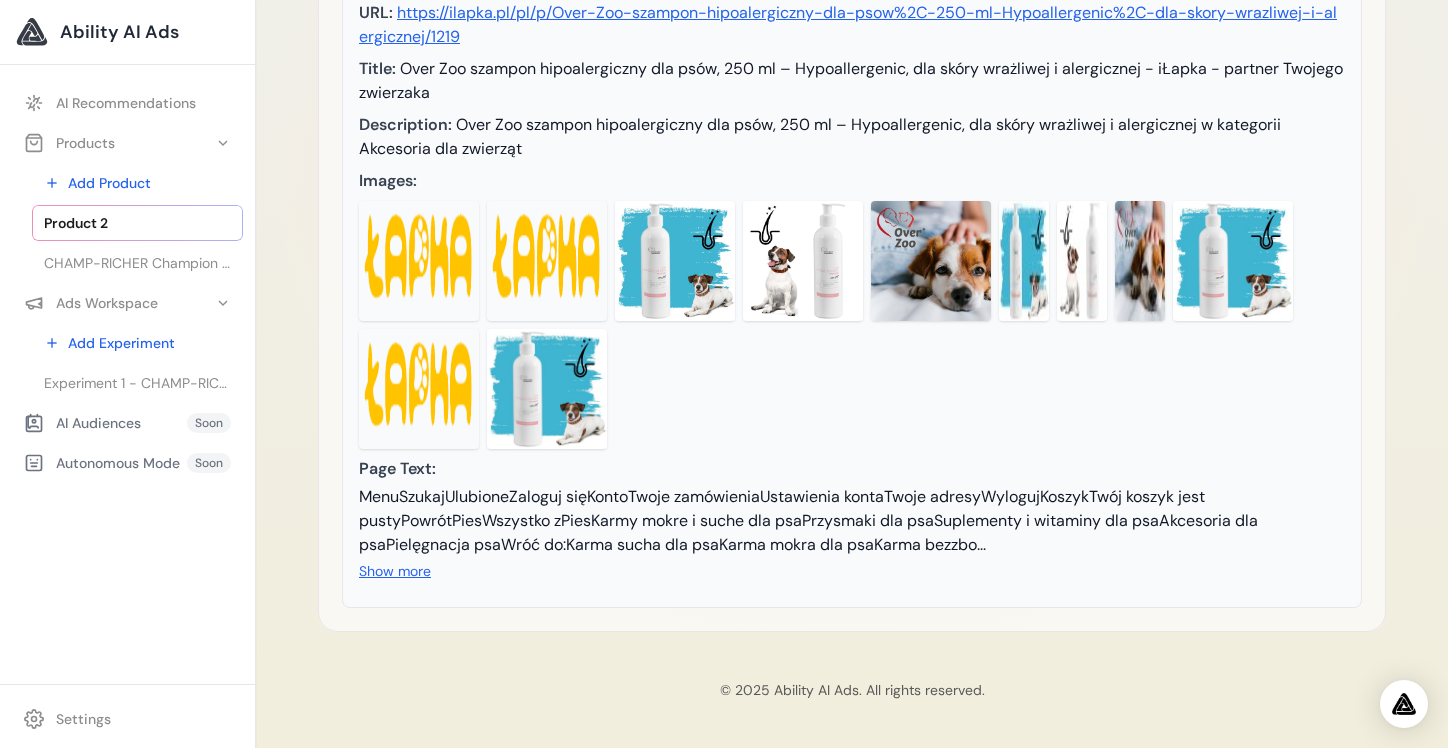 scroll, scrollTop: 474, scrollLeft: 0, axis: vertical 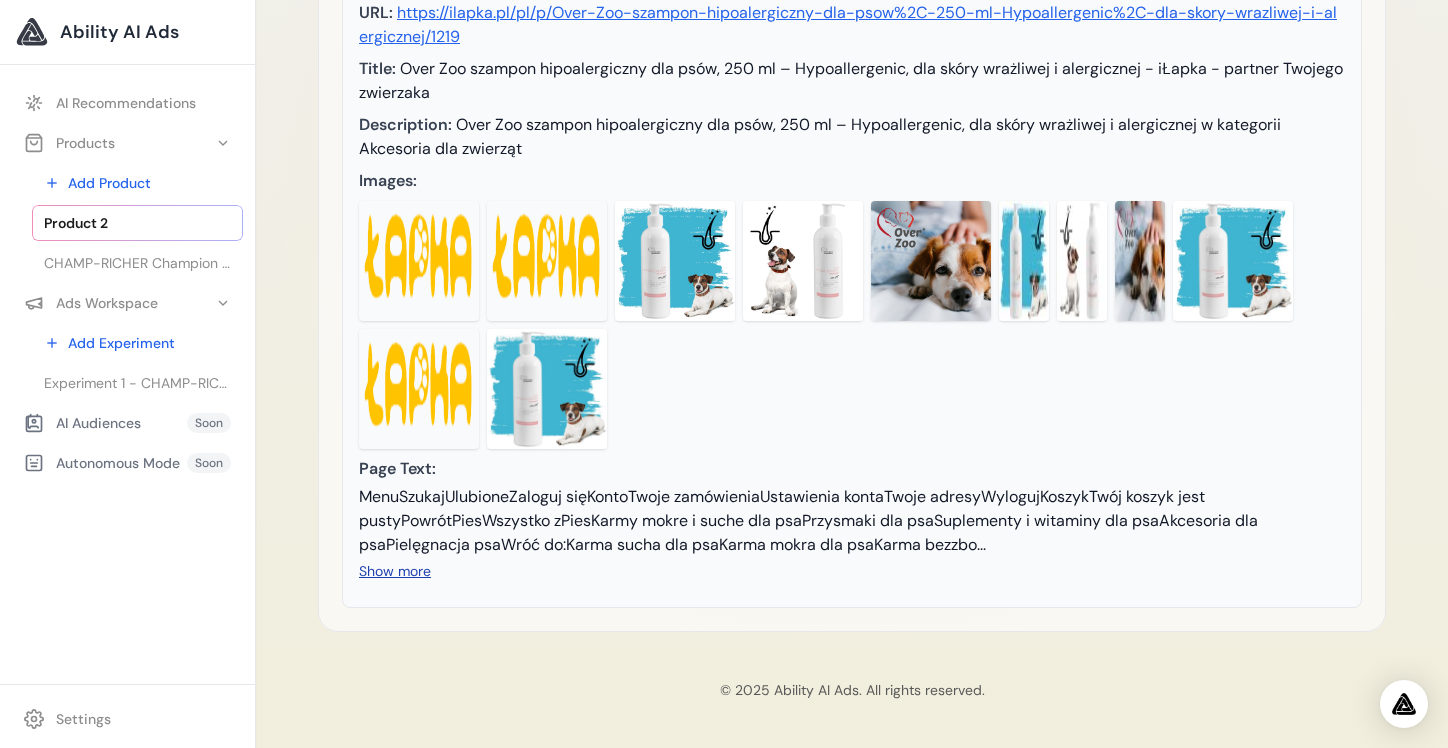 click on "Show more" at bounding box center [395, 571] 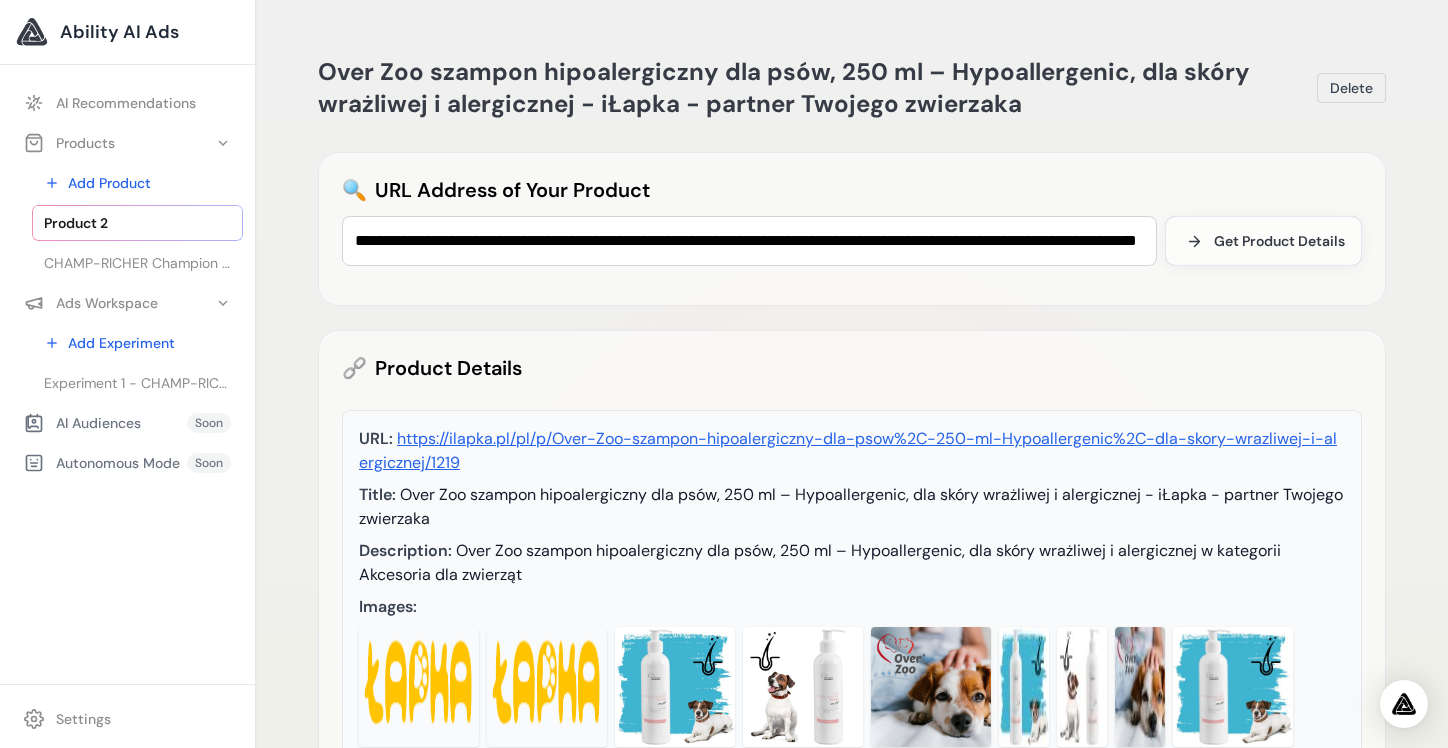scroll, scrollTop: 0, scrollLeft: 0, axis: both 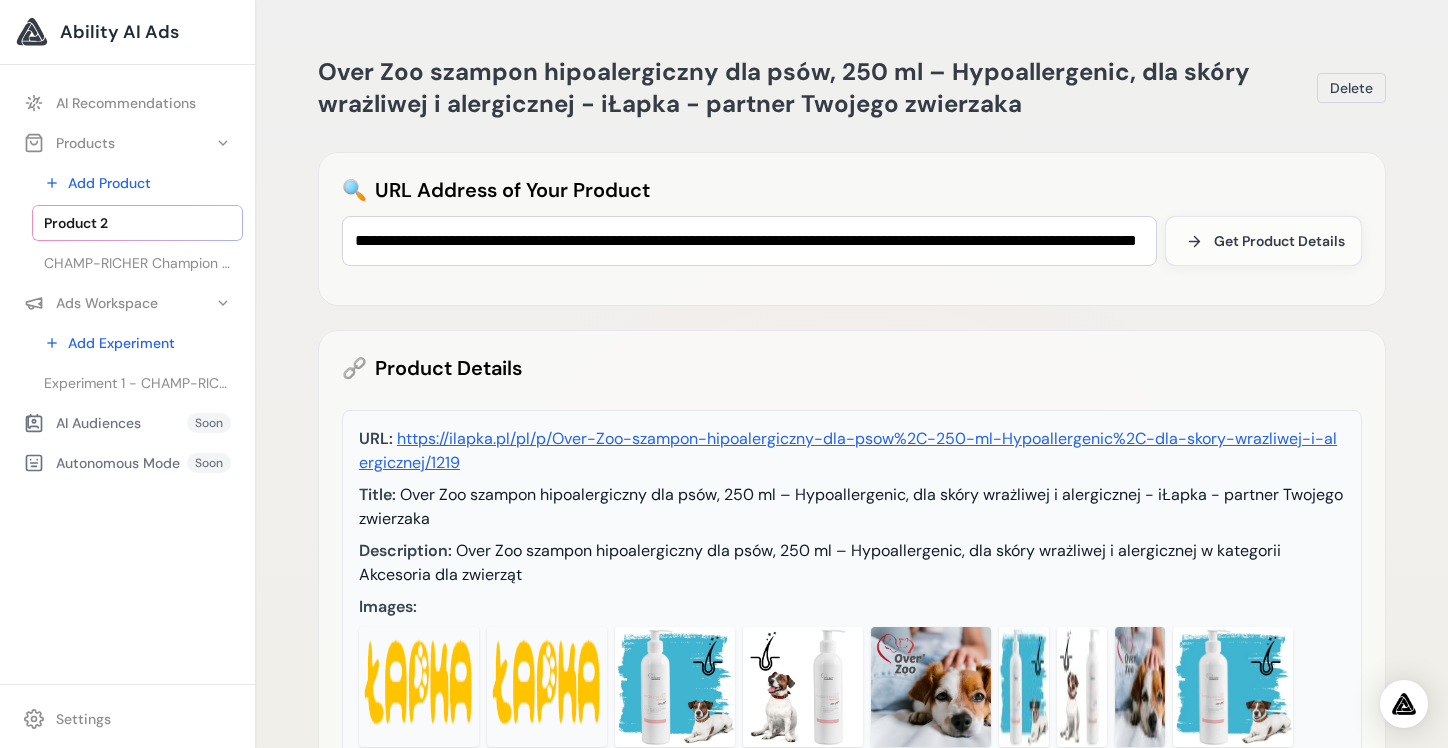 click on "🔗
Product Details" at bounding box center (852, 368) 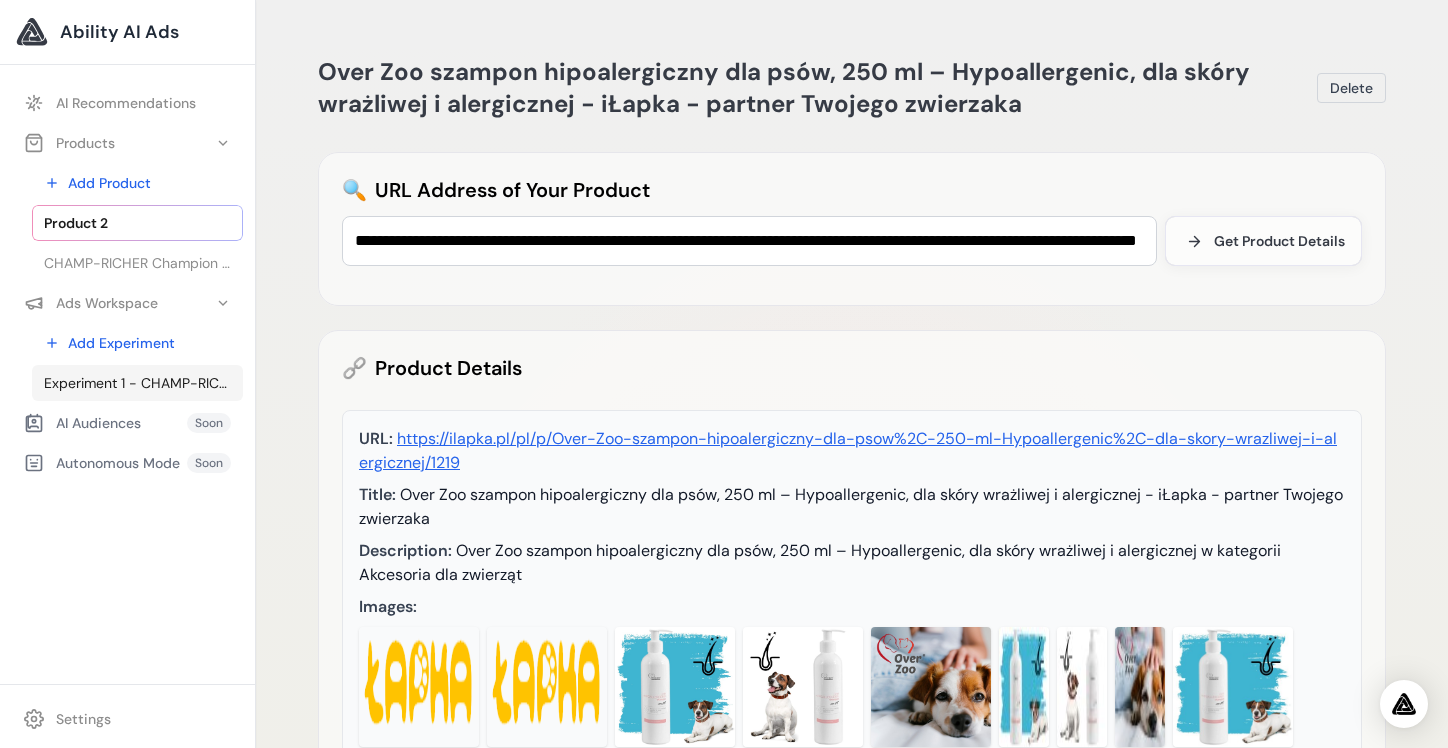 click on "Experiment 1 - CHAMP-RICHER Champion – Szampon dla szczeniąt Shih Tzu, 250 ml - iŁapka - partner Twojego zwierzaka" at bounding box center (137, 383) 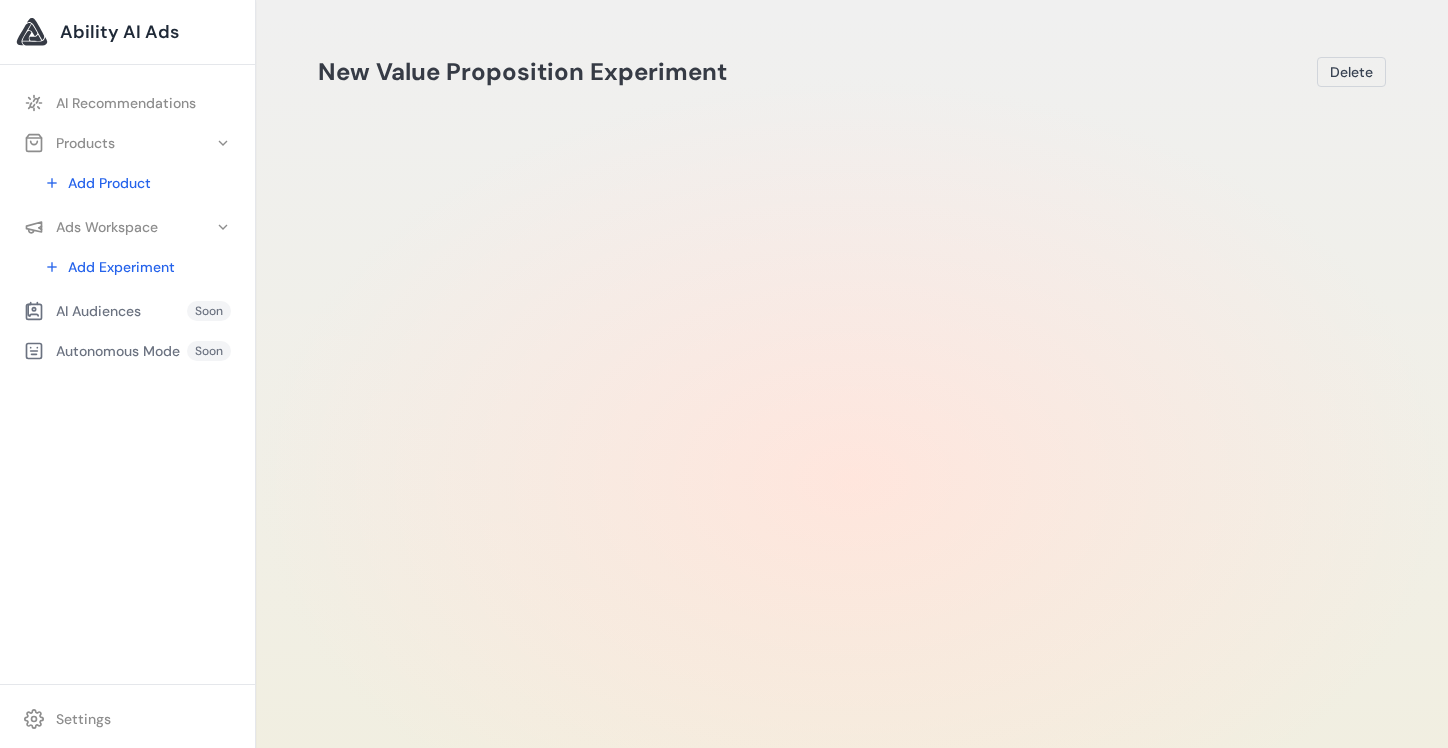 scroll, scrollTop: 0, scrollLeft: 0, axis: both 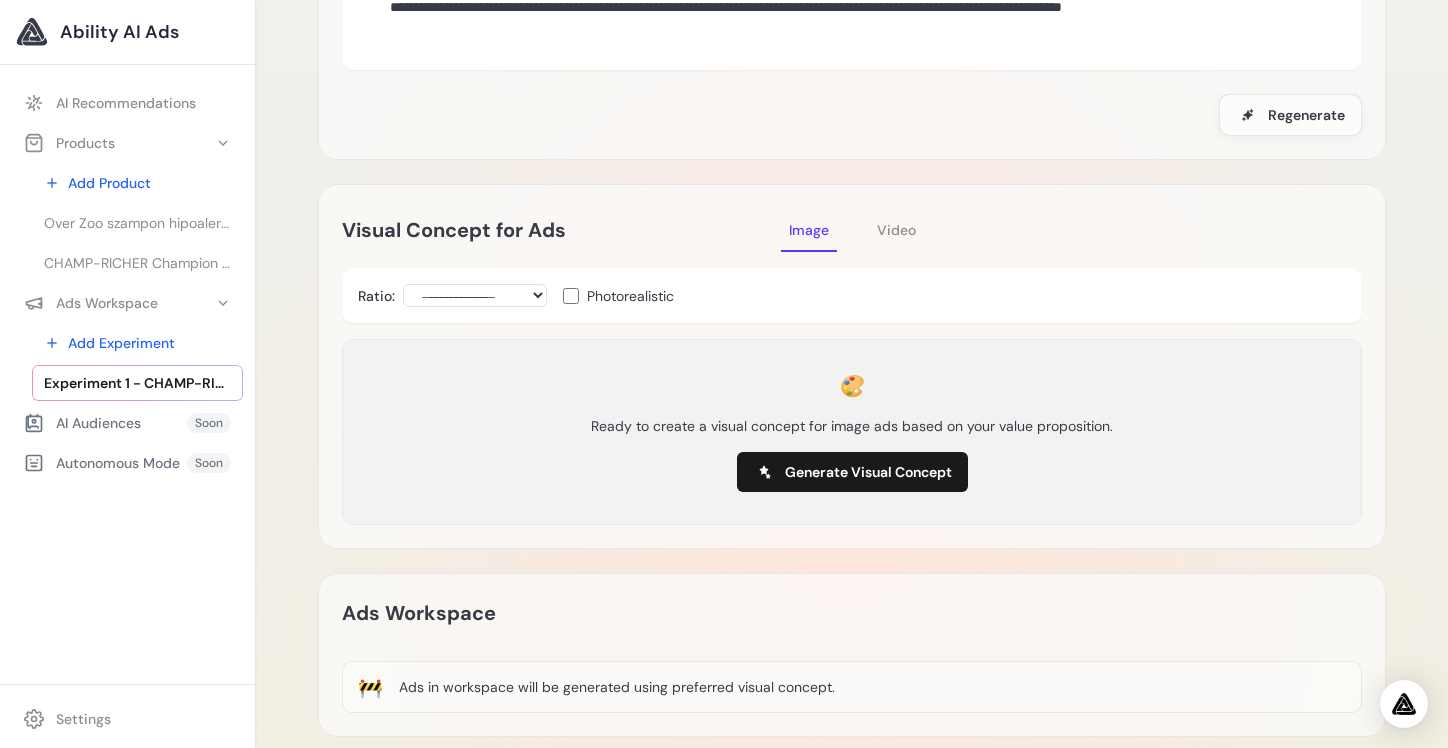 click on "Video" at bounding box center [896, 230] 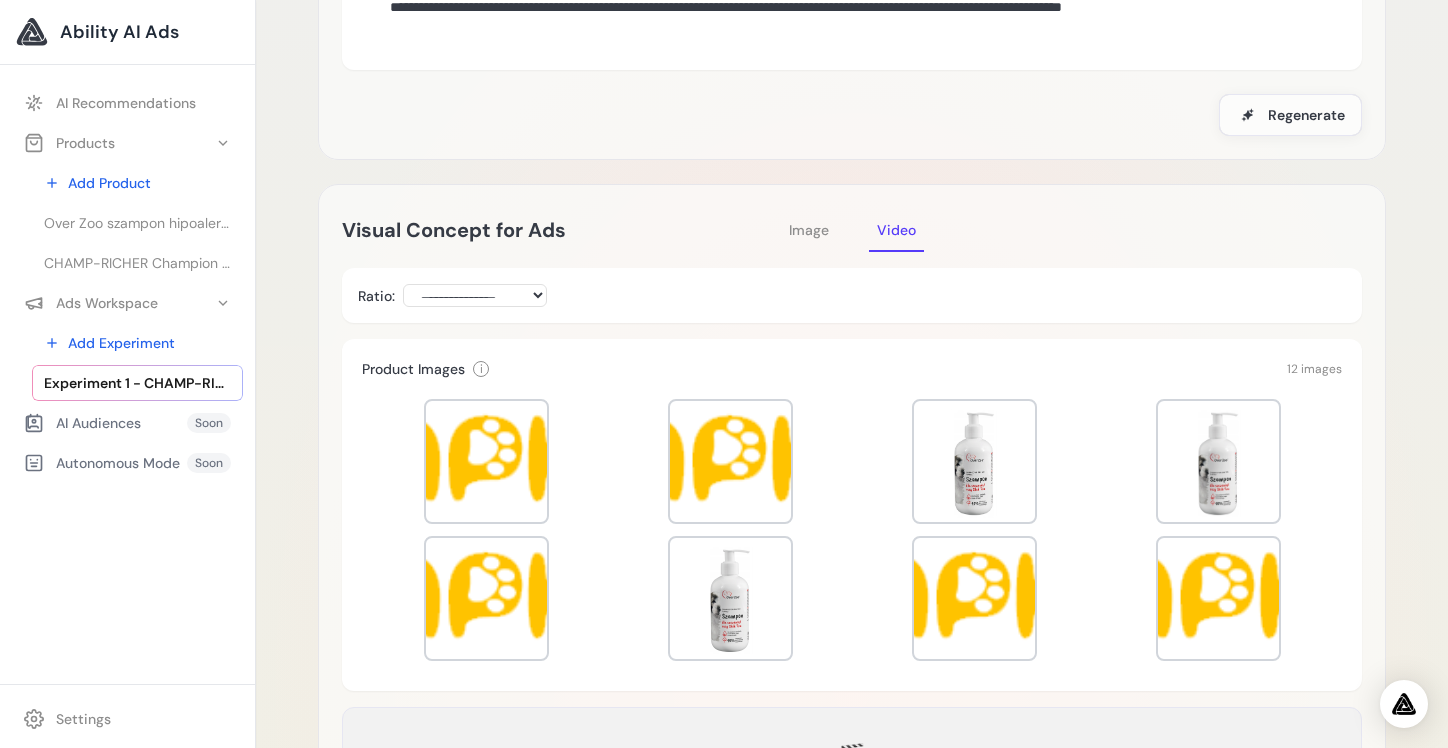 click on "Image" at bounding box center [809, 230] 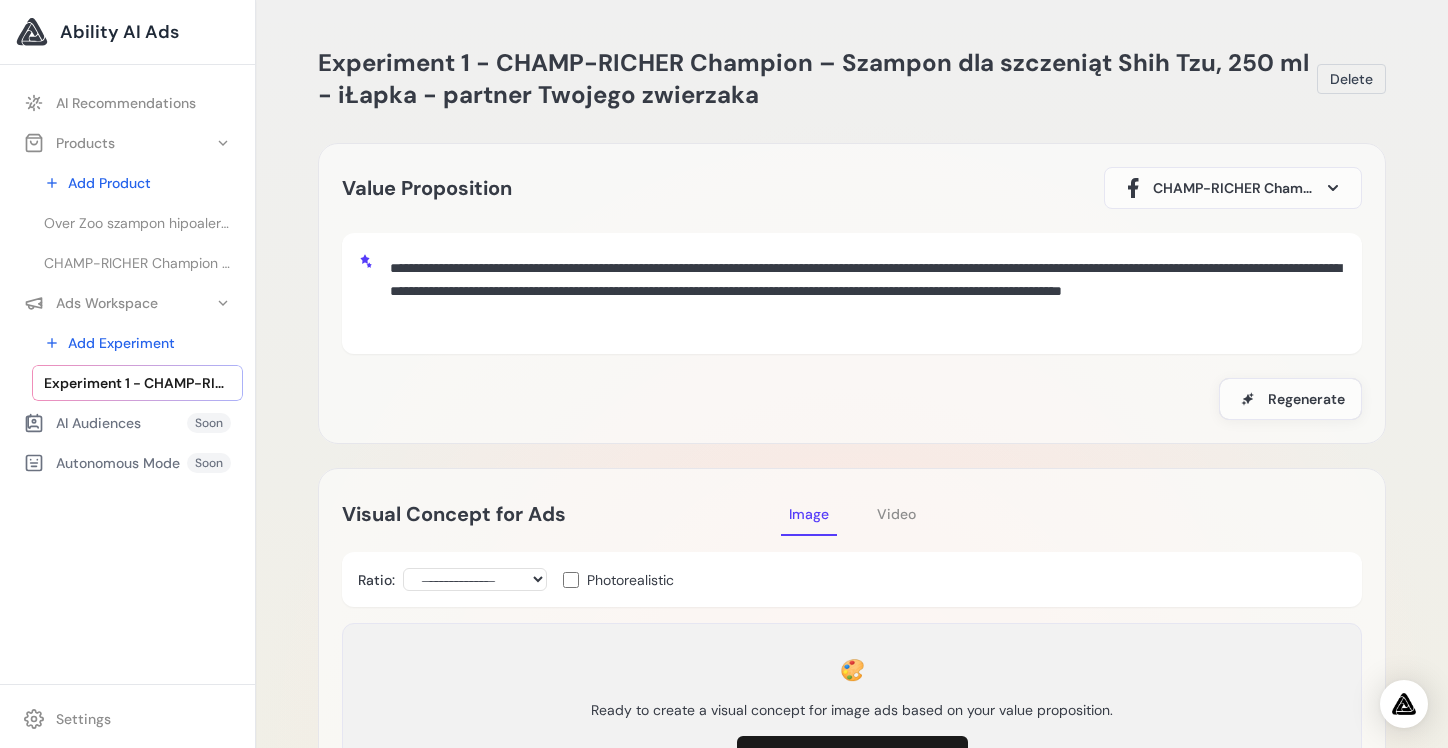 scroll, scrollTop: 0, scrollLeft: 0, axis: both 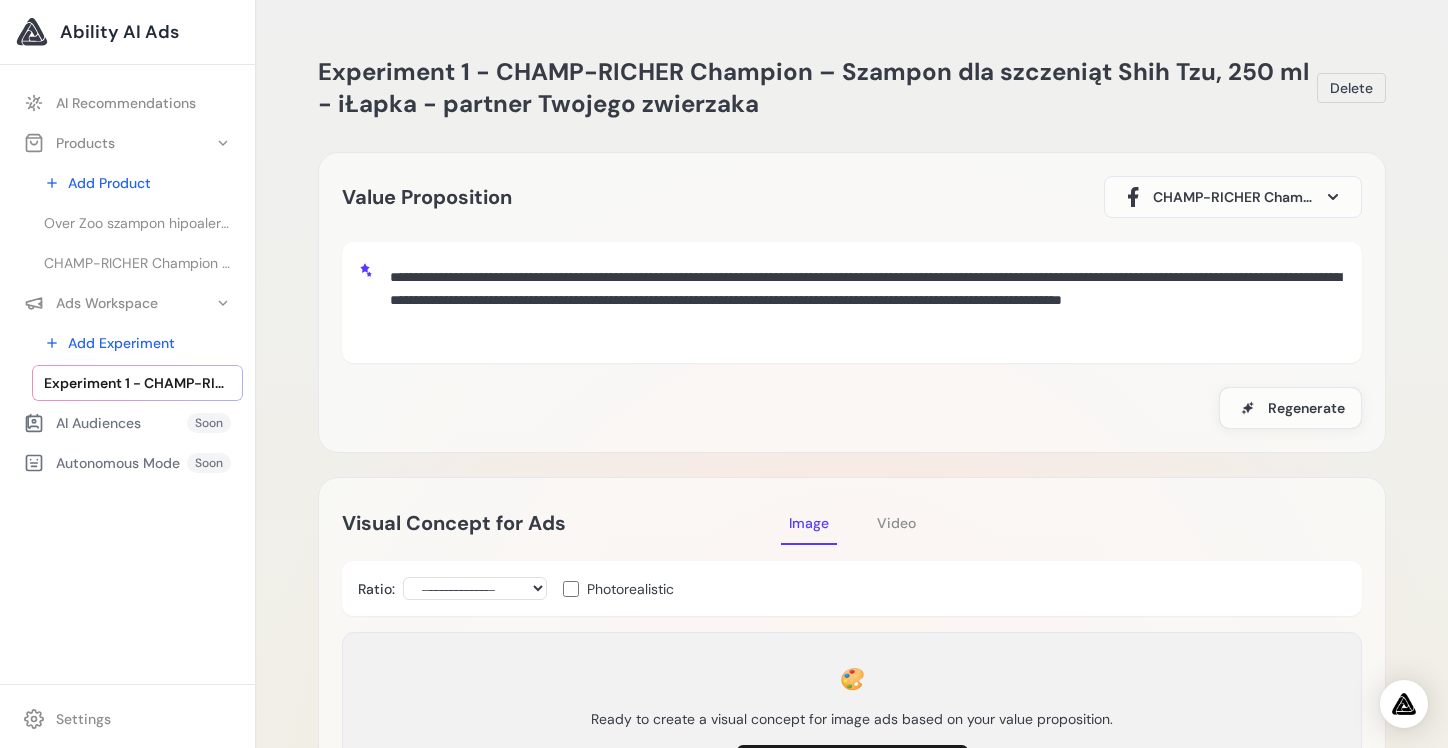 drag, startPoint x: 449, startPoint y: 272, endPoint x: 833, endPoint y: 312, distance: 386.0777 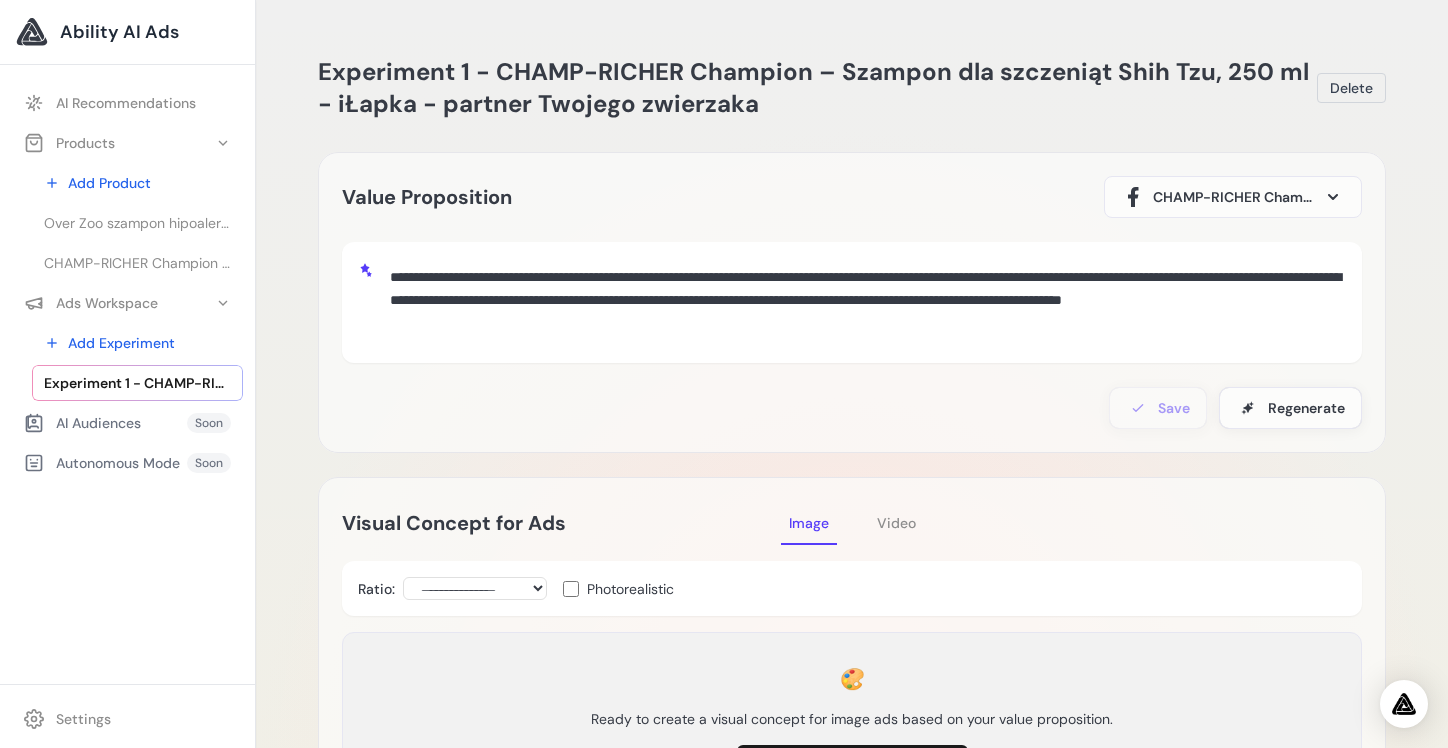 click on "**********" at bounding box center (864, 300) 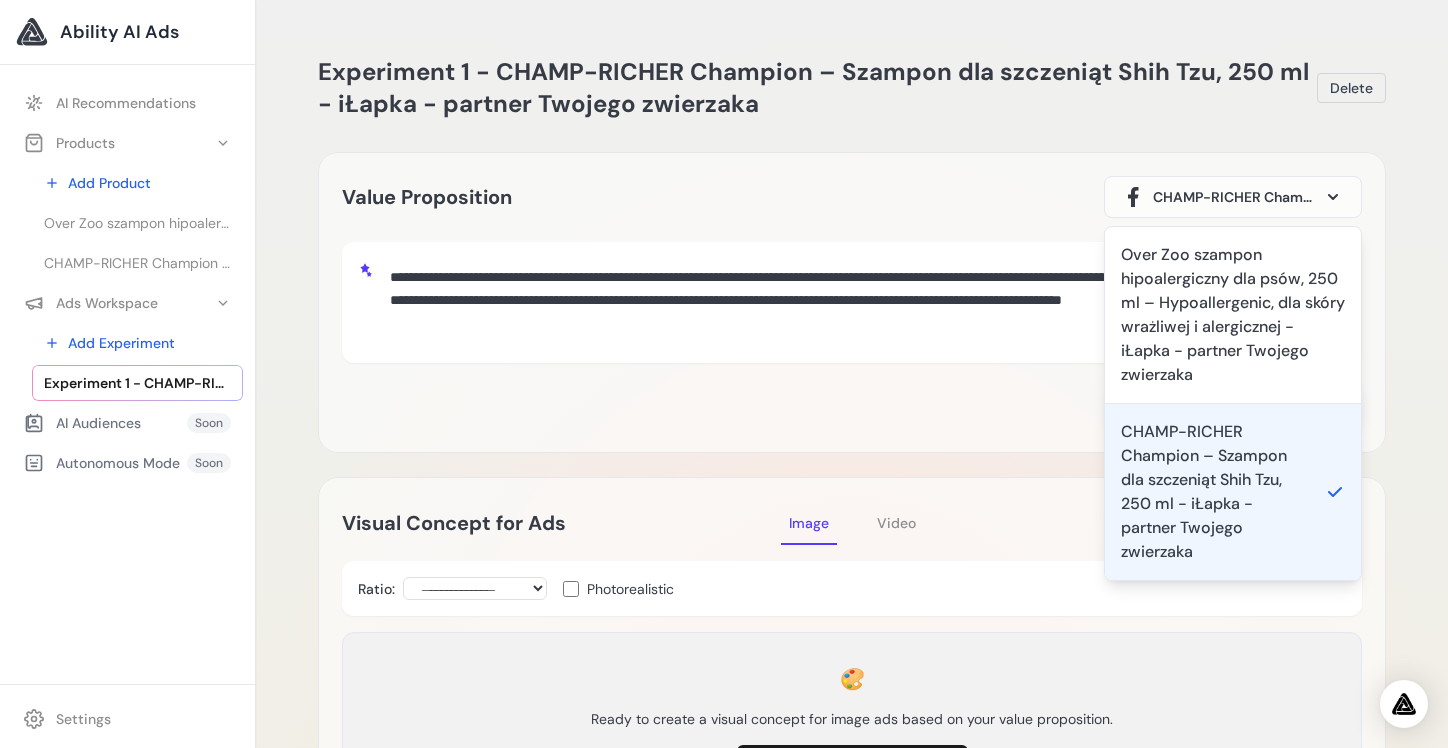 click at bounding box center [1333, 197] 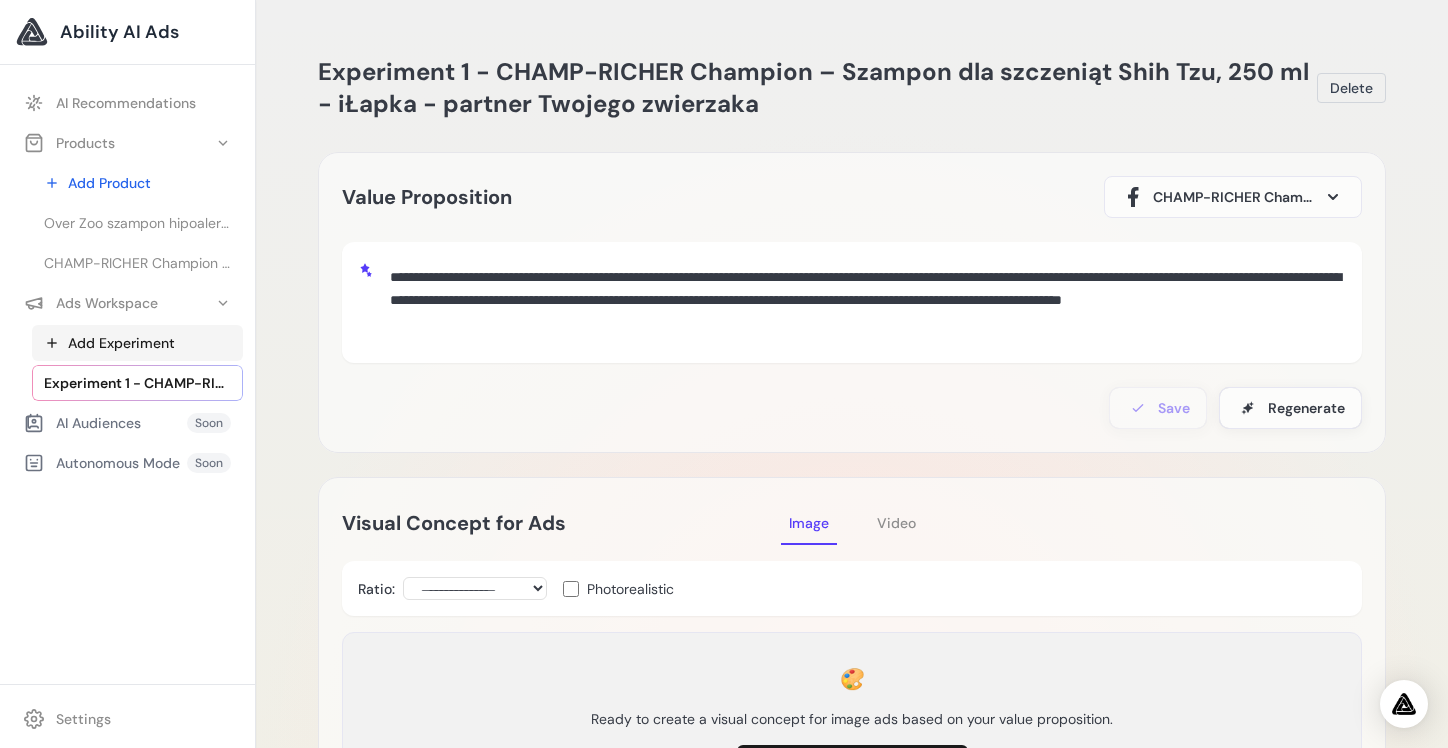 click on "Add Experiment" at bounding box center [137, 343] 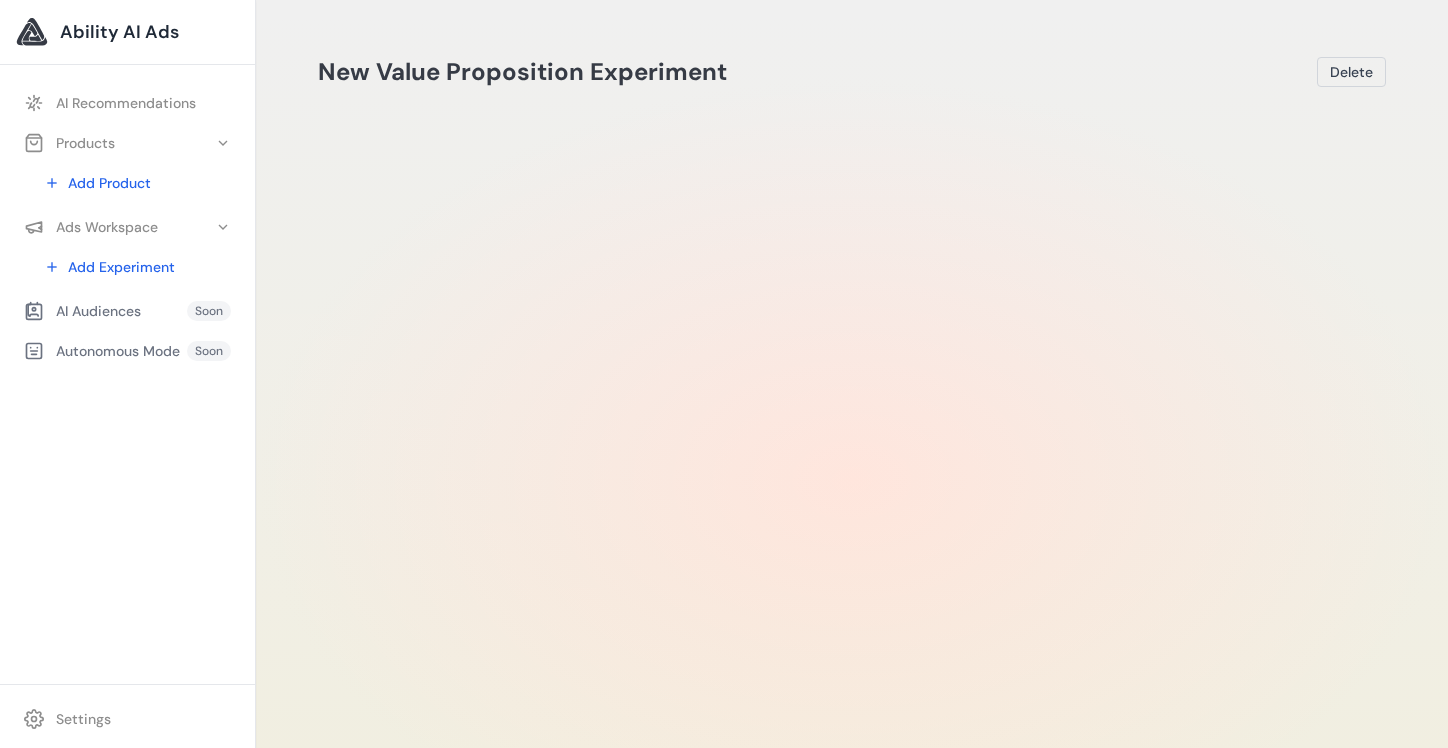 scroll, scrollTop: 0, scrollLeft: 0, axis: both 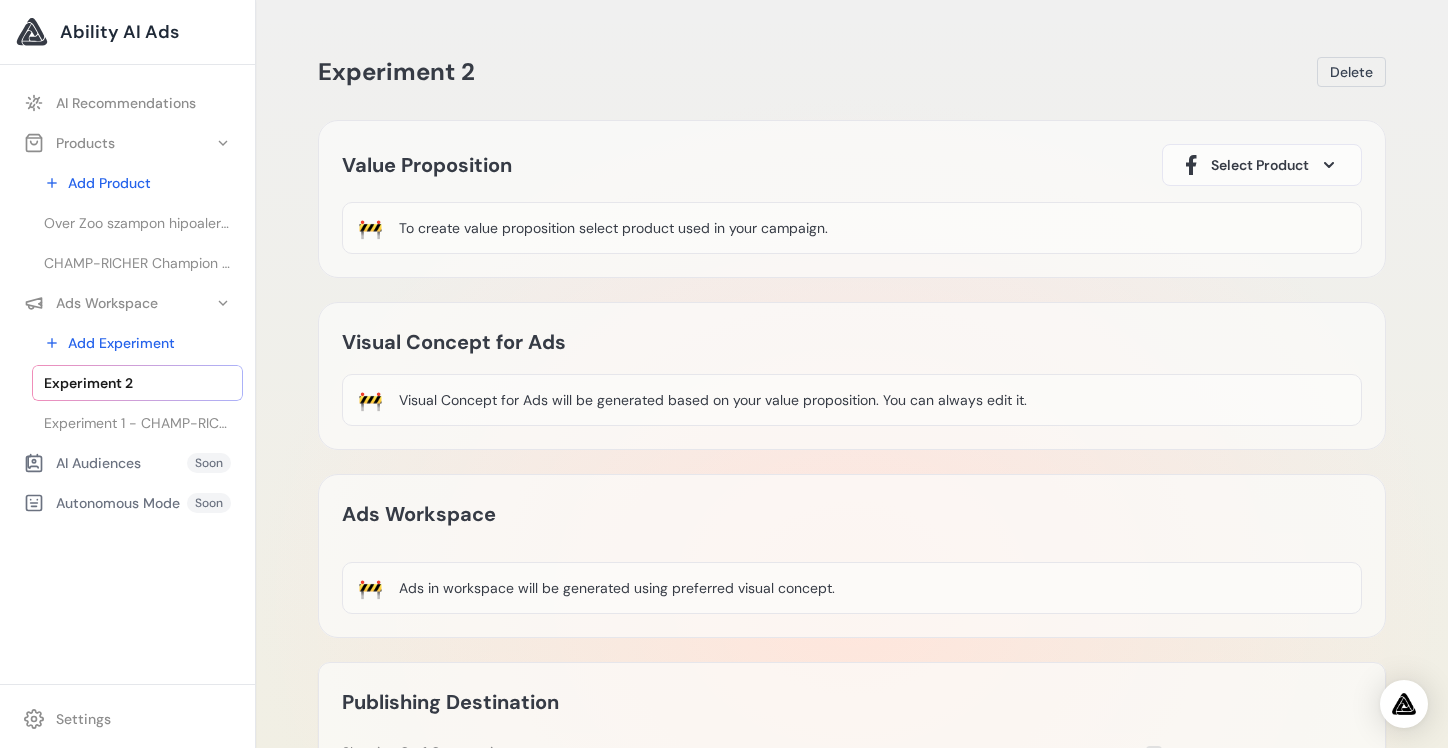 click on "Select Product" at bounding box center (1262, 165) 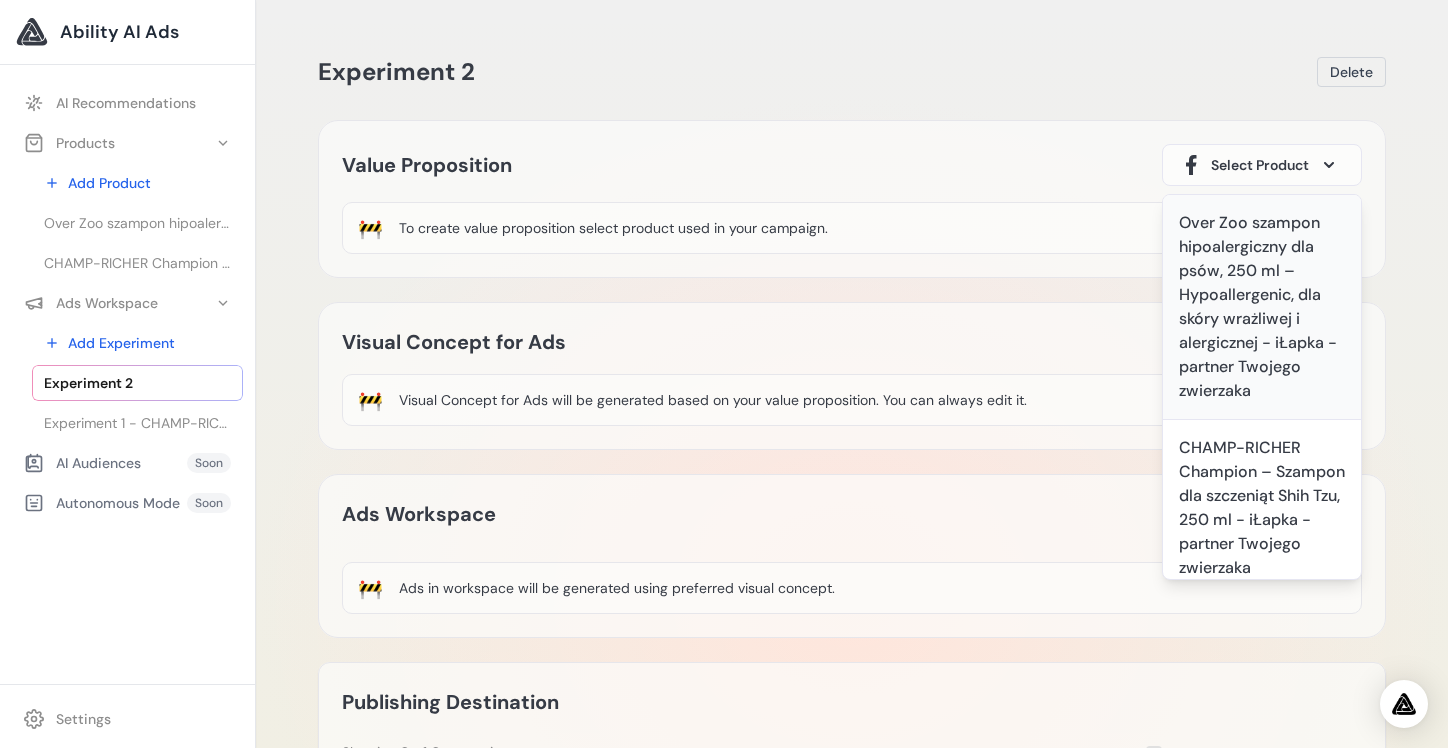click on "Over Zoo szampon hipoalergiczny dla psów, 250 ml – Hypoallergenic, dla skóry wrażliwej i alergicznej - iŁapka - partner Twojego zwierzaka" at bounding box center [1262, 307] 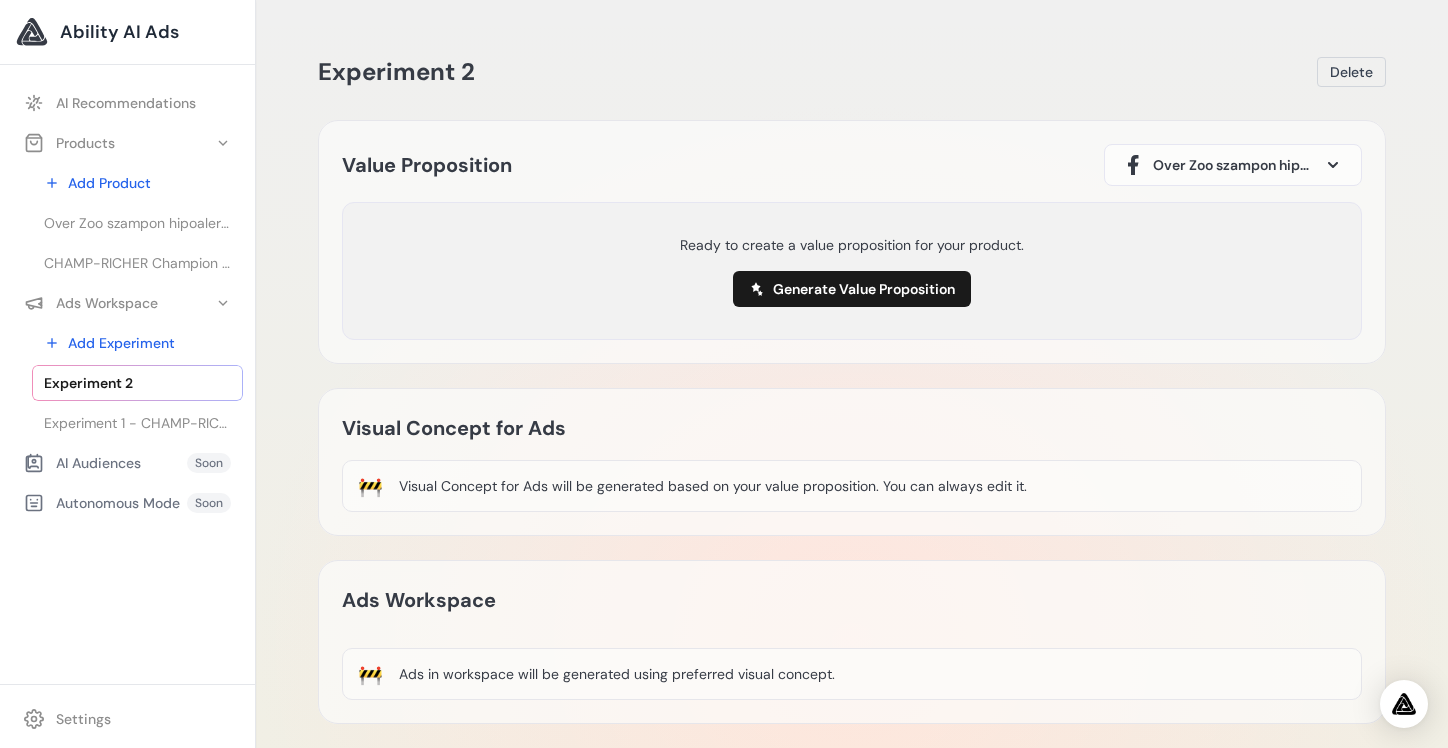 drag, startPoint x: 678, startPoint y: 247, endPoint x: 1027, endPoint y: 233, distance: 349.2807 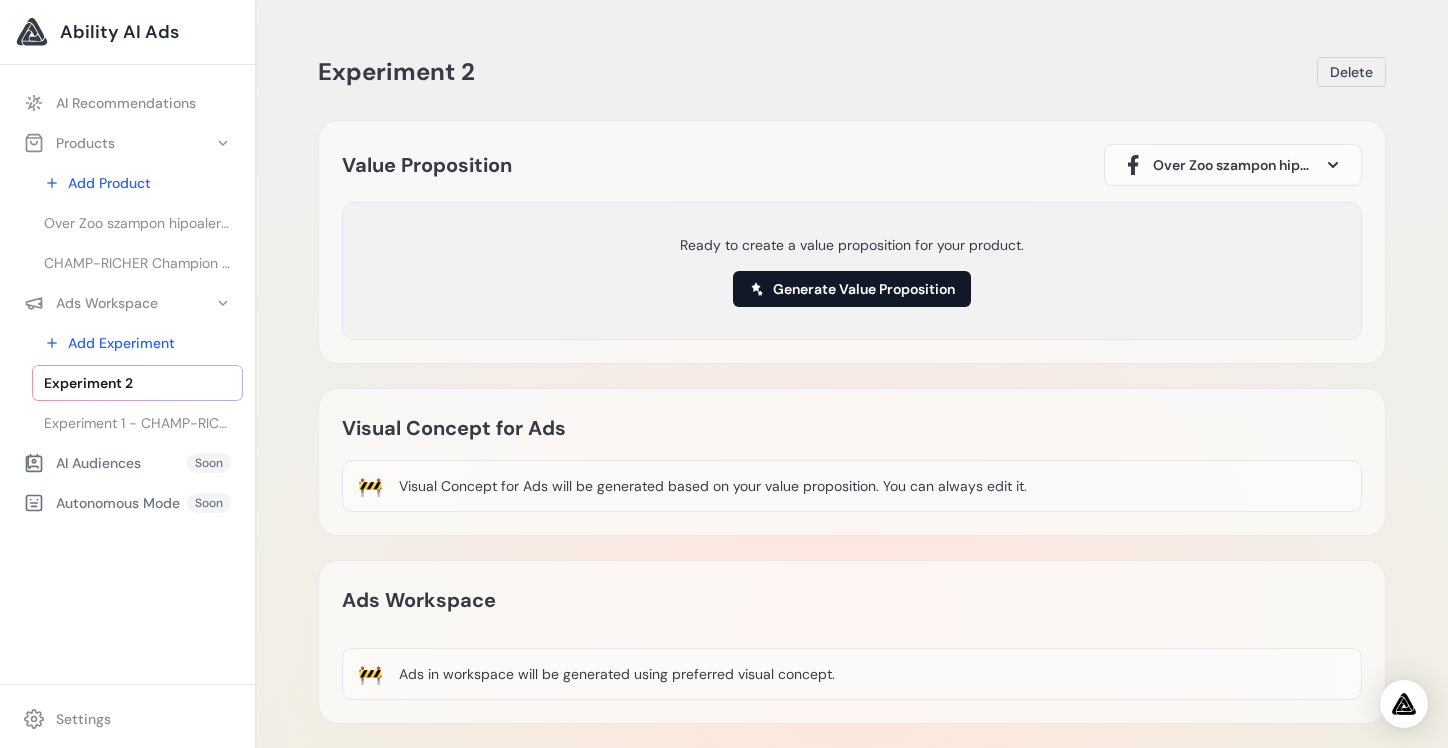 click on "Generate Value Proposition" at bounding box center (852, 289) 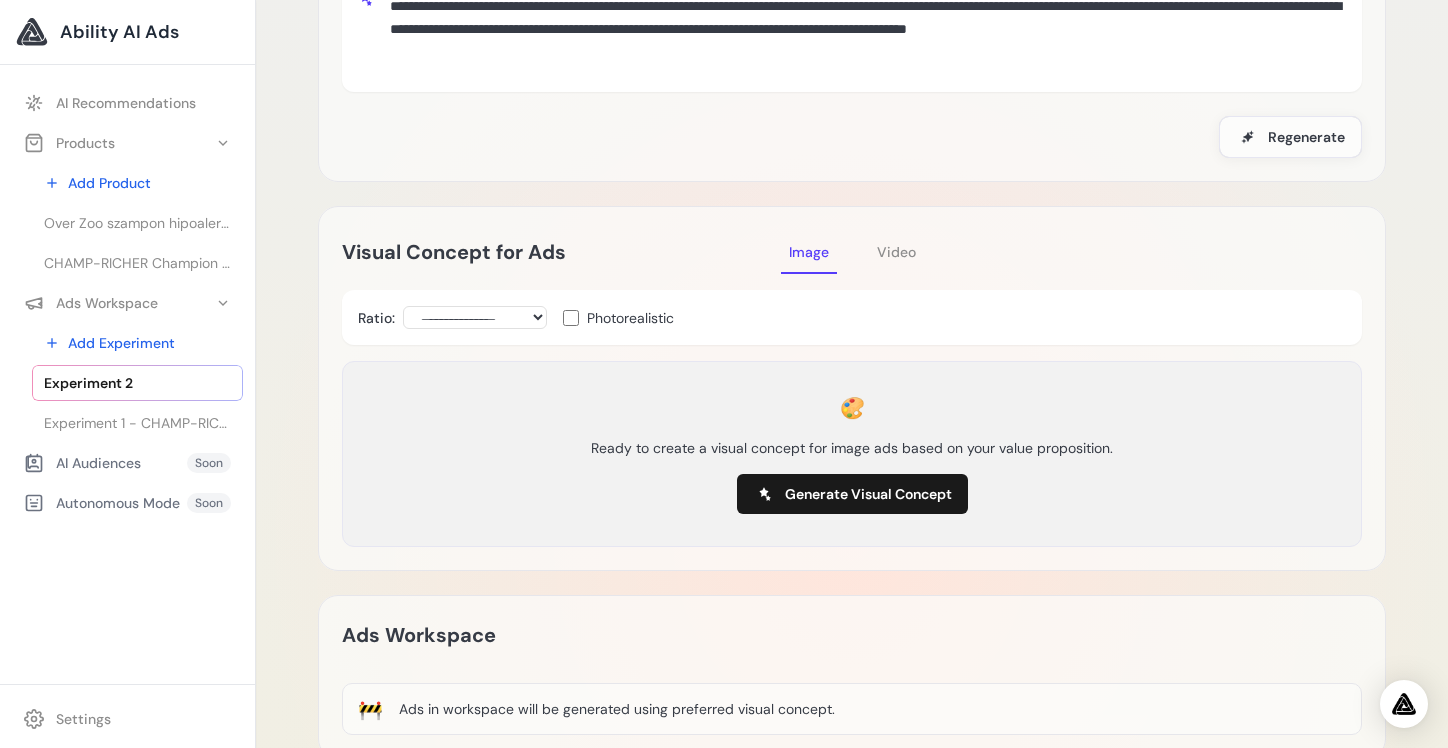 scroll, scrollTop: 241, scrollLeft: 0, axis: vertical 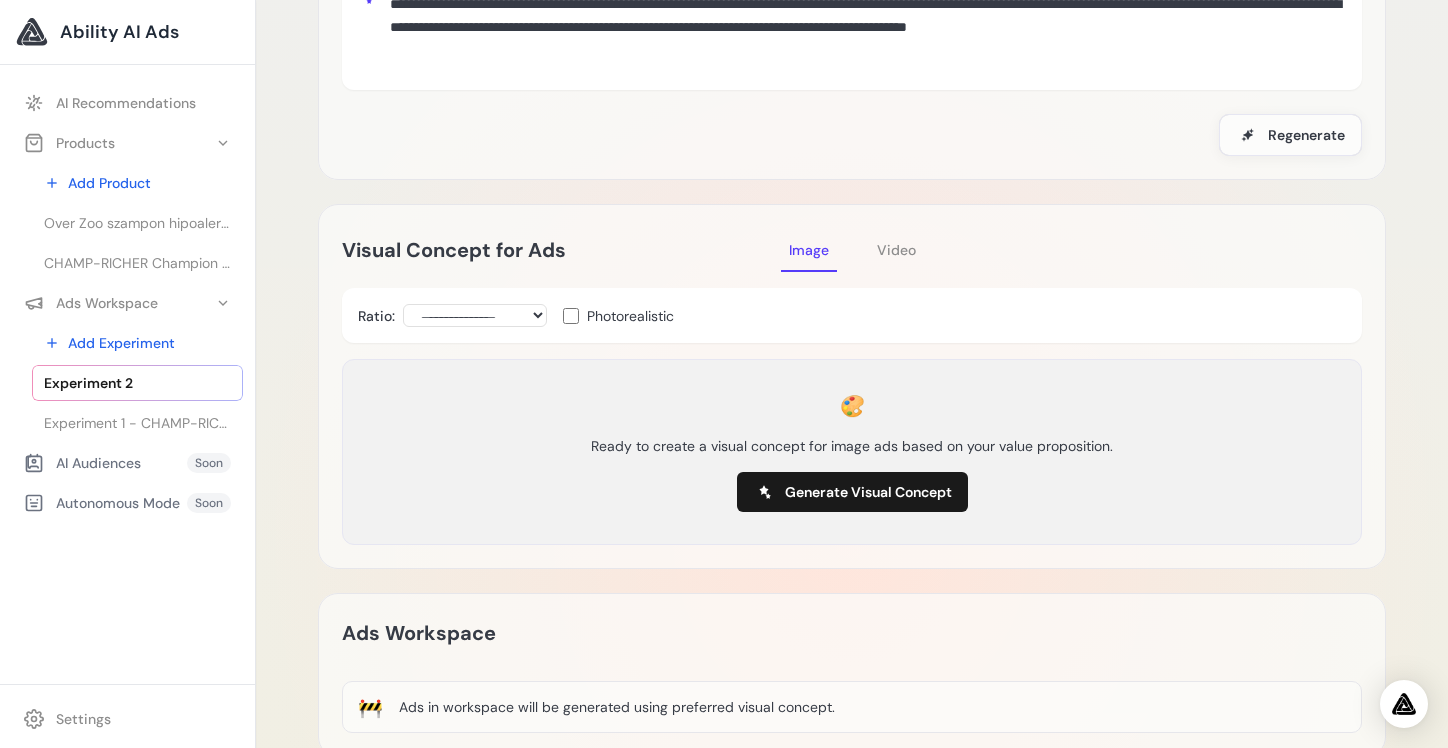 click on "Video" at bounding box center (896, 250) 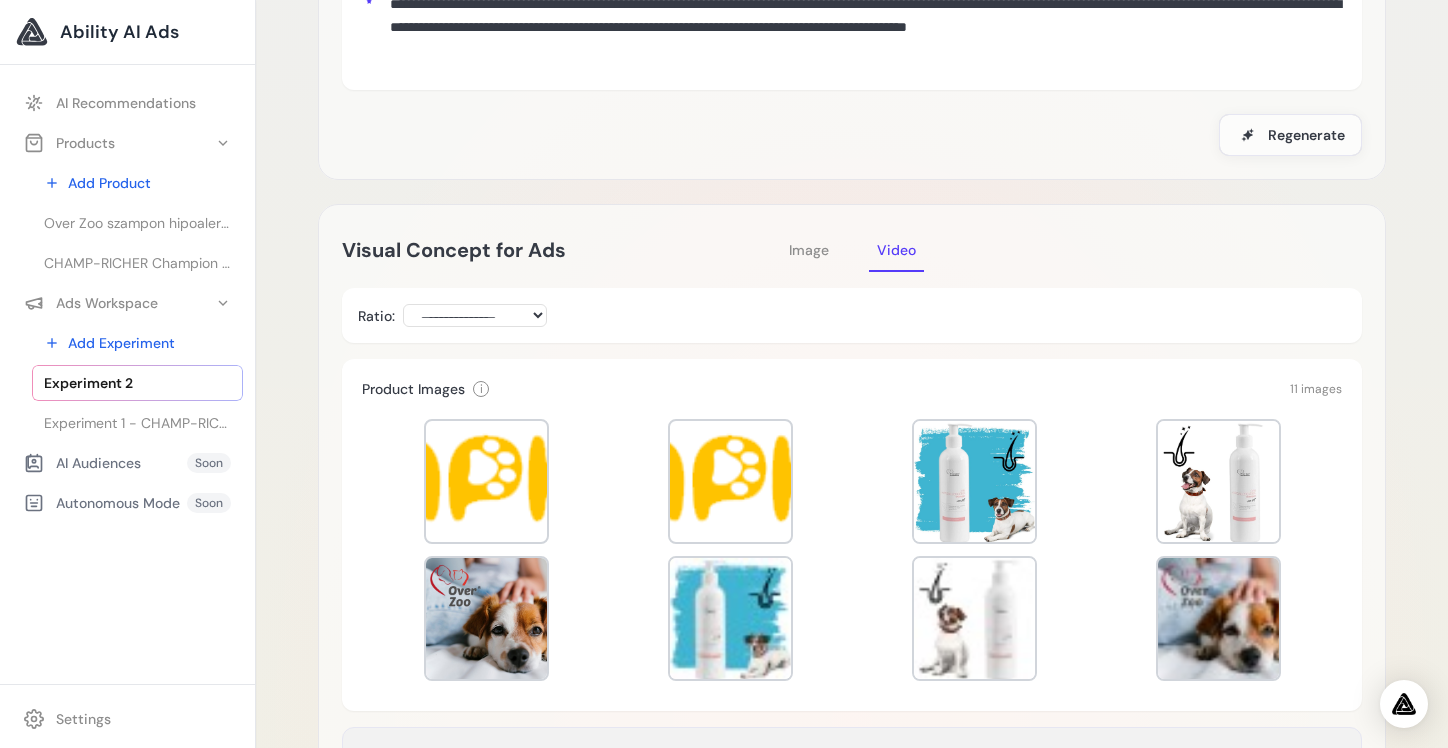 click on "Image" at bounding box center [809, 250] 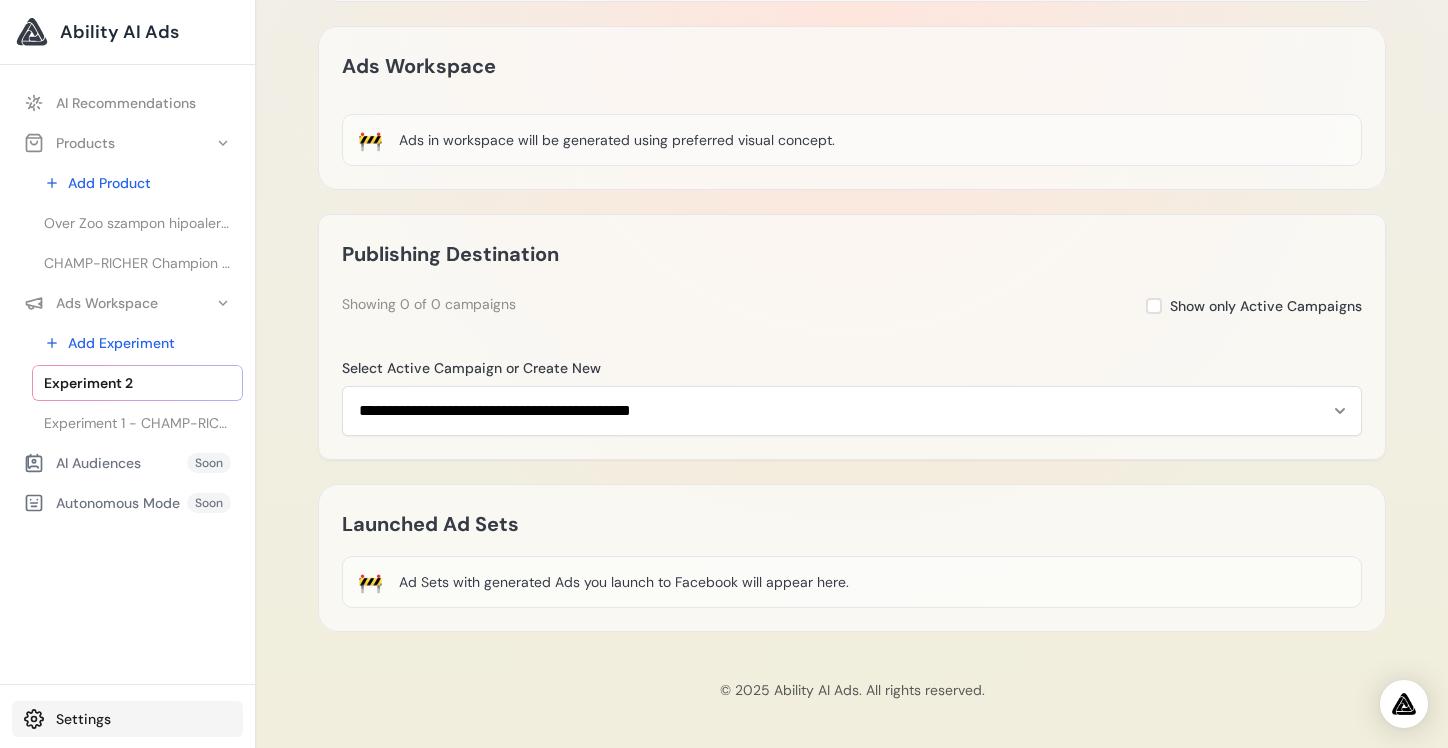 scroll, scrollTop: 808, scrollLeft: 0, axis: vertical 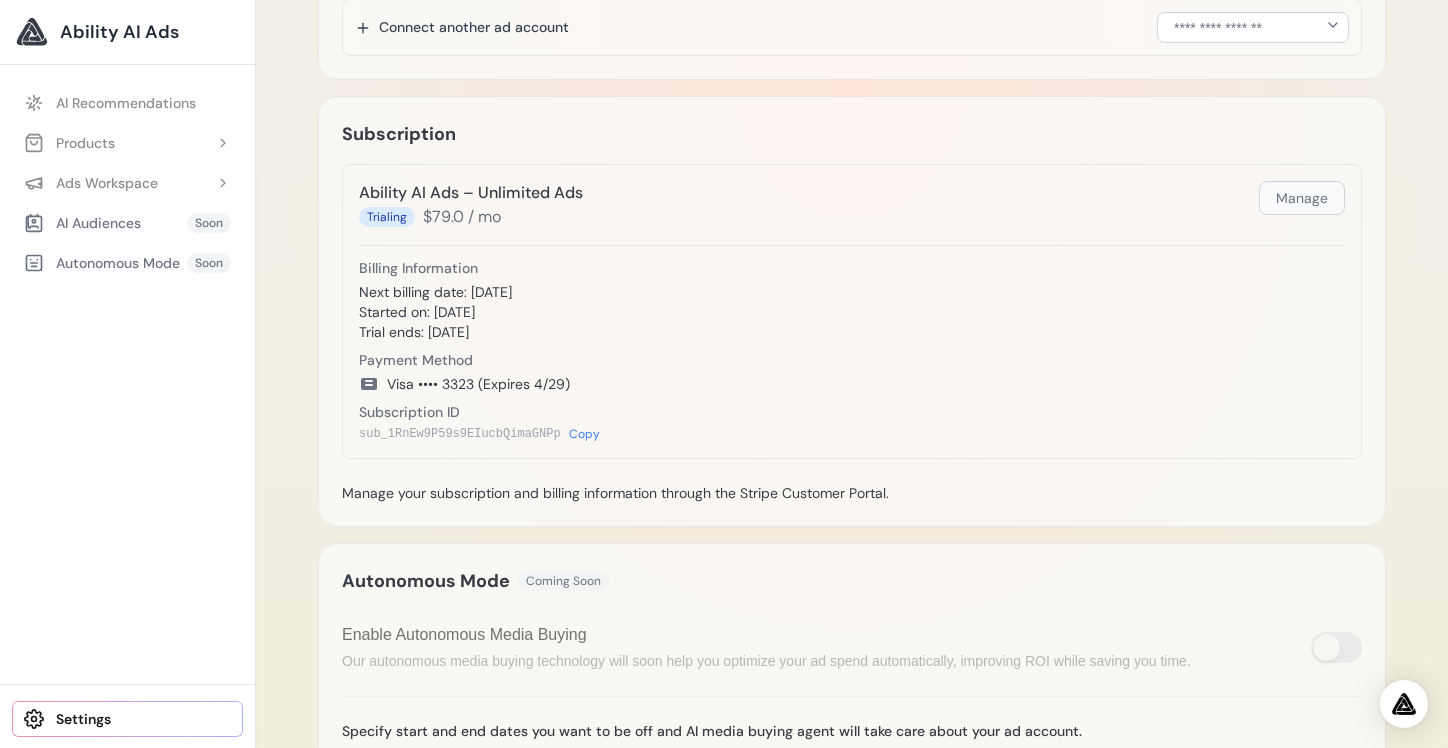 click on "Manage" at bounding box center (1302, 198) 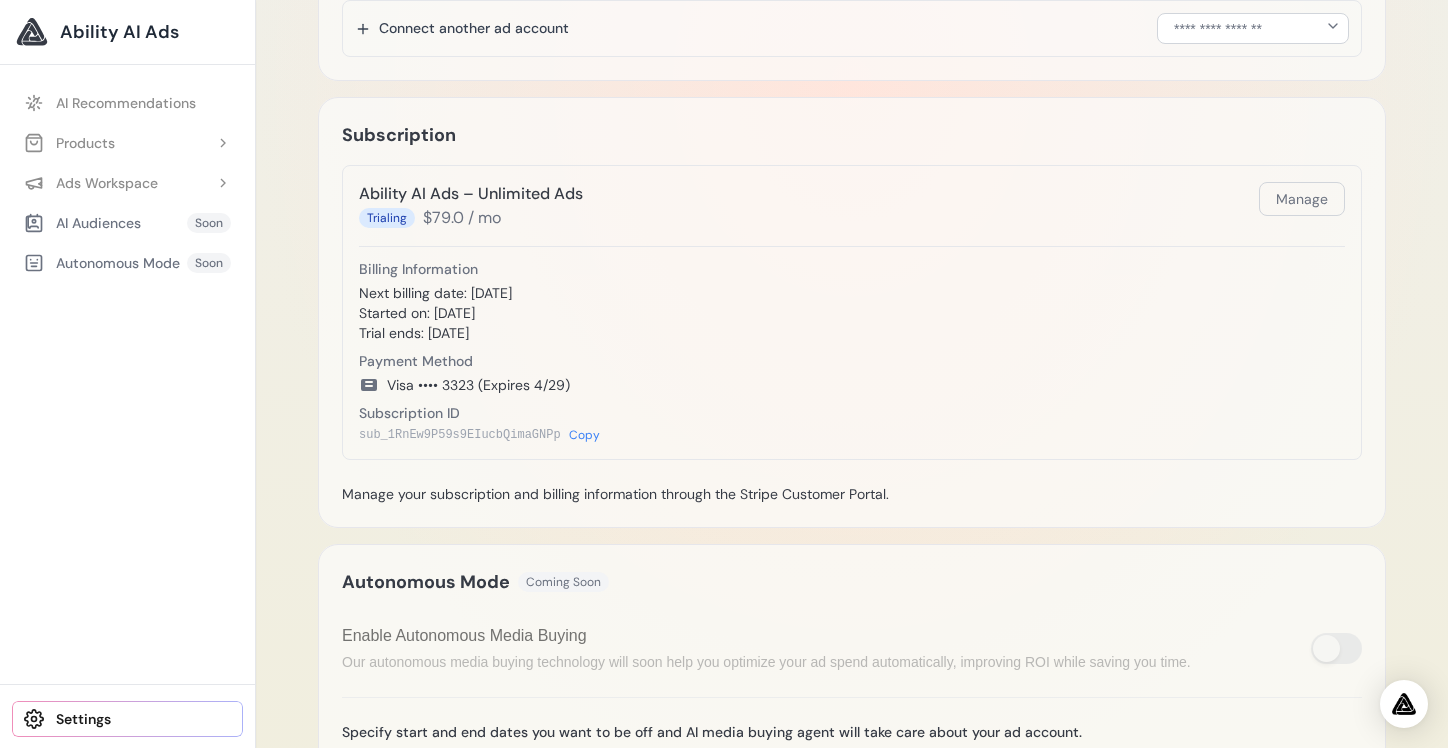 scroll, scrollTop: 759, scrollLeft: 0, axis: vertical 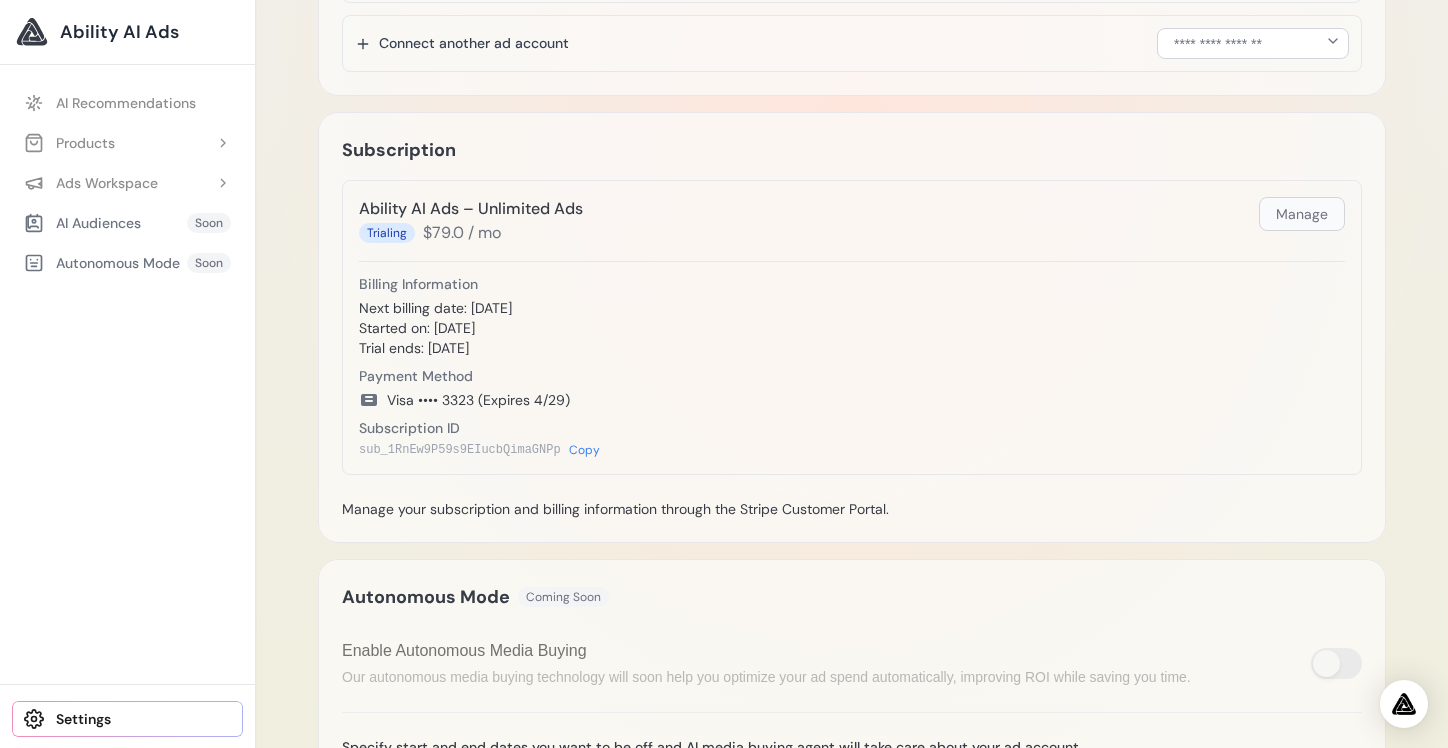 click on "Manage" at bounding box center (1302, 214) 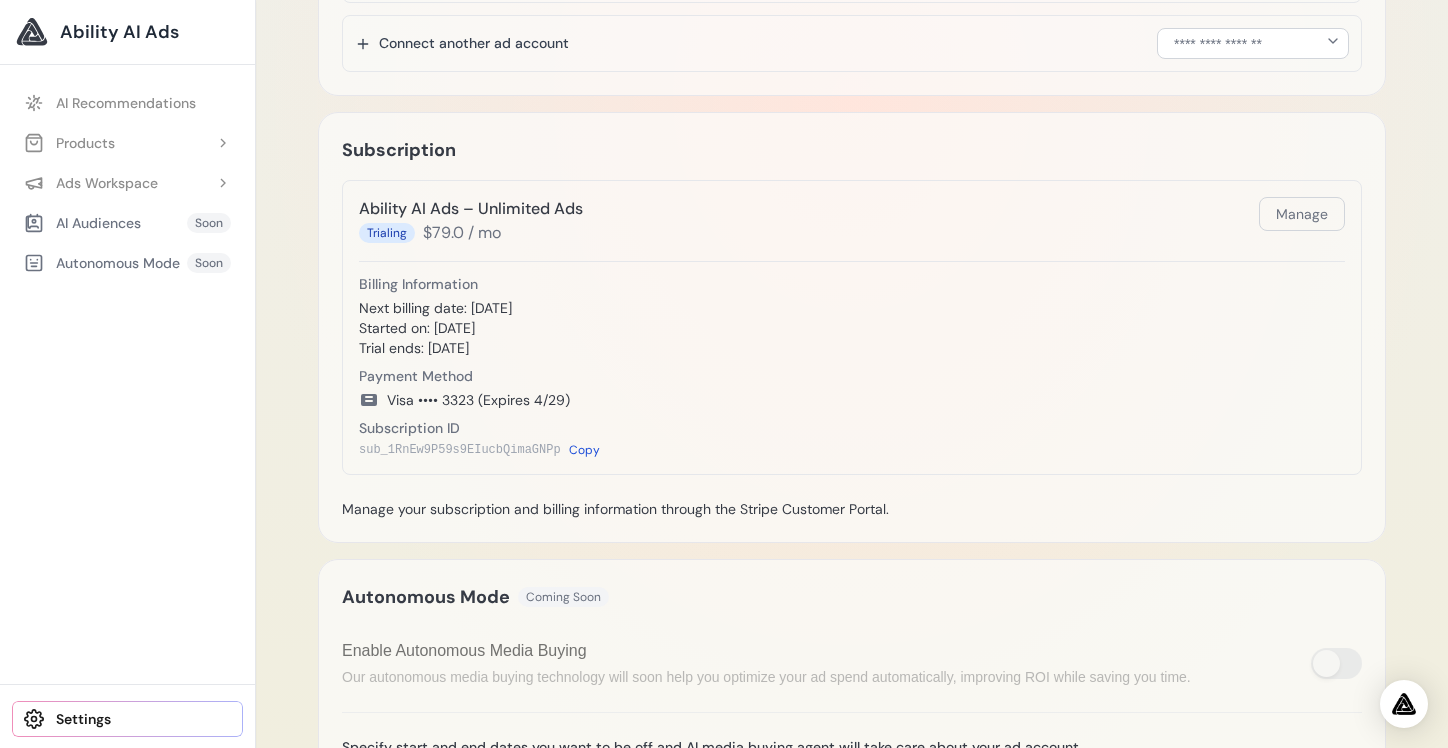 click on "Copy" at bounding box center [584, 450] 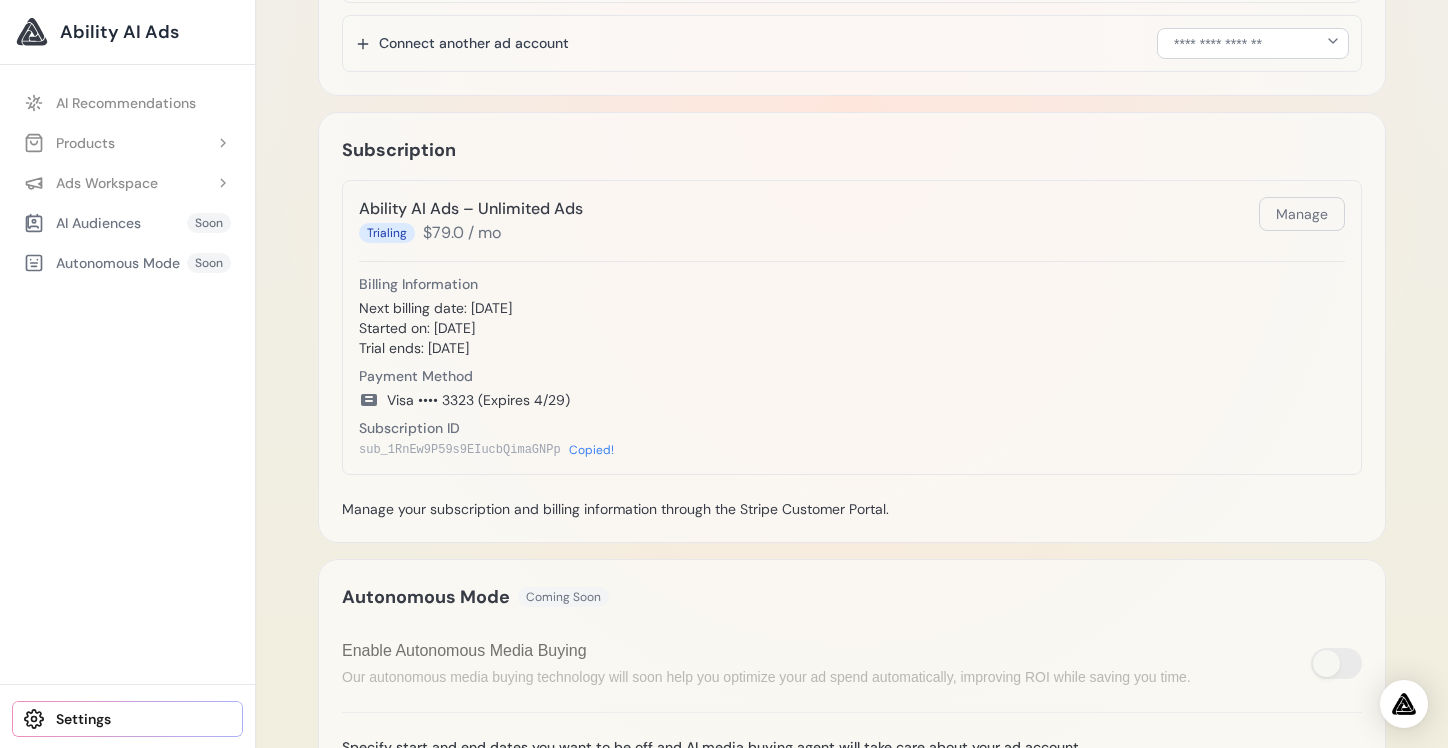click on "Ability AI Ads" at bounding box center [119, 32] 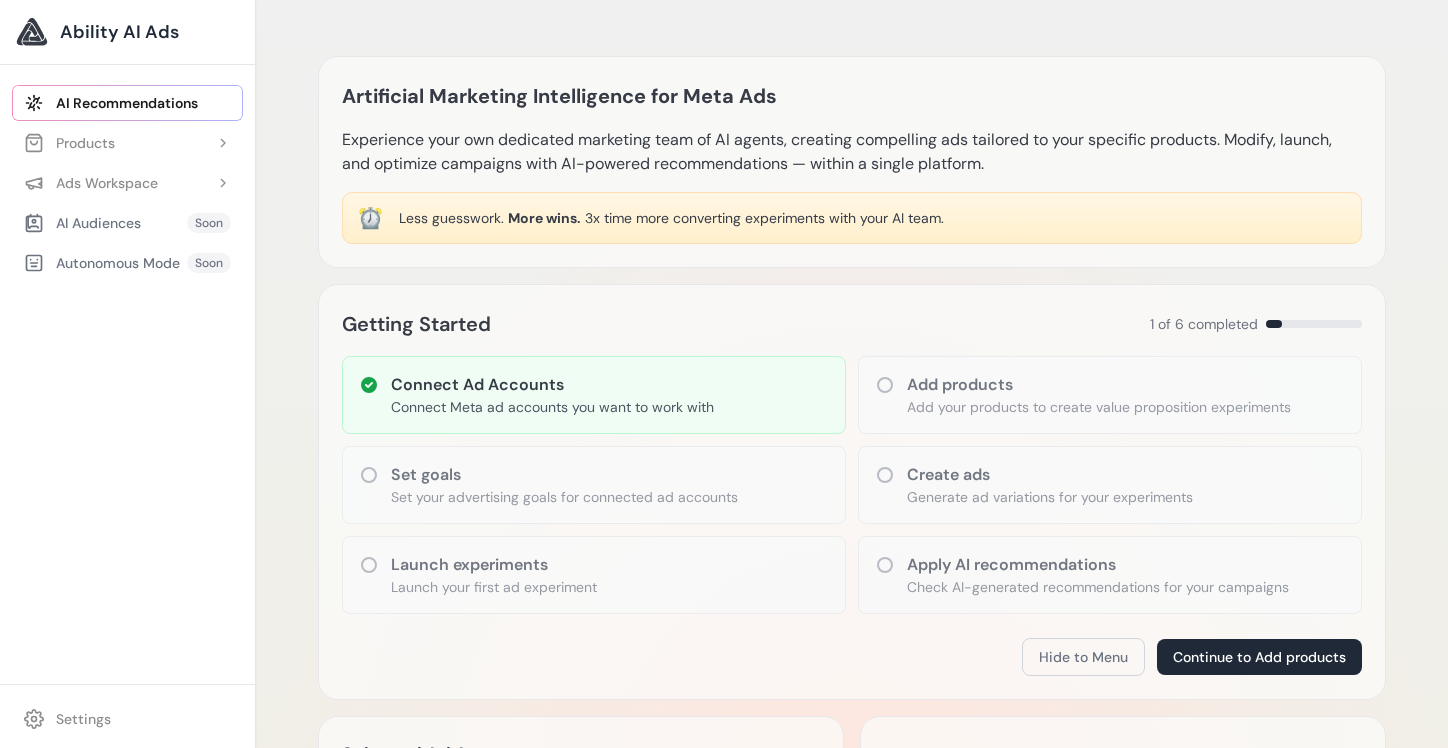 scroll, scrollTop: 0, scrollLeft: 0, axis: both 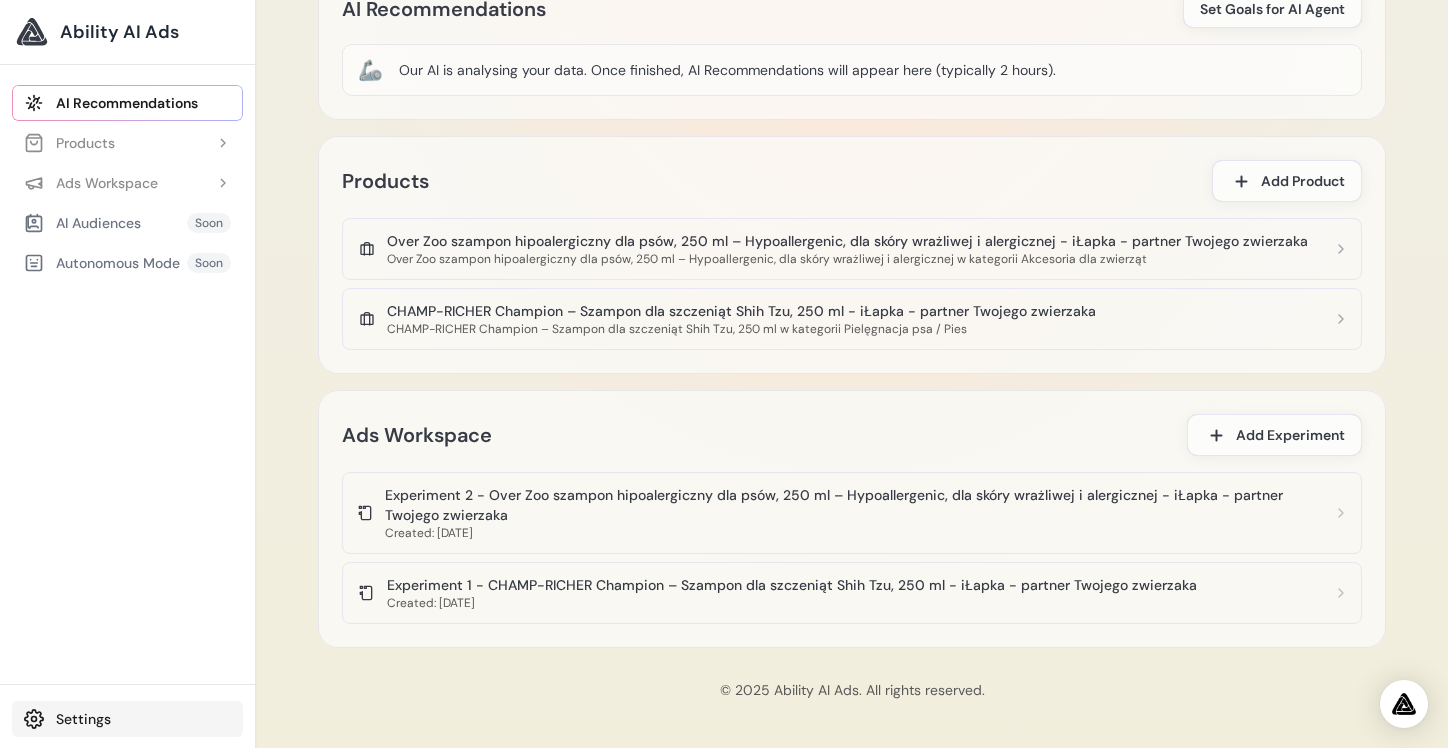 click on "Settings" at bounding box center (127, 719) 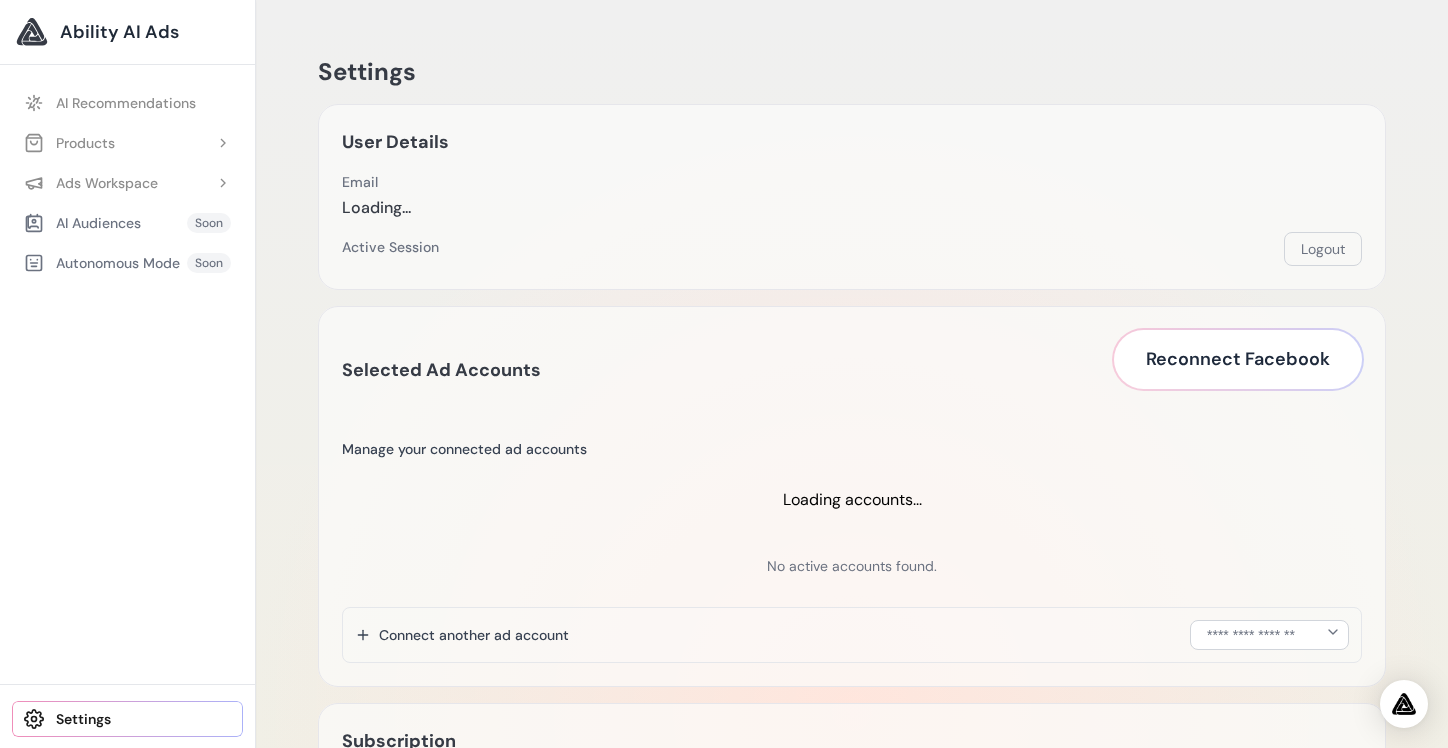 scroll, scrollTop: 0, scrollLeft: 0, axis: both 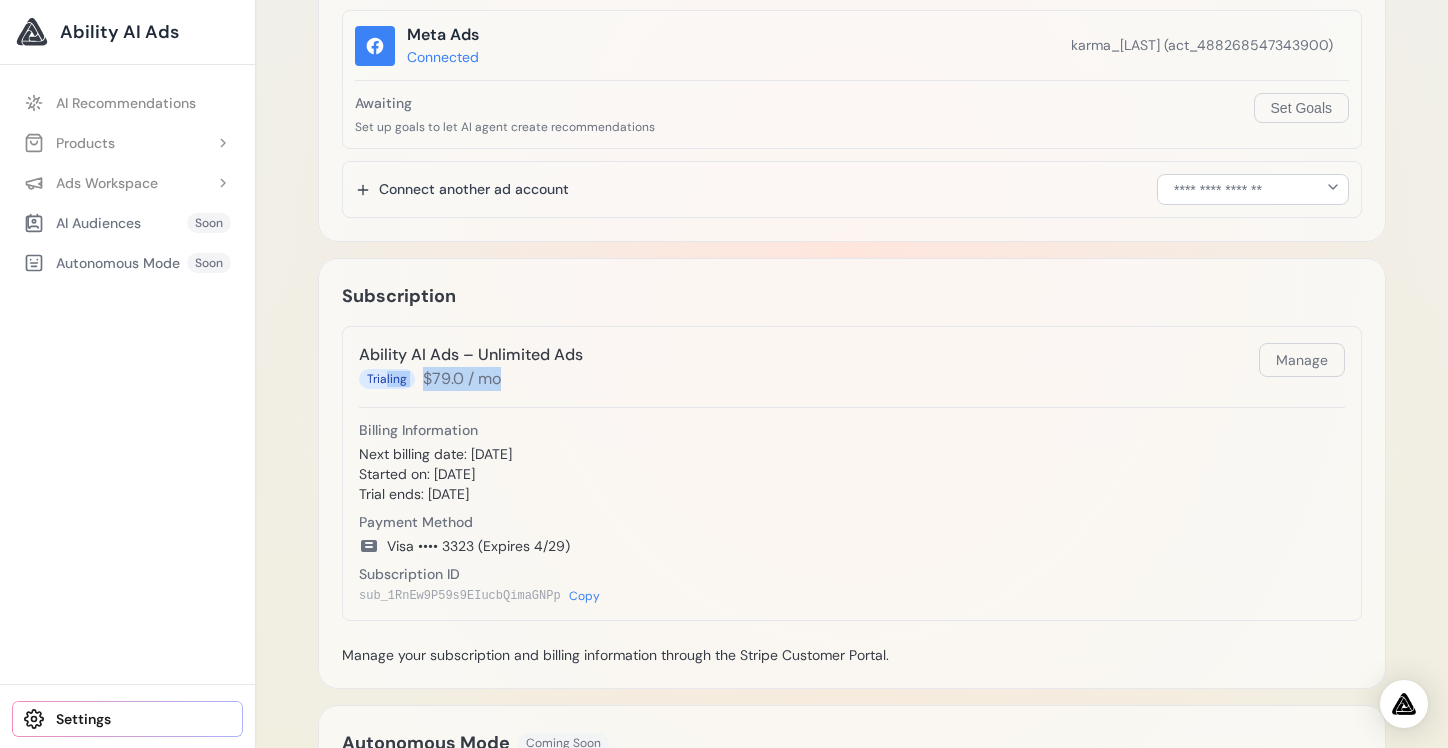 drag, startPoint x: 387, startPoint y: 376, endPoint x: 538, endPoint y: 371, distance: 151.08276 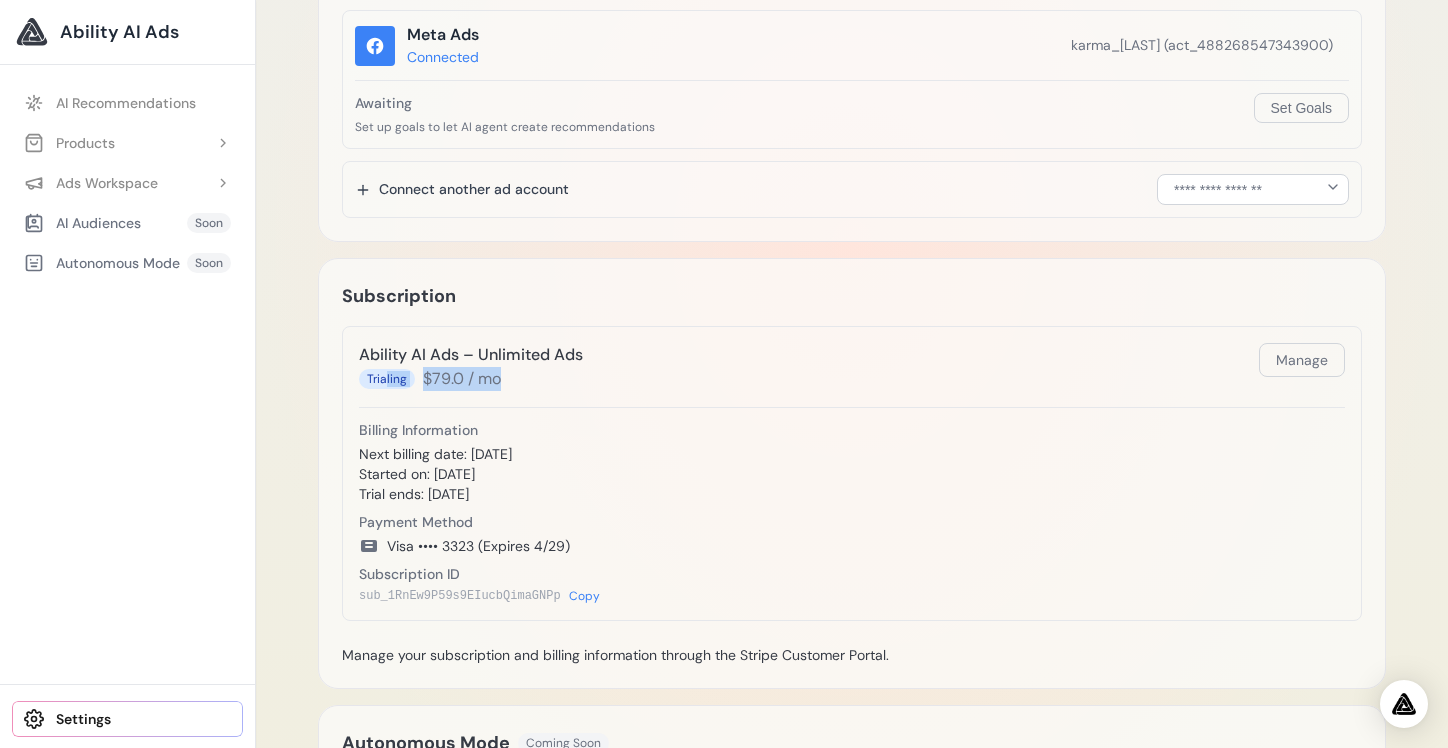 click on "Trialing
$79.0 / mo" at bounding box center [471, 379] 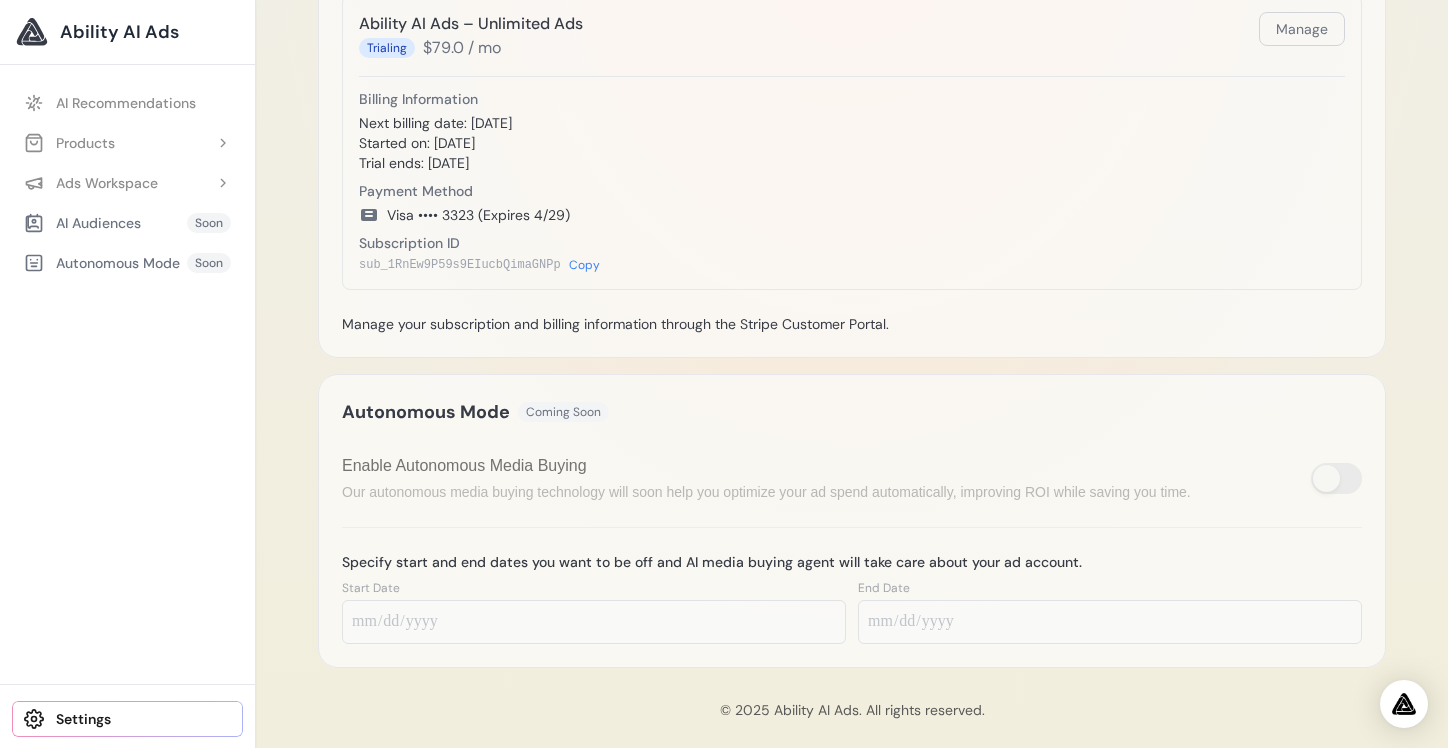 scroll, scrollTop: 951, scrollLeft: 0, axis: vertical 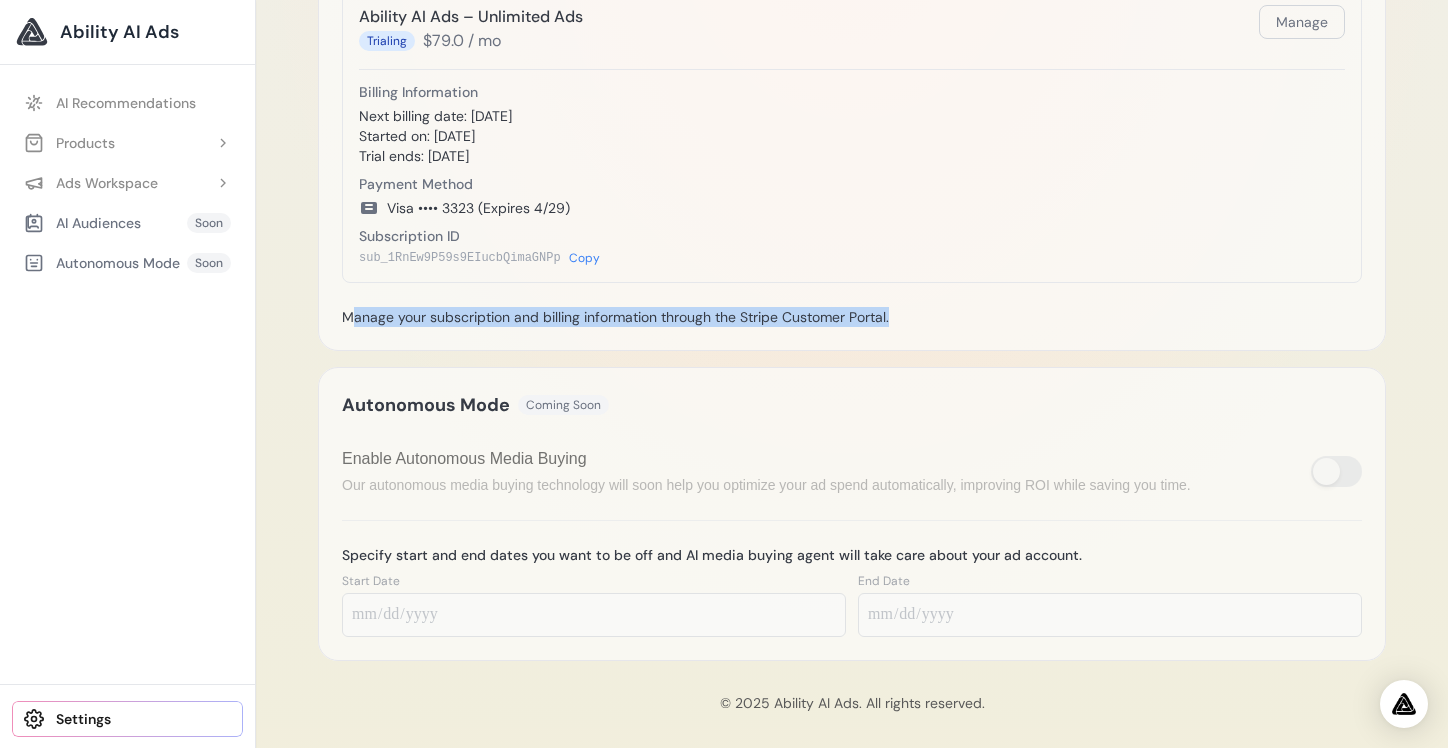 drag, startPoint x: 353, startPoint y: 314, endPoint x: 892, endPoint y: 313, distance: 539.0009 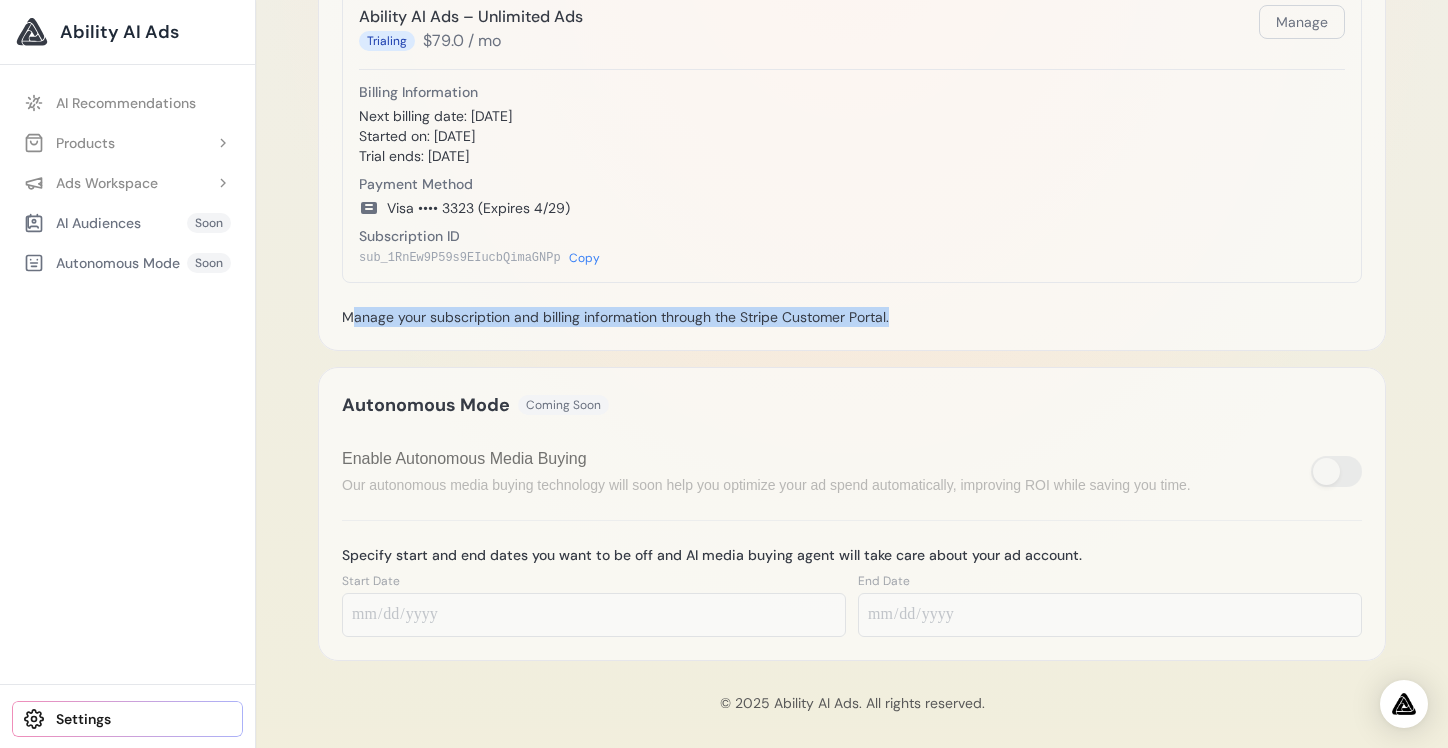 click on "Manage your subscription and billing information through the Stripe Customer Portal." at bounding box center (852, 317) 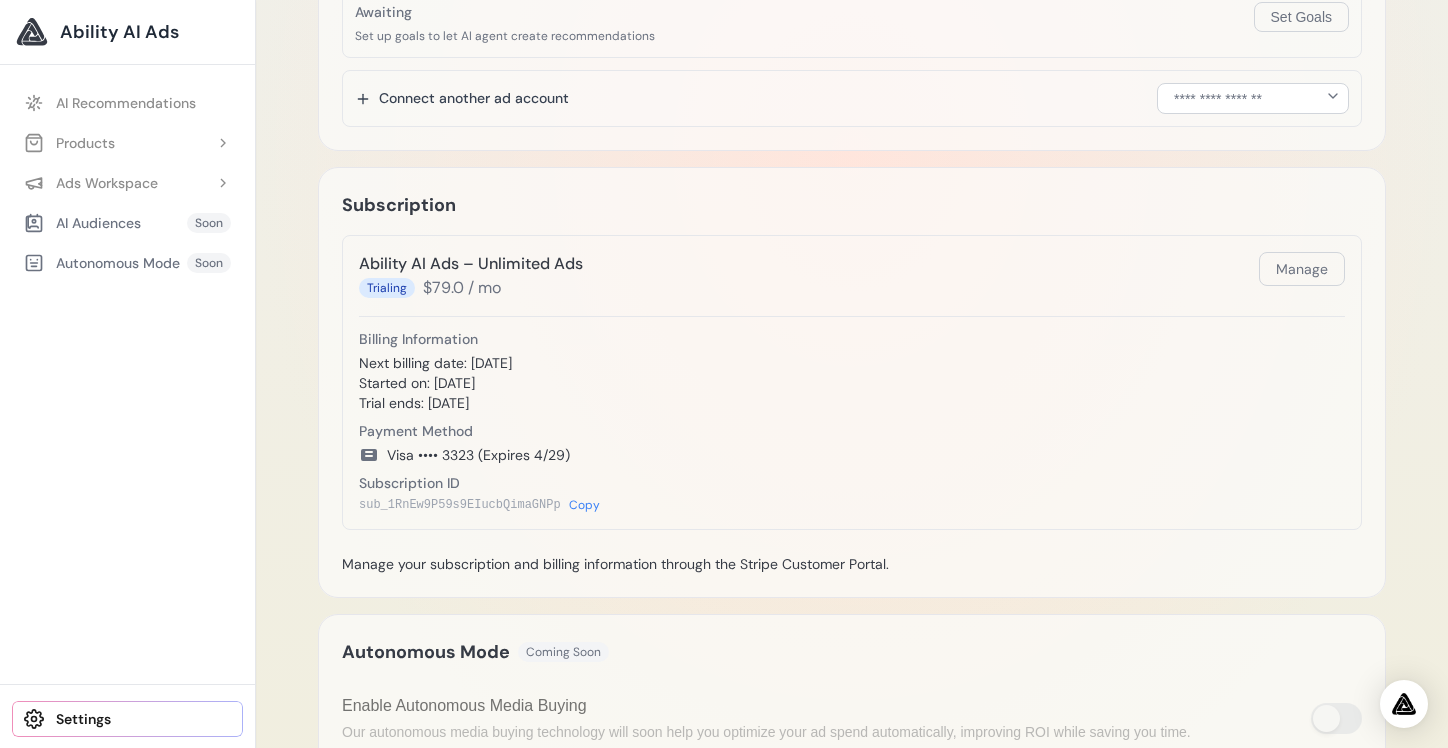 scroll, scrollTop: 683, scrollLeft: 0, axis: vertical 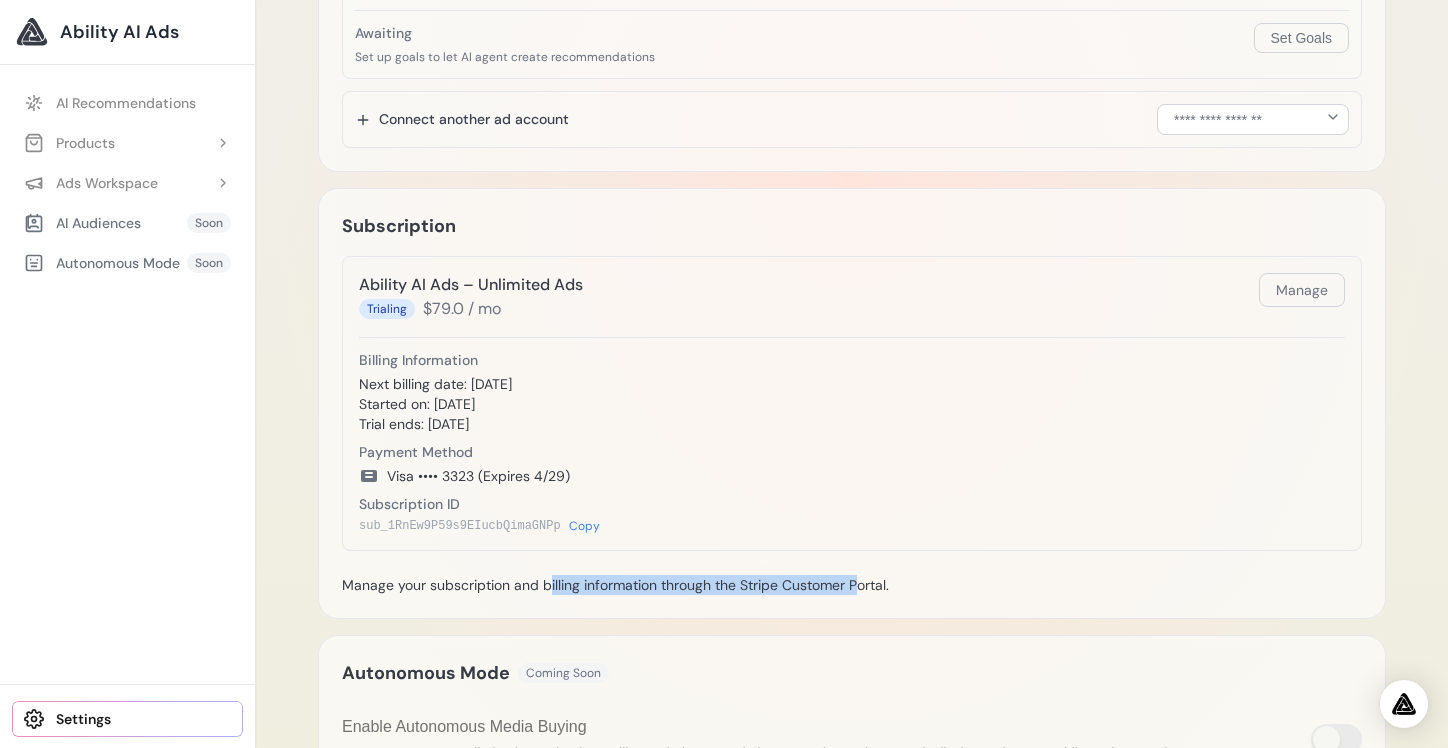 drag, startPoint x: 546, startPoint y: 588, endPoint x: 857, endPoint y: 587, distance: 311.00162 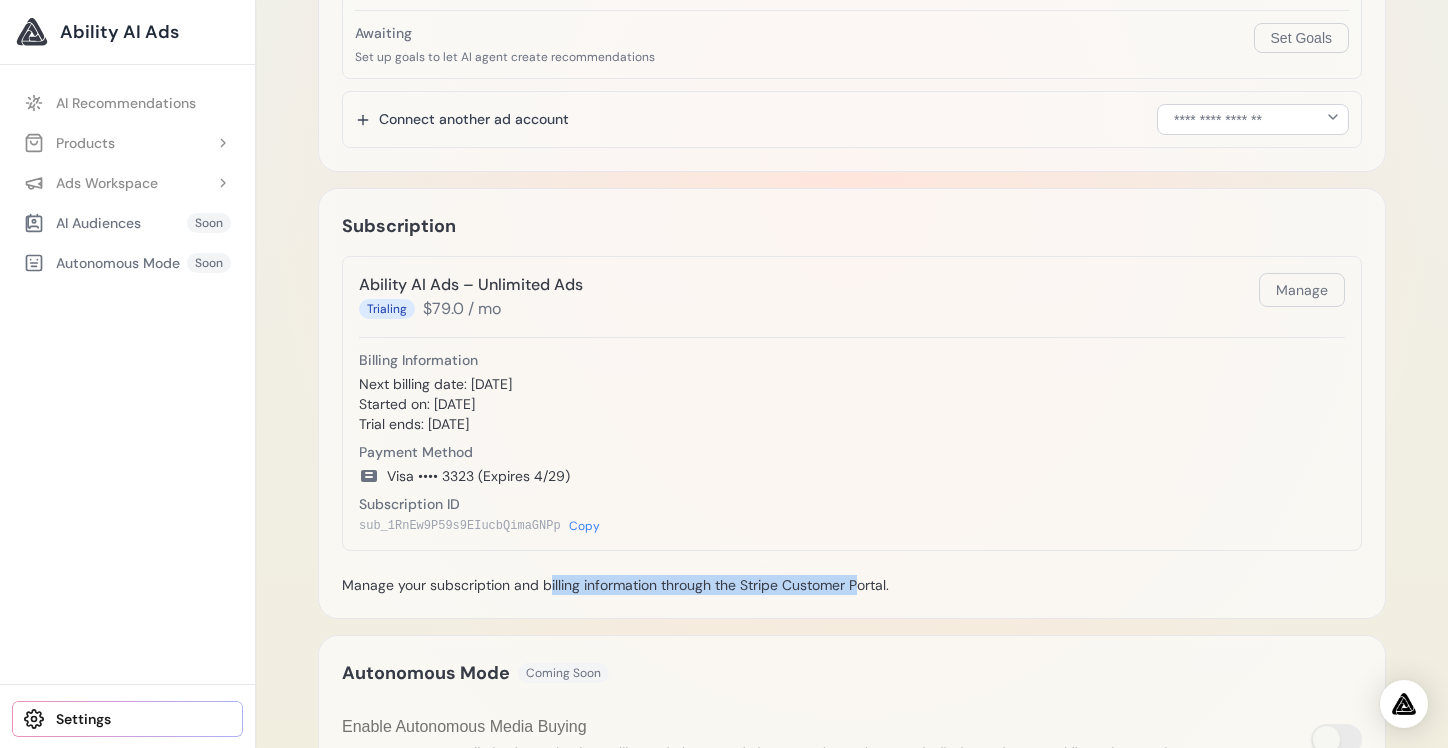 click on "Manage your subscription and billing information through the Stripe Customer Portal." at bounding box center (852, 585) 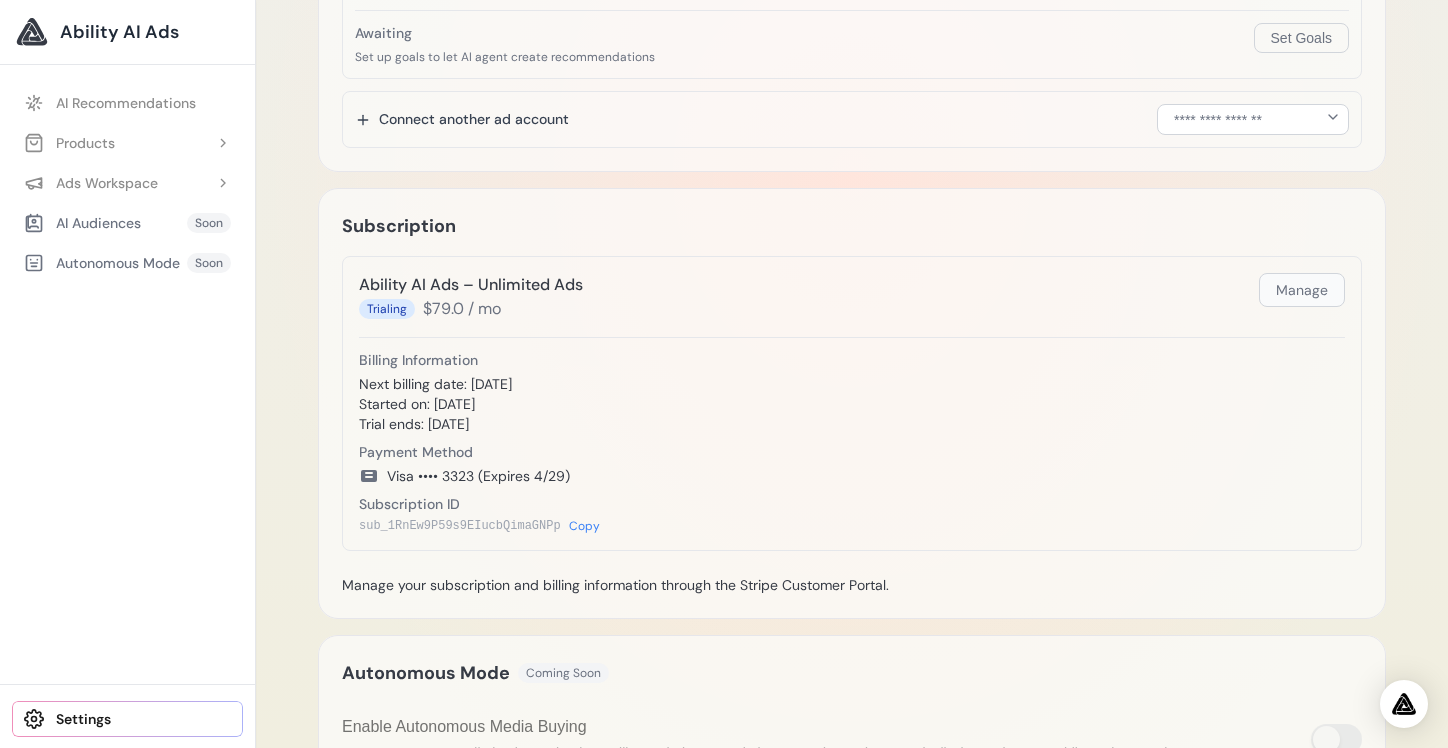 click on "Manage" at bounding box center (1302, 290) 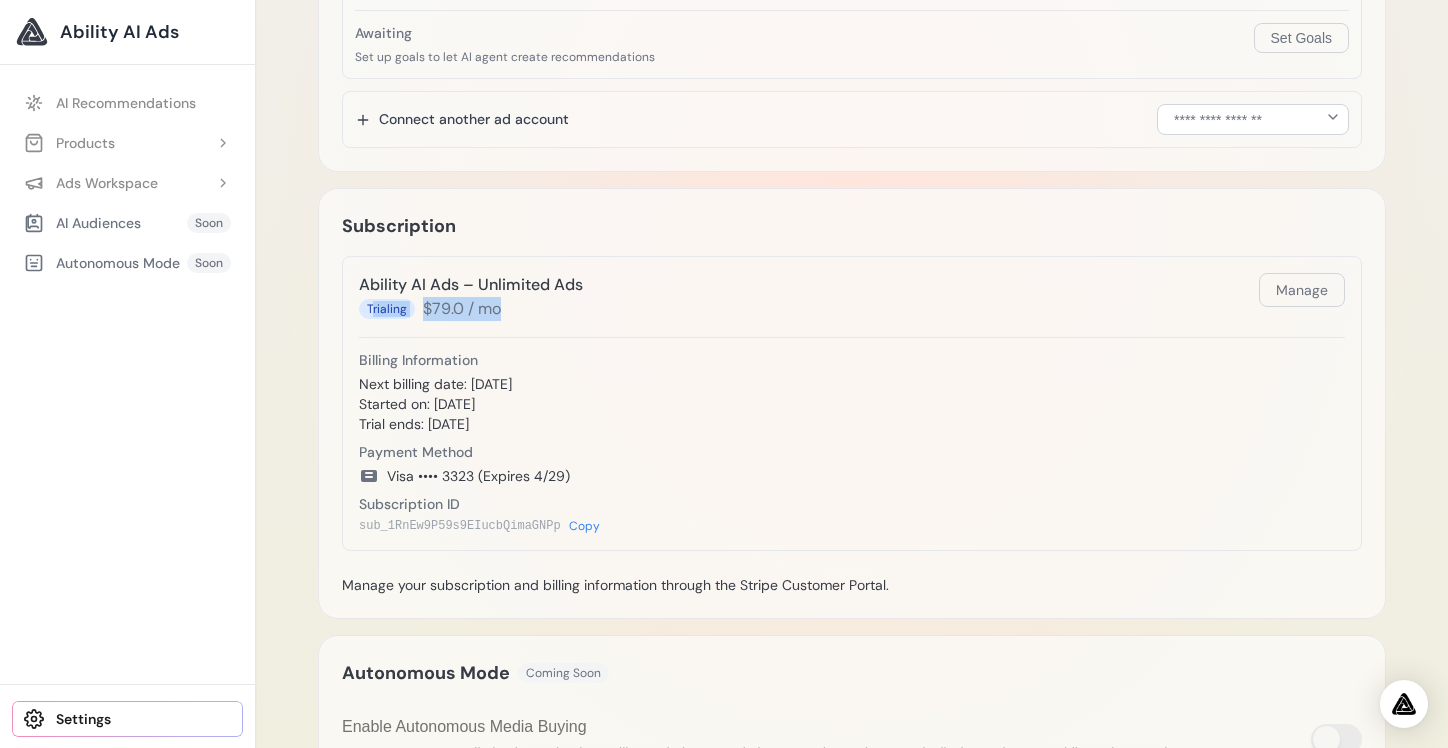 drag, startPoint x: 372, startPoint y: 306, endPoint x: 520, endPoint y: 311, distance: 148.08444 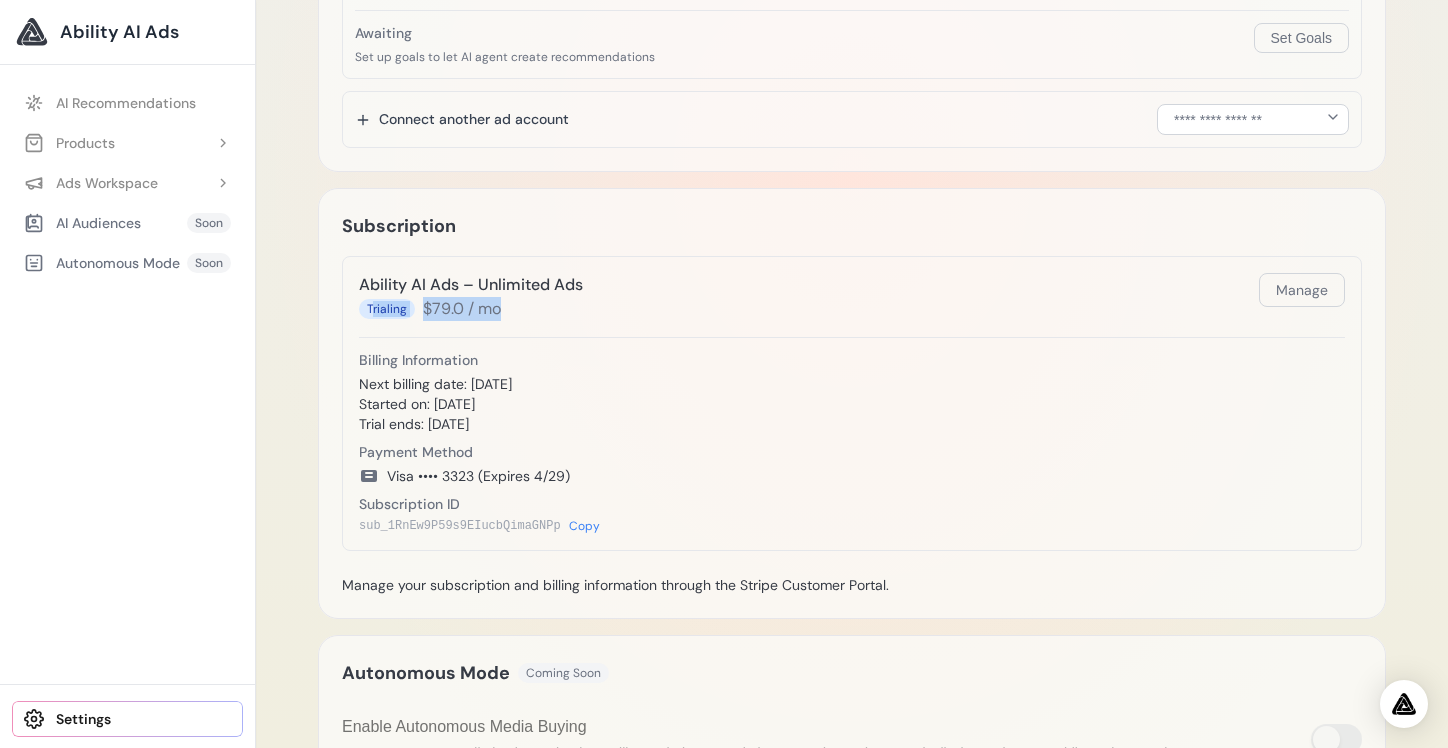 click on "Trialing
$79.0 / mo" at bounding box center (471, 309) 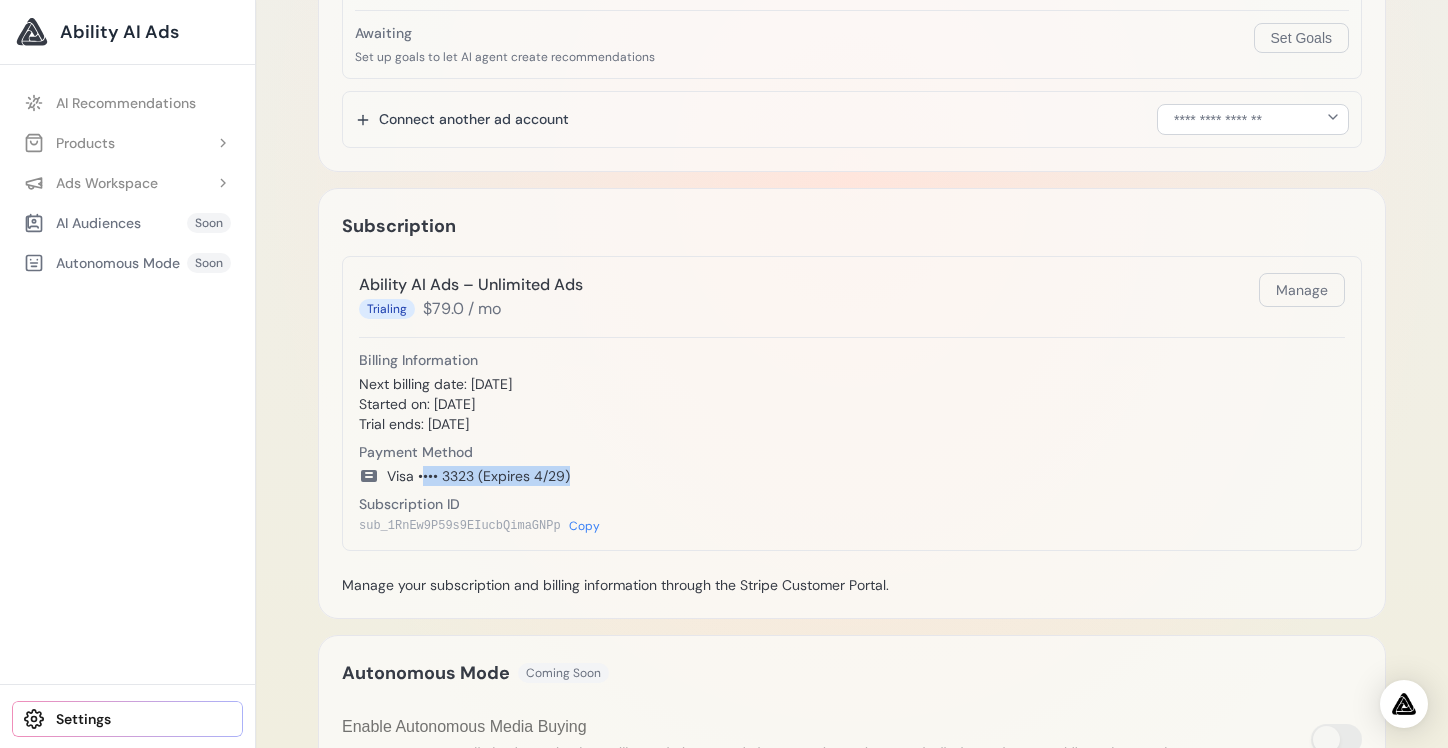 drag, startPoint x: 424, startPoint y: 479, endPoint x: 761, endPoint y: 476, distance: 337.01337 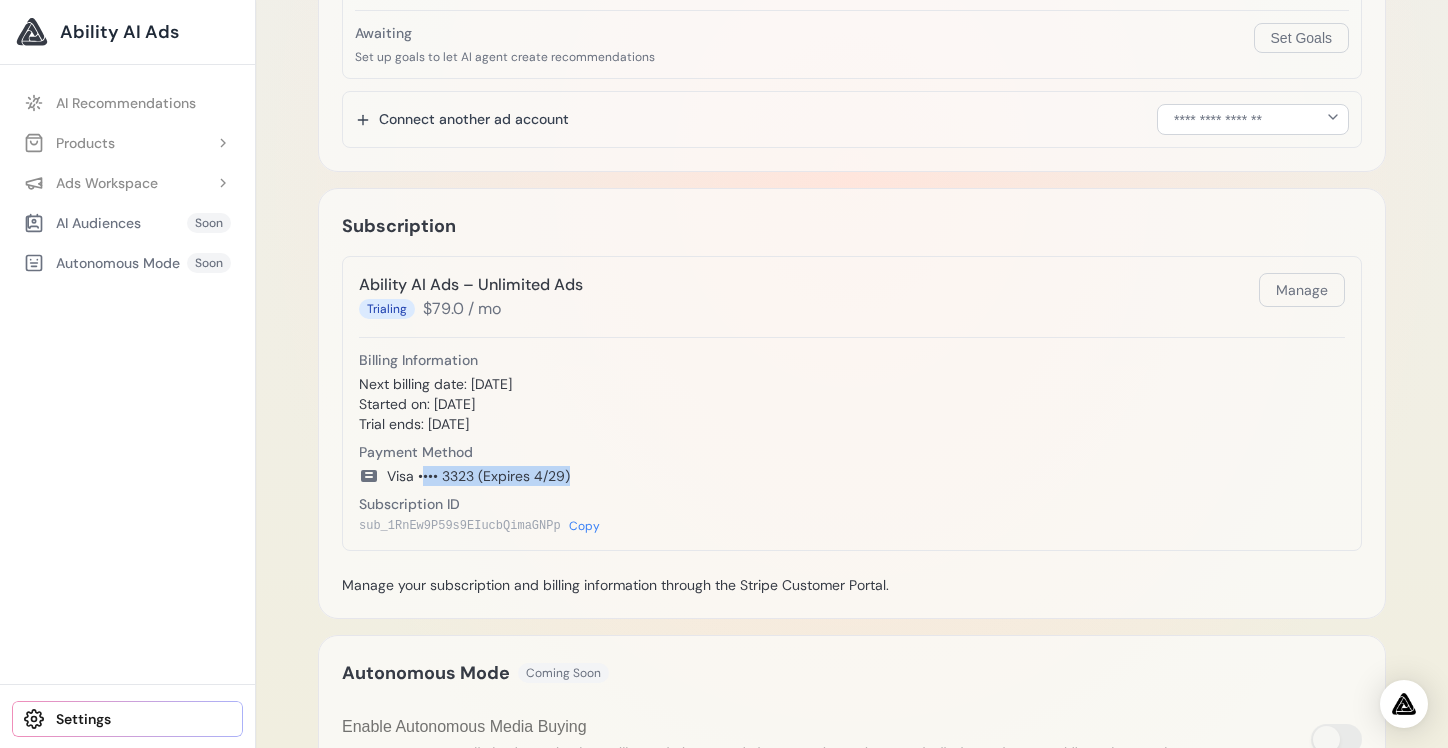 click on "Visa •••• 3323 (Expires 4/29)" at bounding box center (852, 476) 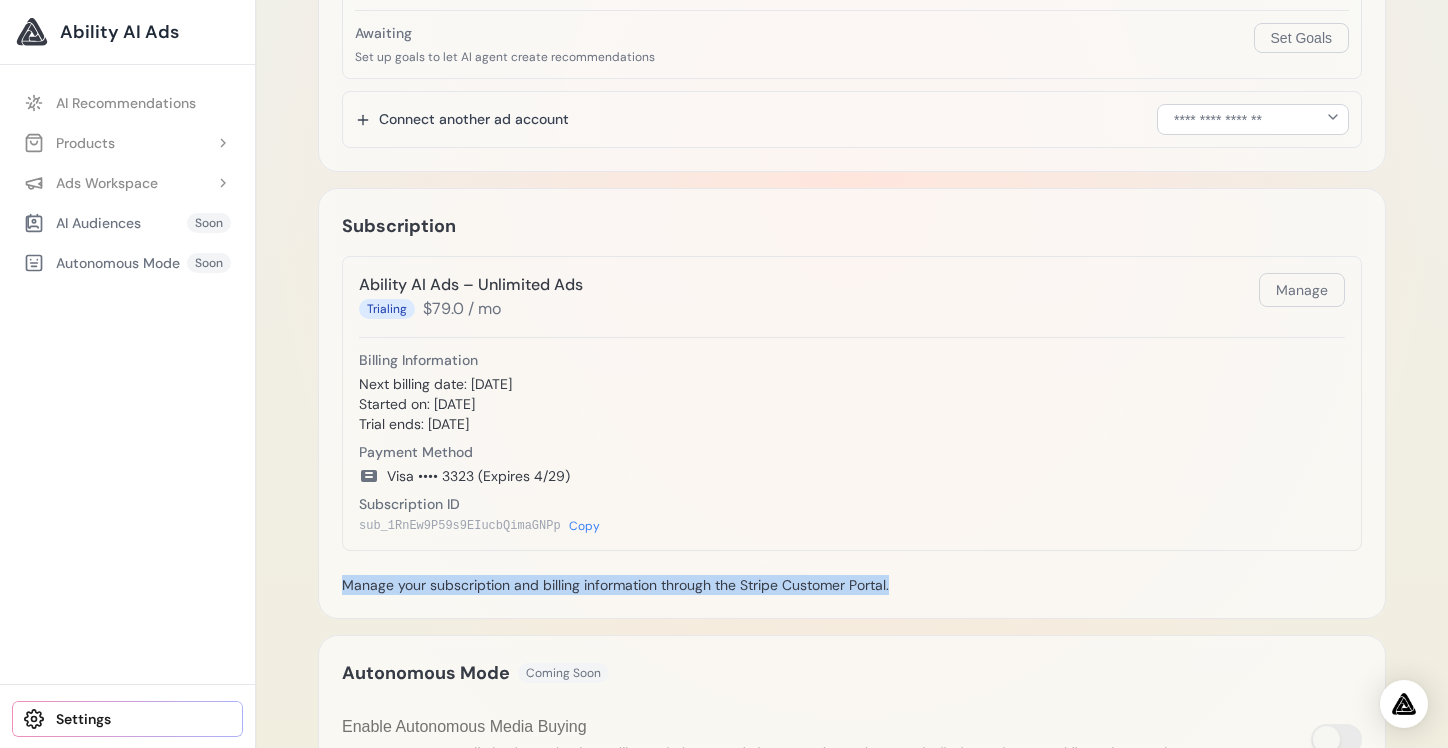 drag, startPoint x: 900, startPoint y: 588, endPoint x: 310, endPoint y: 589, distance: 590.00085 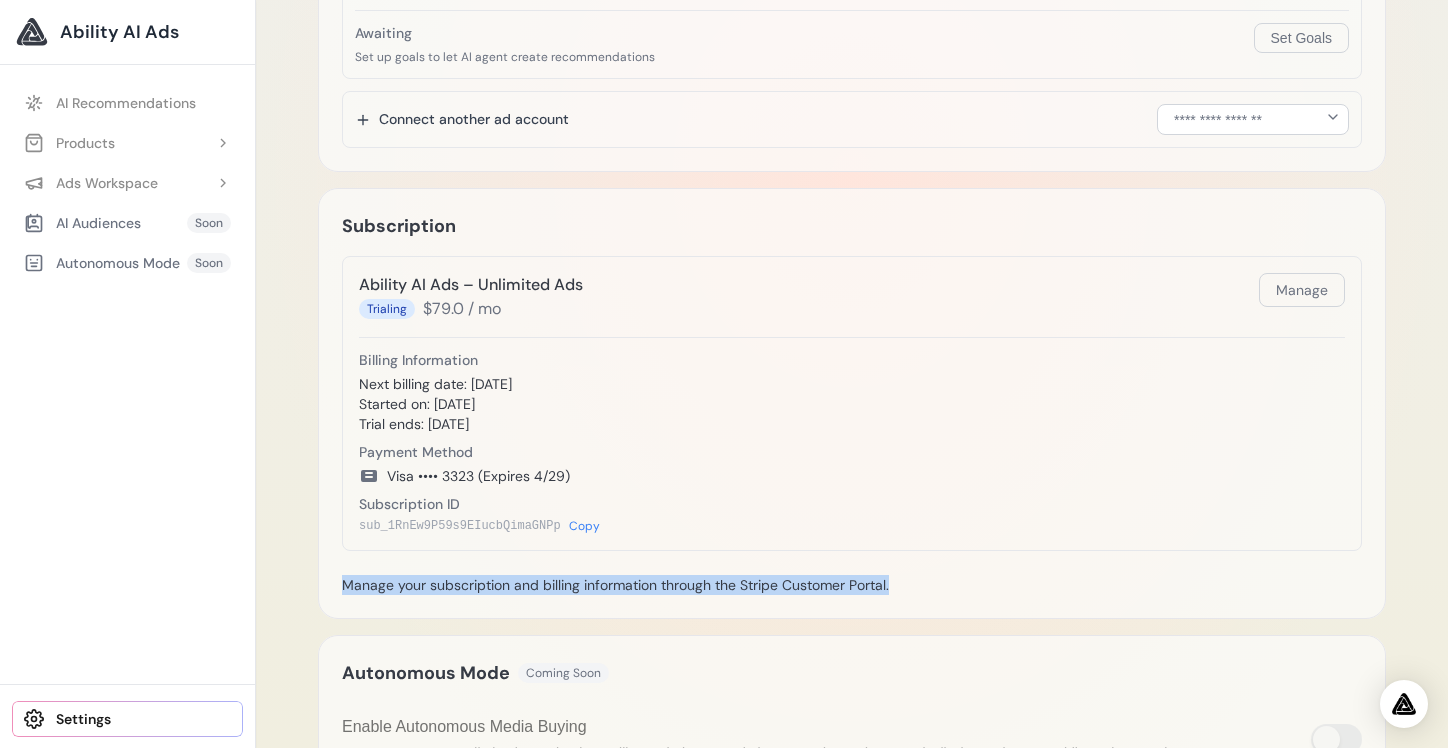 click on "Settings
User Details
Email
[EMAIL]
Active Session
Logout
Direct User Login
Login As
Enter a user ID or email address to login as that user
Selected Ad Accounts
Reconnect Facebook
* $ * %" at bounding box center (852, 135) 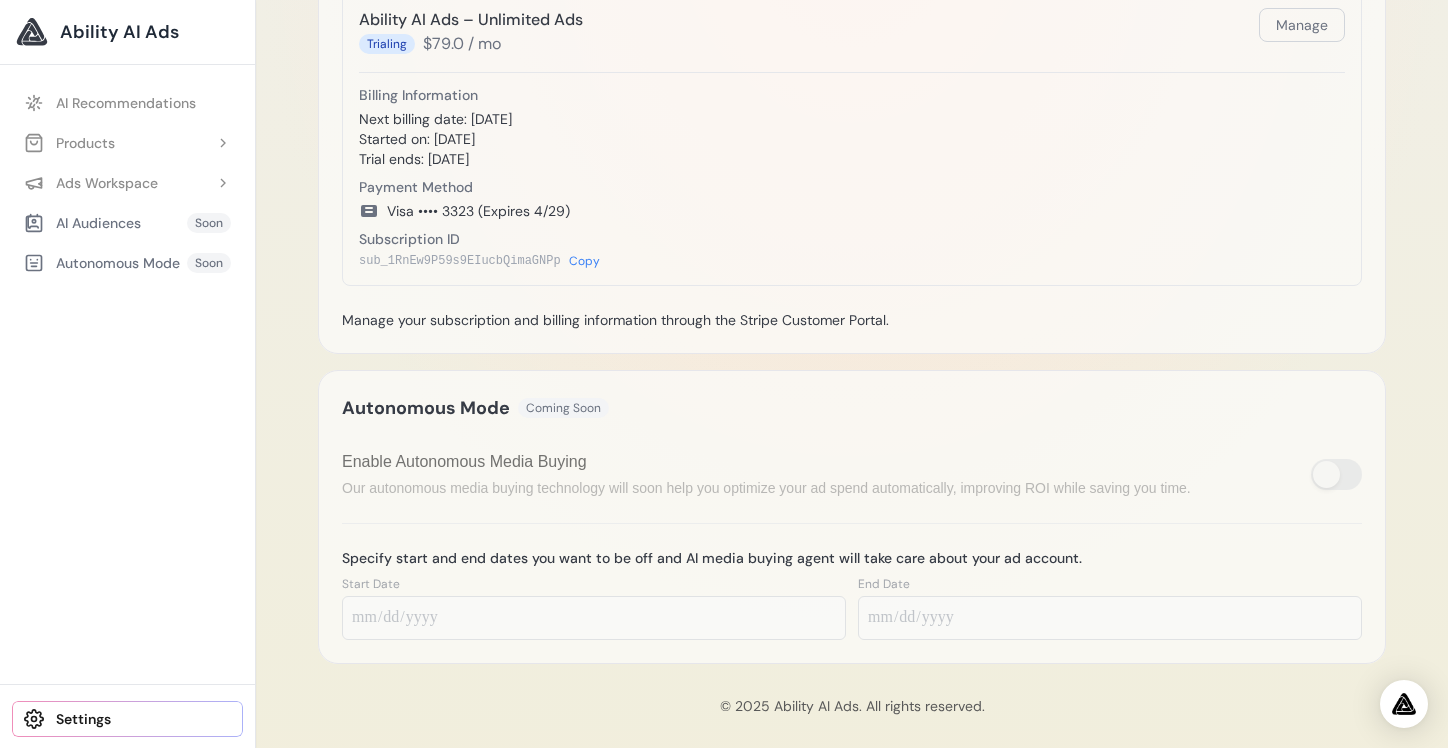 scroll, scrollTop: 825, scrollLeft: 0, axis: vertical 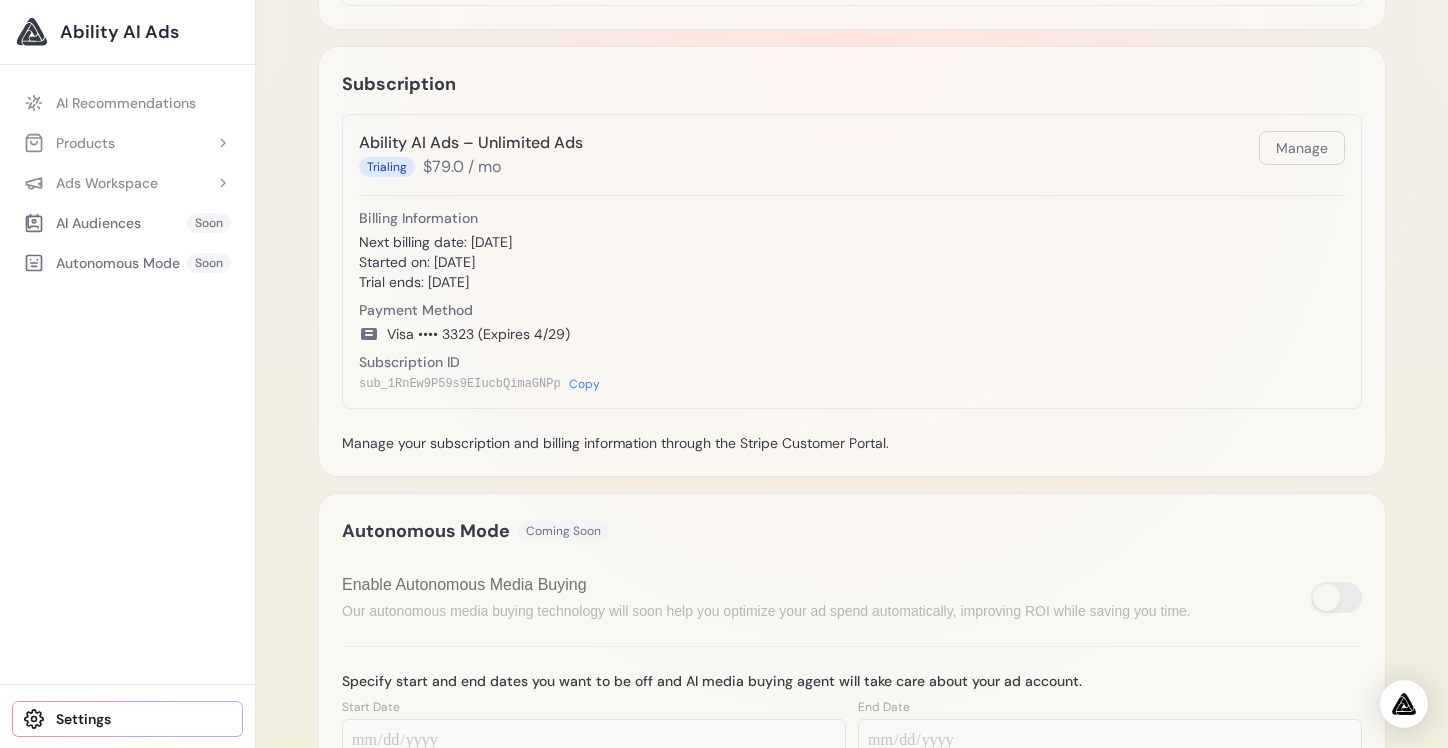 click on "Started on: [DATE]" at bounding box center (852, 262) 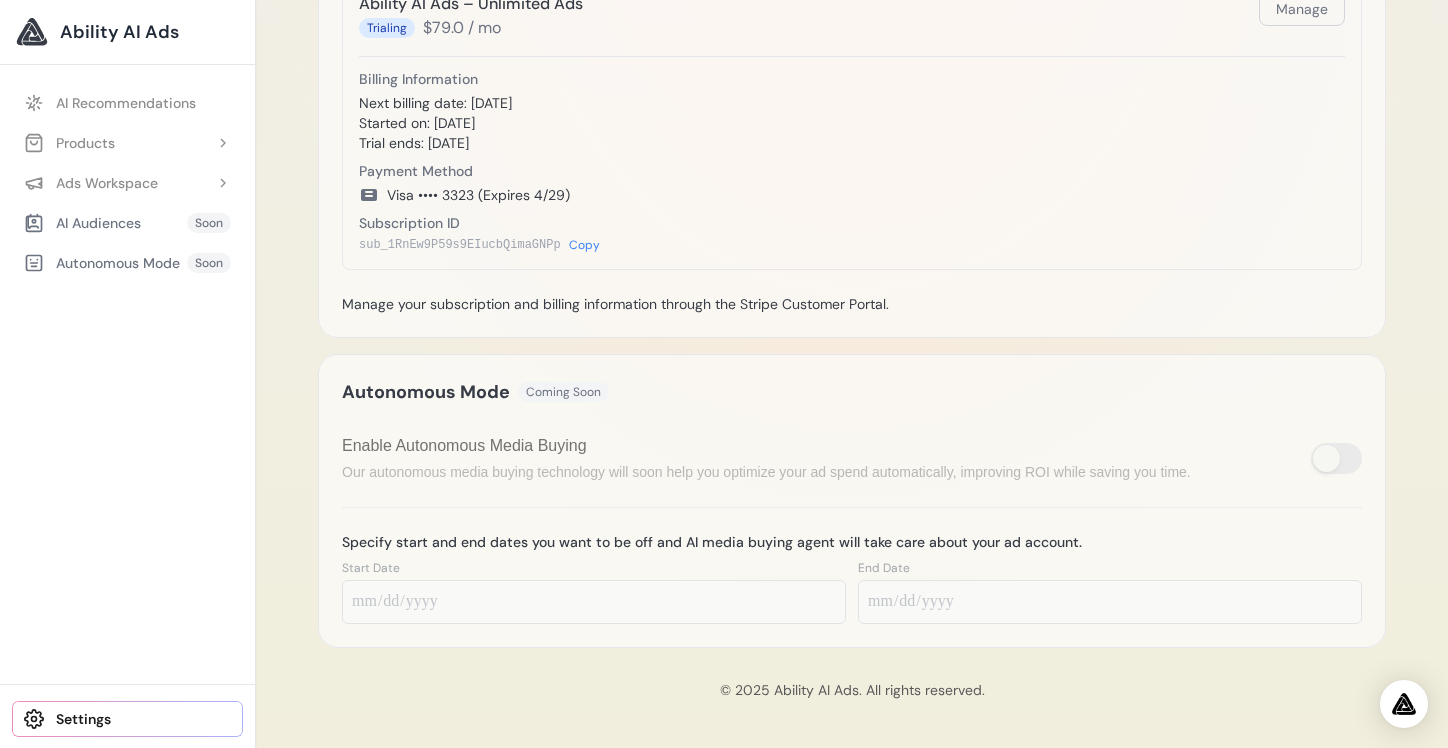 scroll, scrollTop: 959, scrollLeft: 0, axis: vertical 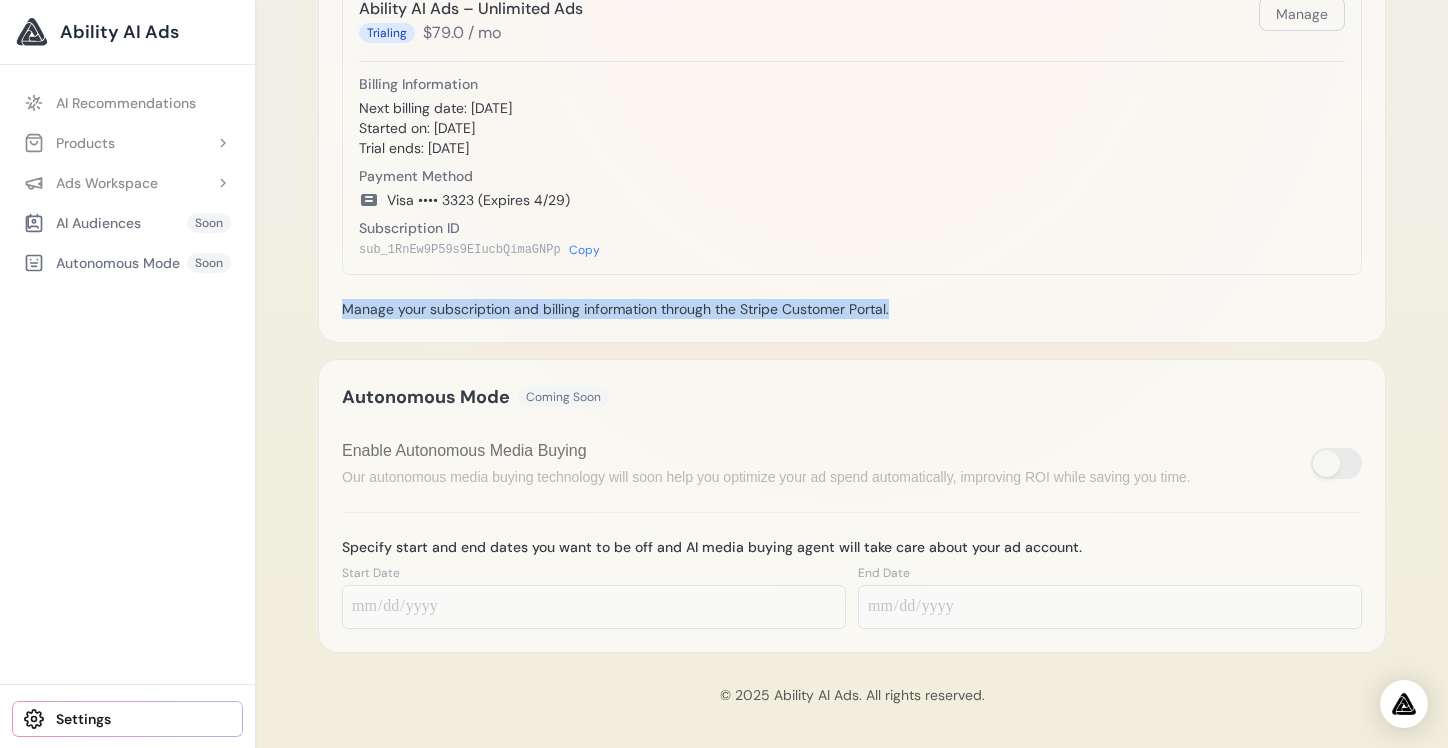 drag, startPoint x: 346, startPoint y: 308, endPoint x: 920, endPoint y: 312, distance: 574.0139 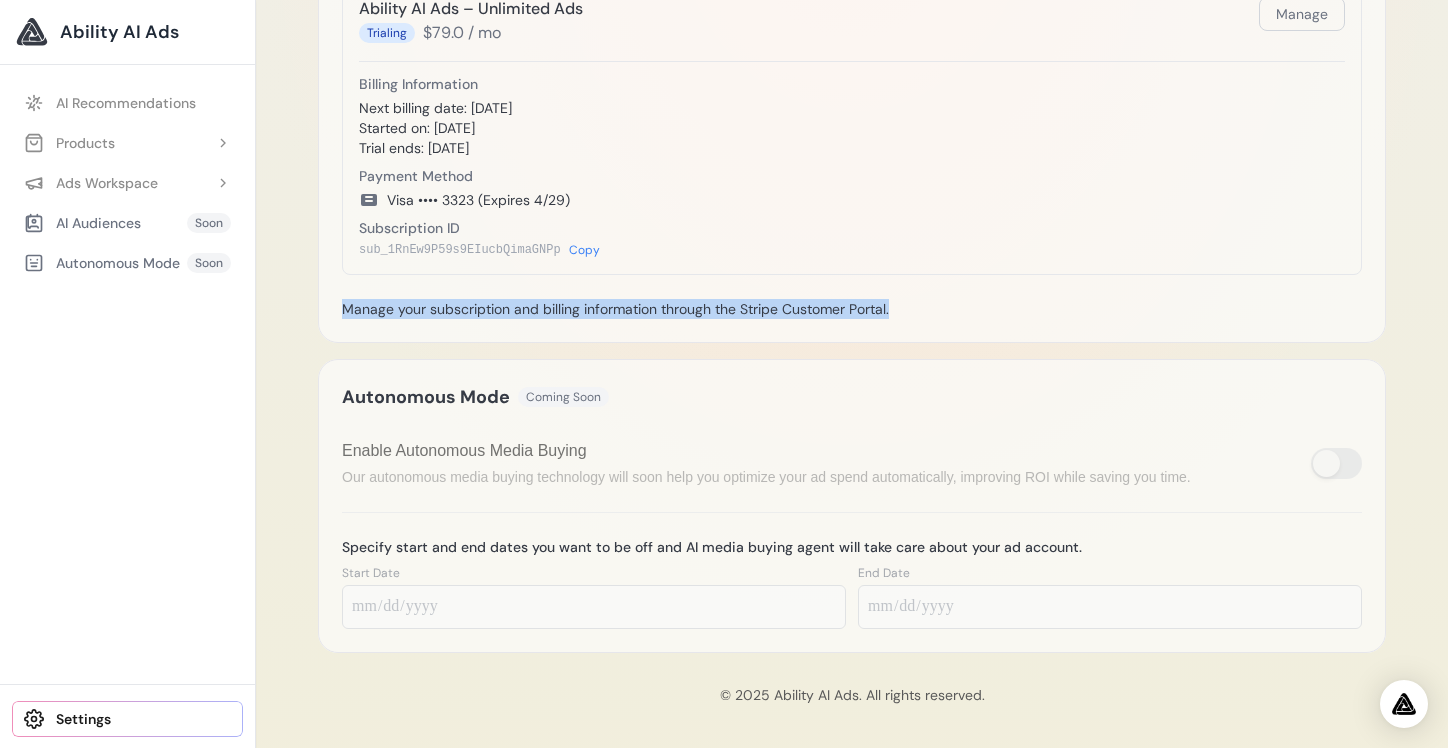 click on "Manage your subscription and billing information through the Stripe Customer Portal." at bounding box center (852, 309) 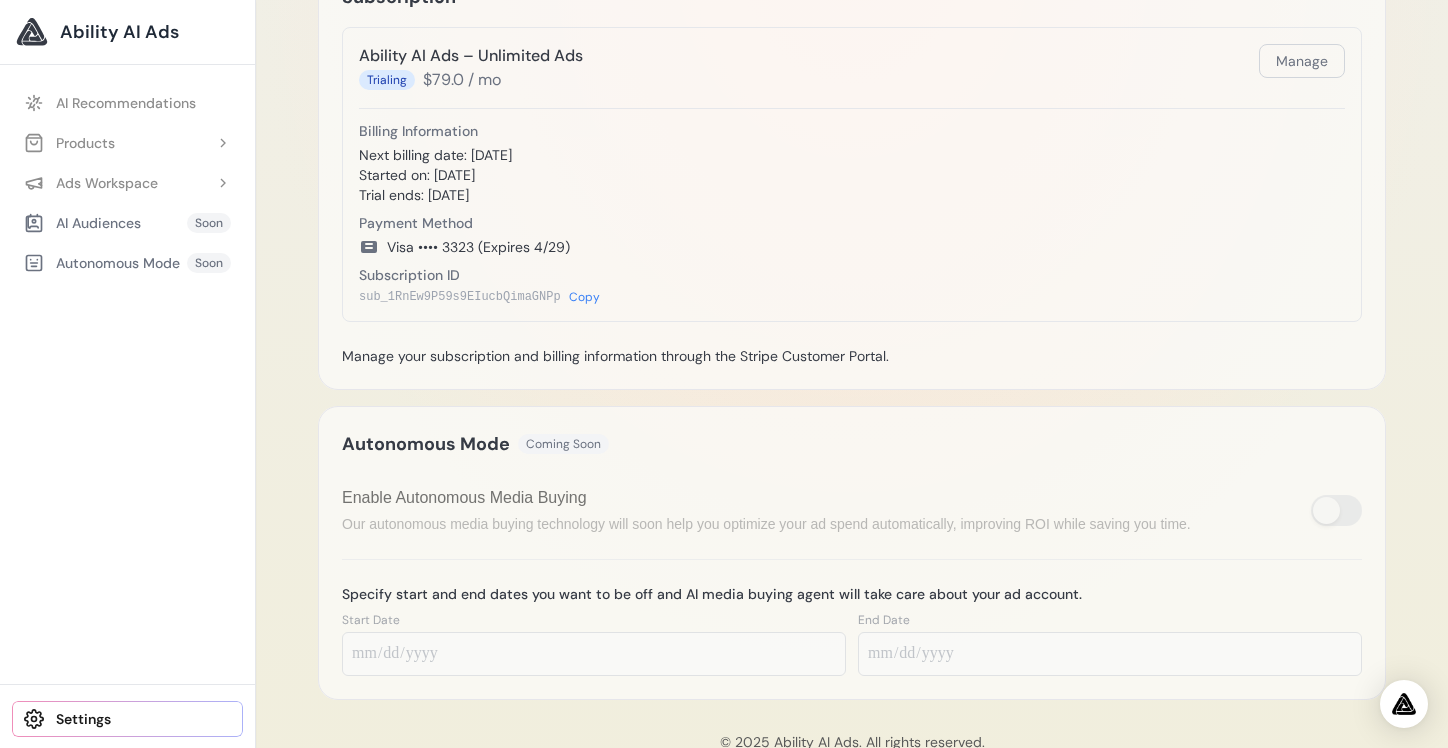 scroll, scrollTop: 891, scrollLeft: 0, axis: vertical 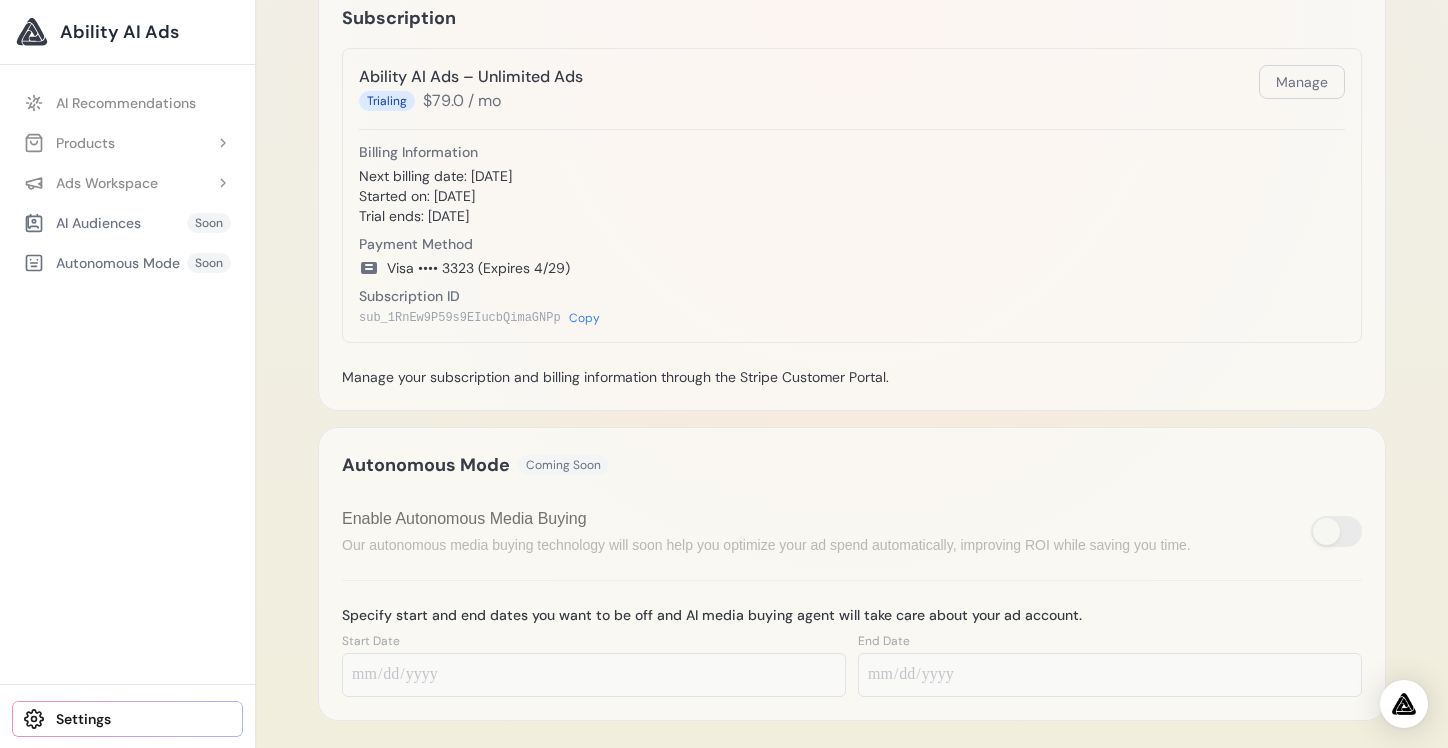 click on "Visa •••• 3323 (Expires 4/29)" at bounding box center [852, 268] 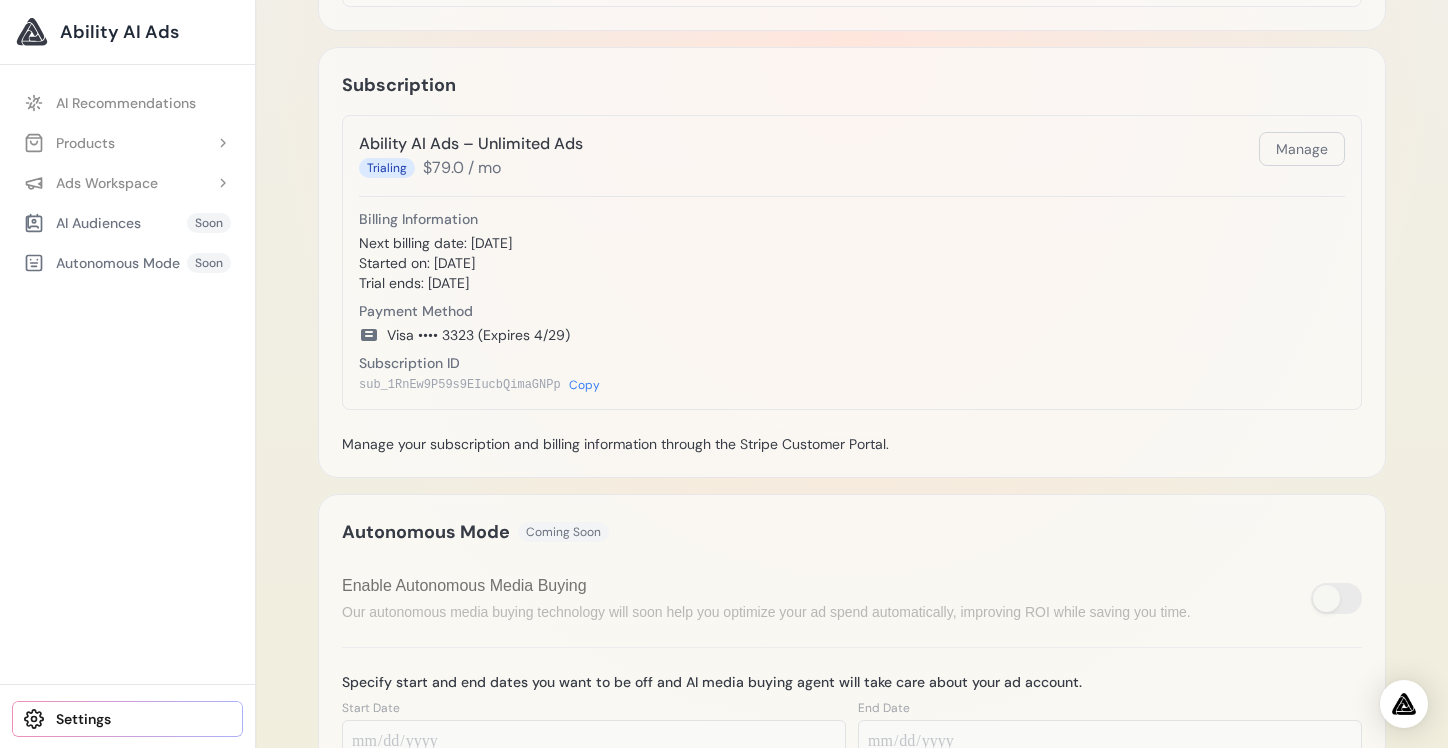 scroll, scrollTop: 827, scrollLeft: 0, axis: vertical 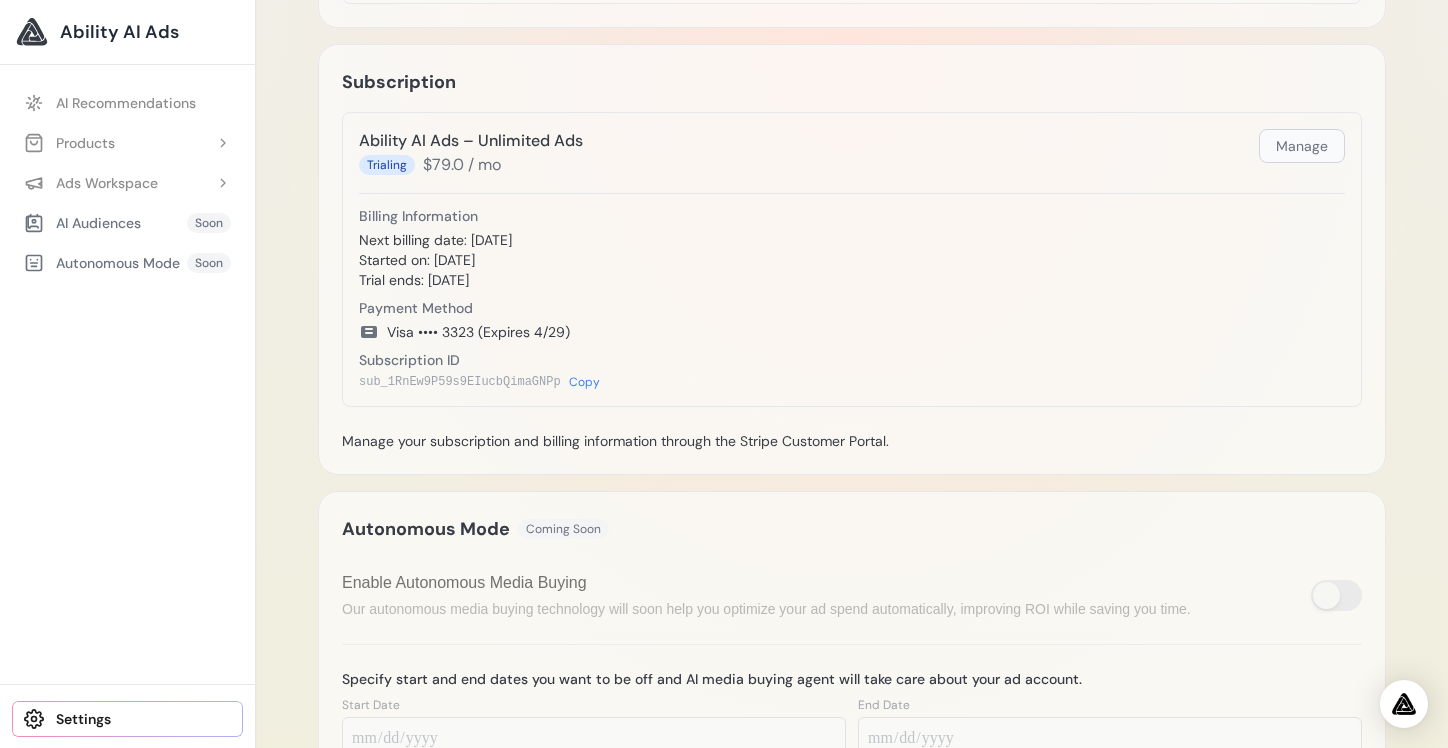 click on "Manage" at bounding box center (1302, 146) 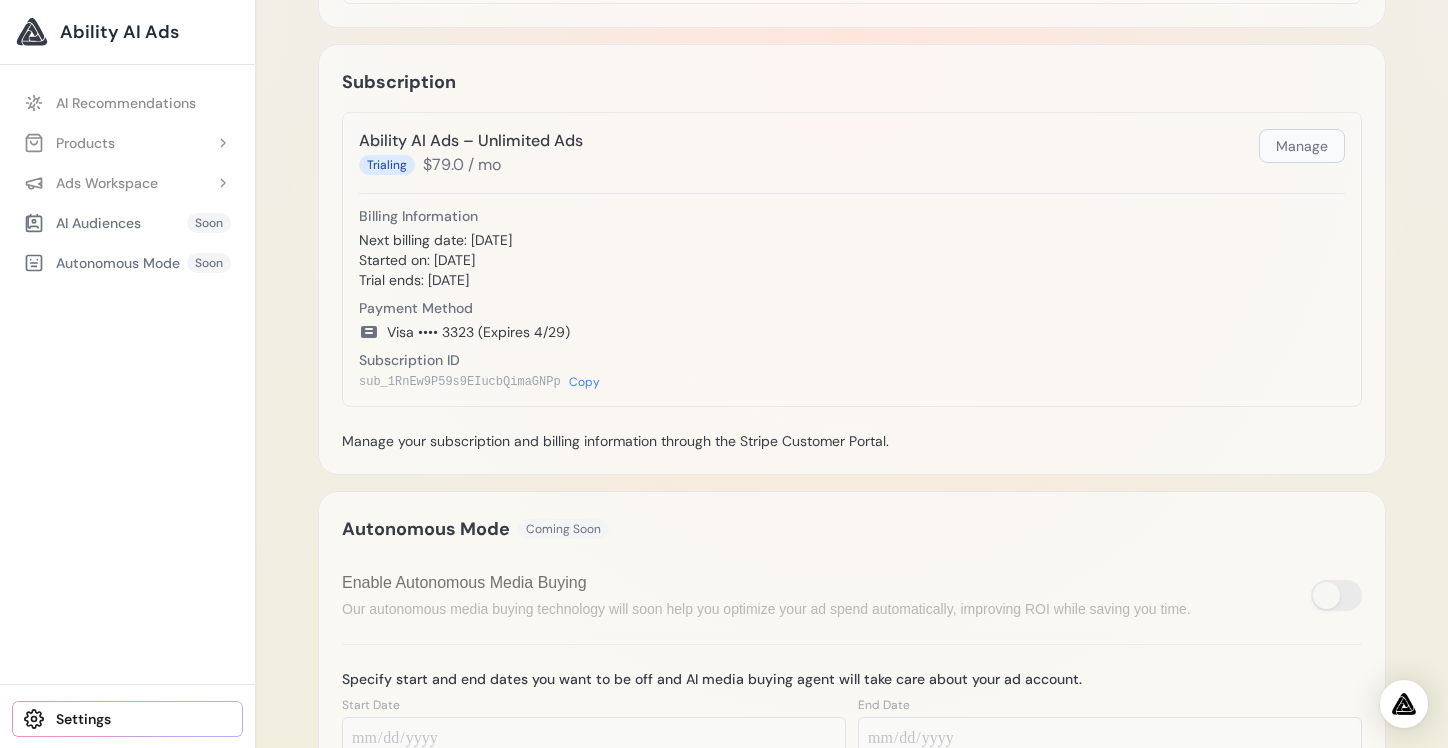 click on "Manage" at bounding box center [1302, 146] 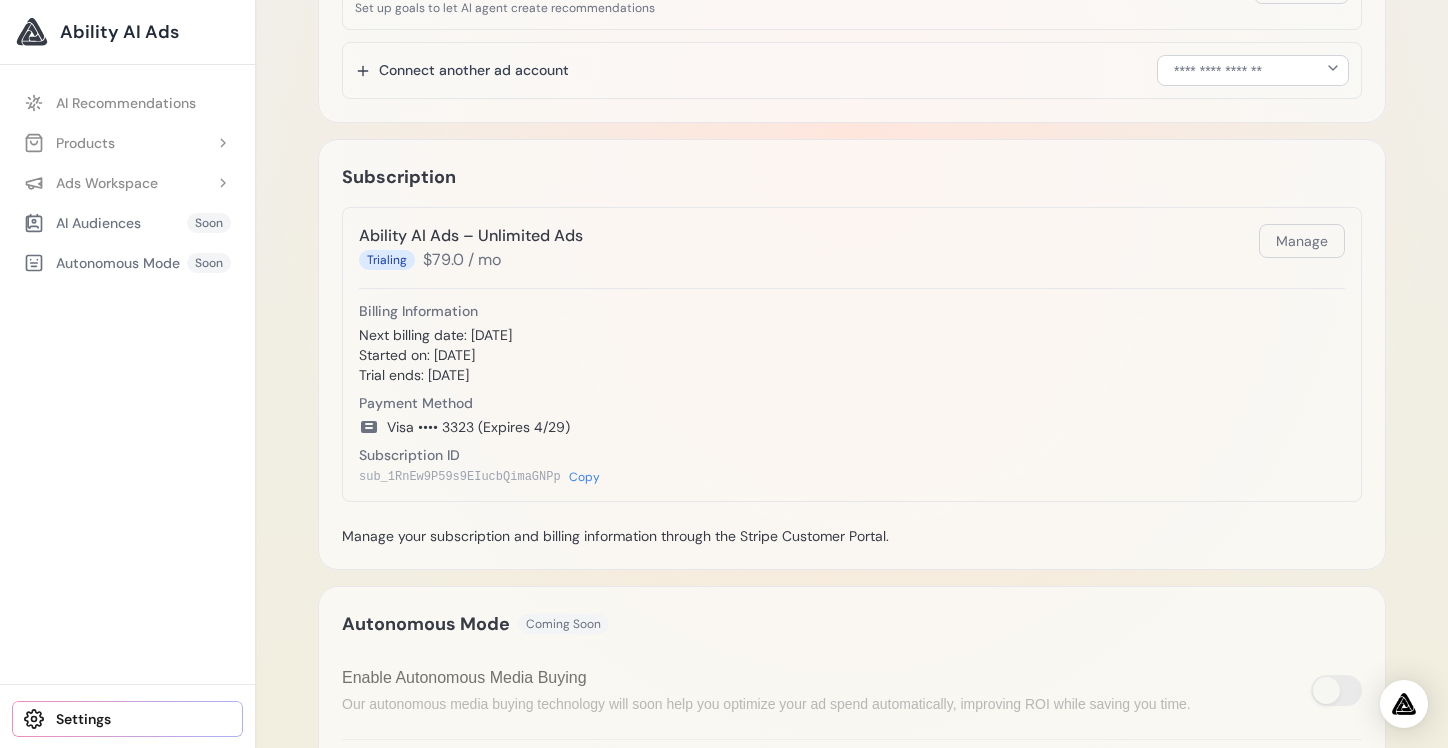 scroll, scrollTop: 731, scrollLeft: 0, axis: vertical 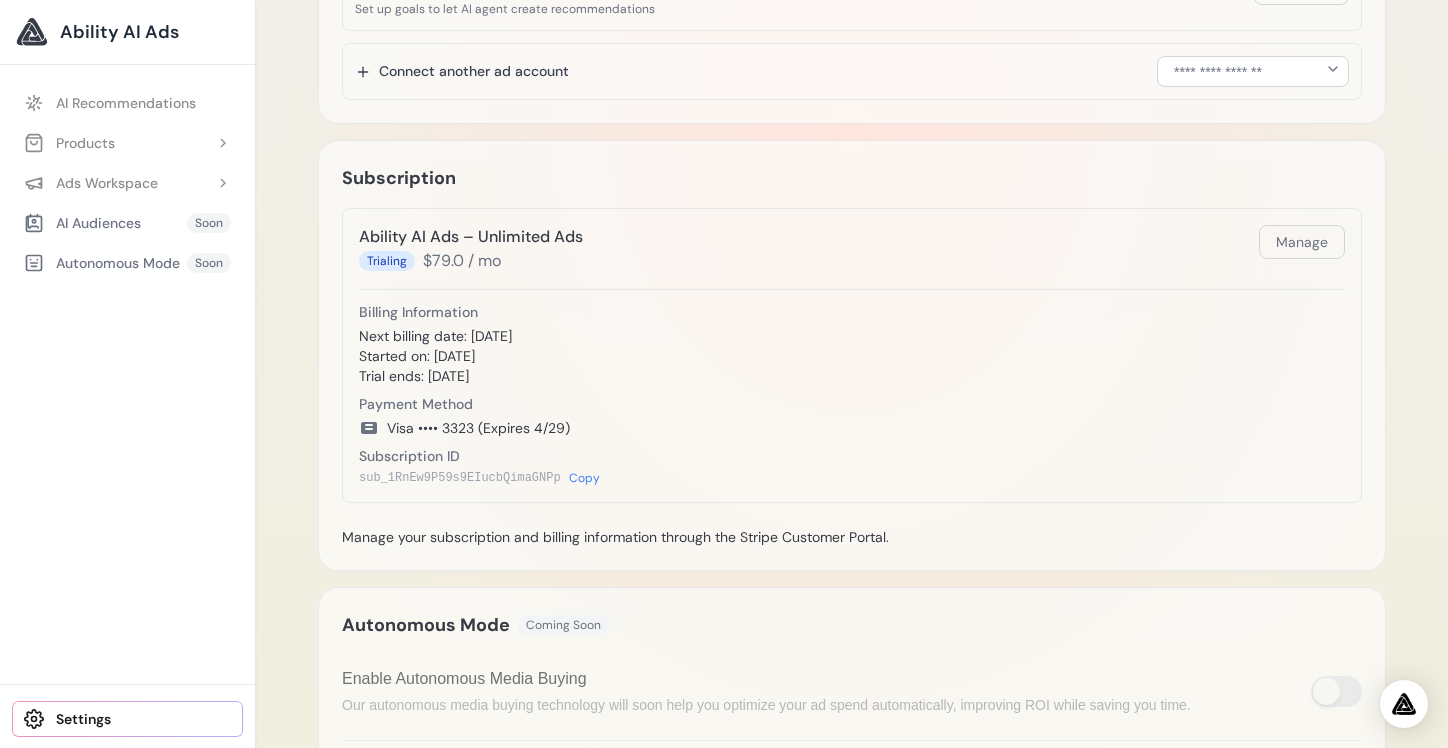 click on "Settings" at bounding box center (127, 719) 